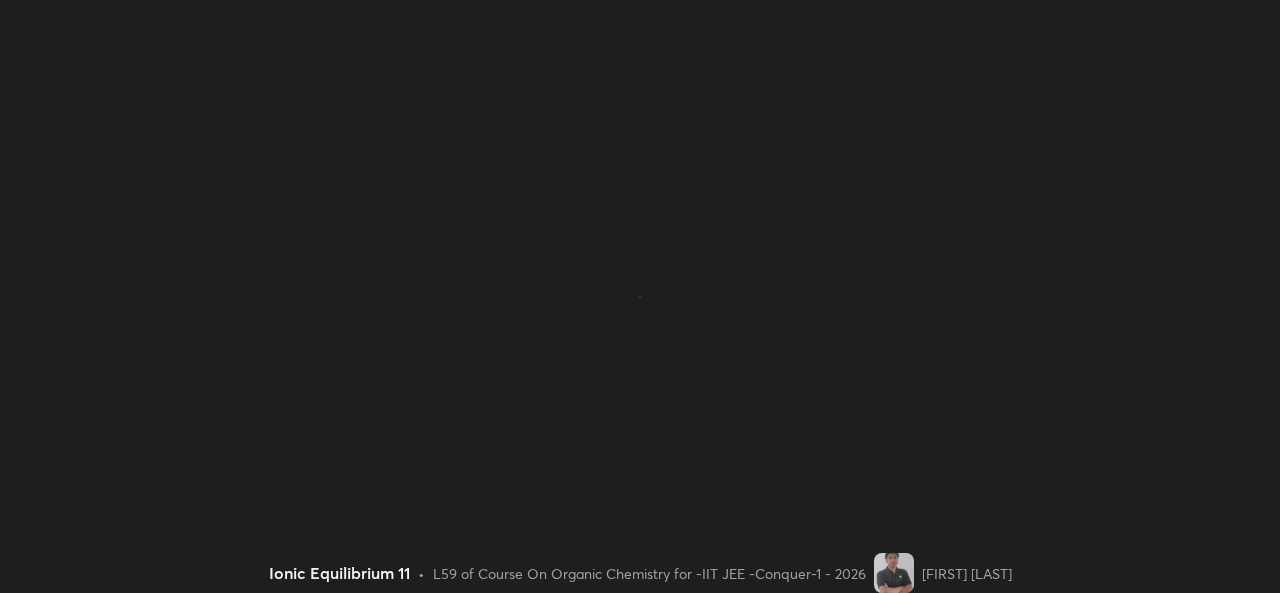 scroll, scrollTop: 0, scrollLeft: 0, axis: both 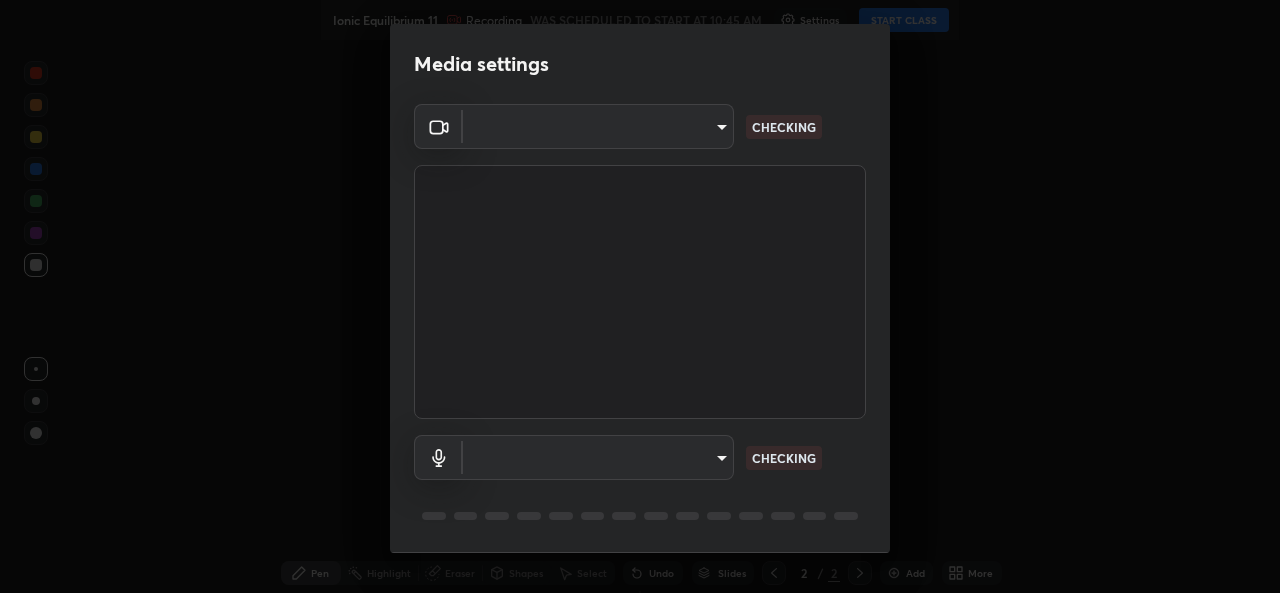 type on "162a4bef6d5de59660943d10e2777e2613c591b7fe343c7323db06c6e3c7e835" 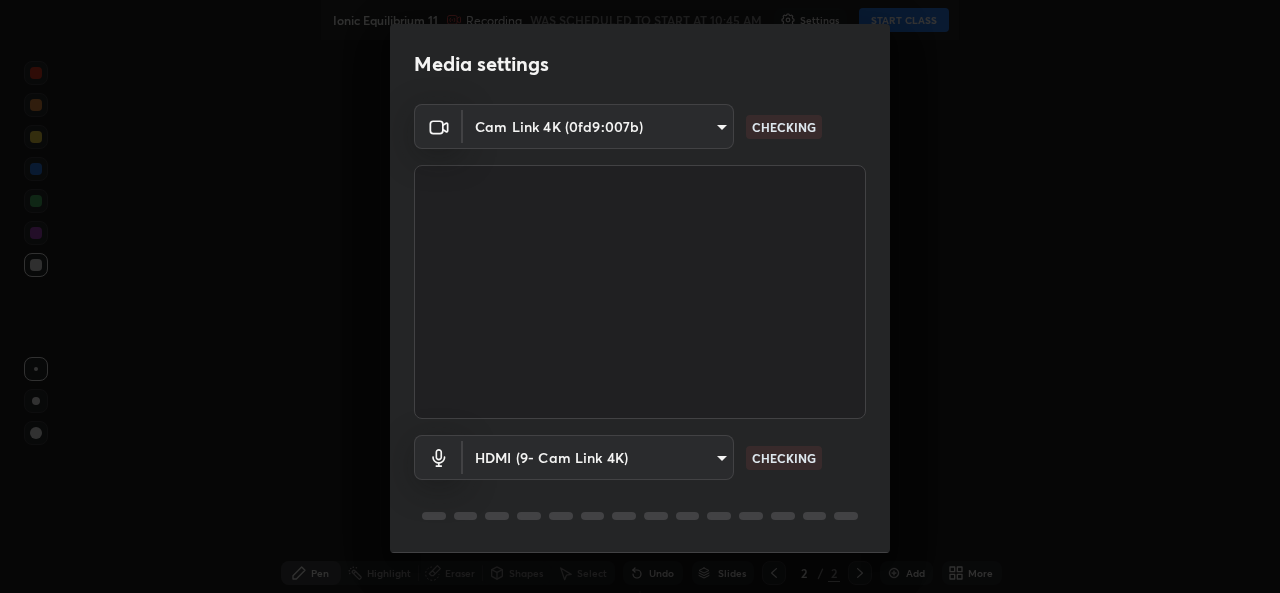 scroll, scrollTop: 63, scrollLeft: 0, axis: vertical 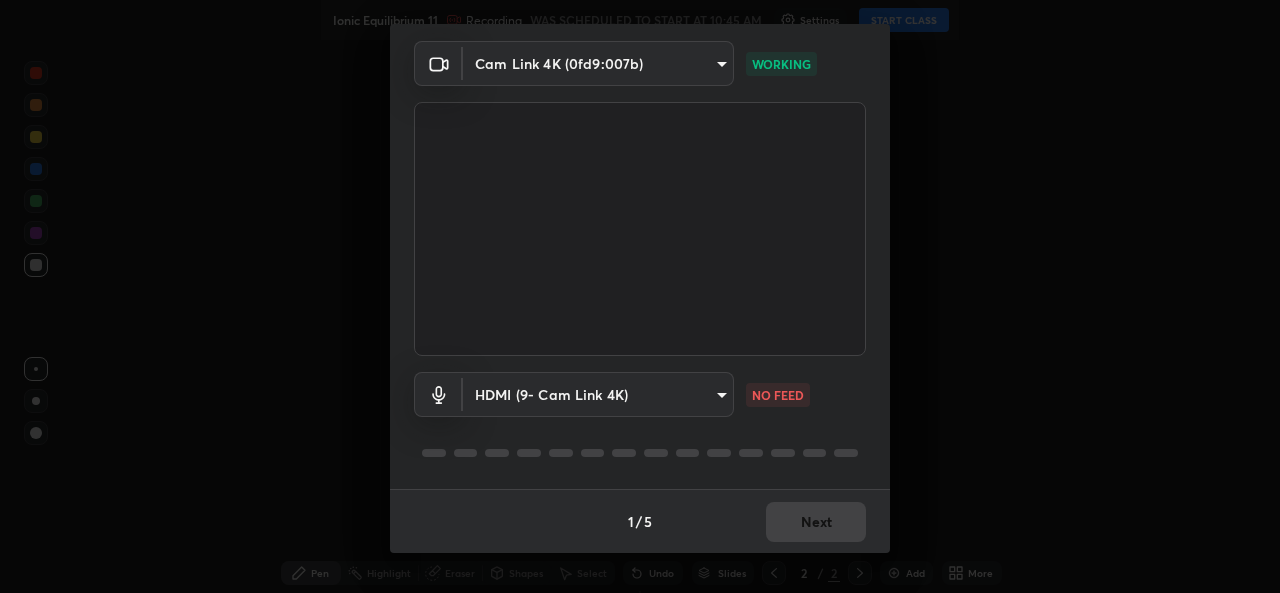 click on "Erase all Ionic Equilibrium 11 Recording WAS SCHEDULED TO START AT  10:45 AM Settings START CLASS Setting up your live class Ionic Equilibrium 11 • L59 of Course On Organic Chemistry for -IIT JEE -Conquer-1 - 2026 [FIRST] [LAST] Pen Highlight Eraser Shapes Select Undo Slides 2 / 2 Add More No doubts shared Encourage your learners to ask a doubt for better clarity Report an issue Reason for reporting Buffering Chat not working Audio - Video sync issue Educator video quality low ​ Attach an image Report an issue Reason for reporting Buffering Chat not working Audio - Video sync issue Educator video quality low ​ Attach an image Report Media settings Cam Link 4K (0fd9:007b) 162a4bef6d5de59660943d10e2777e2613c591b7fe343c7323db06c6e3c7e835 WORKING HDMI (9- Cam Link 4K) 1d4febaa8ec43250a5abd803b4b9017d31c20cfa2482e27e93703920a67056a4 NO FEED 1 / 5 Next" at bounding box center (640, 296) 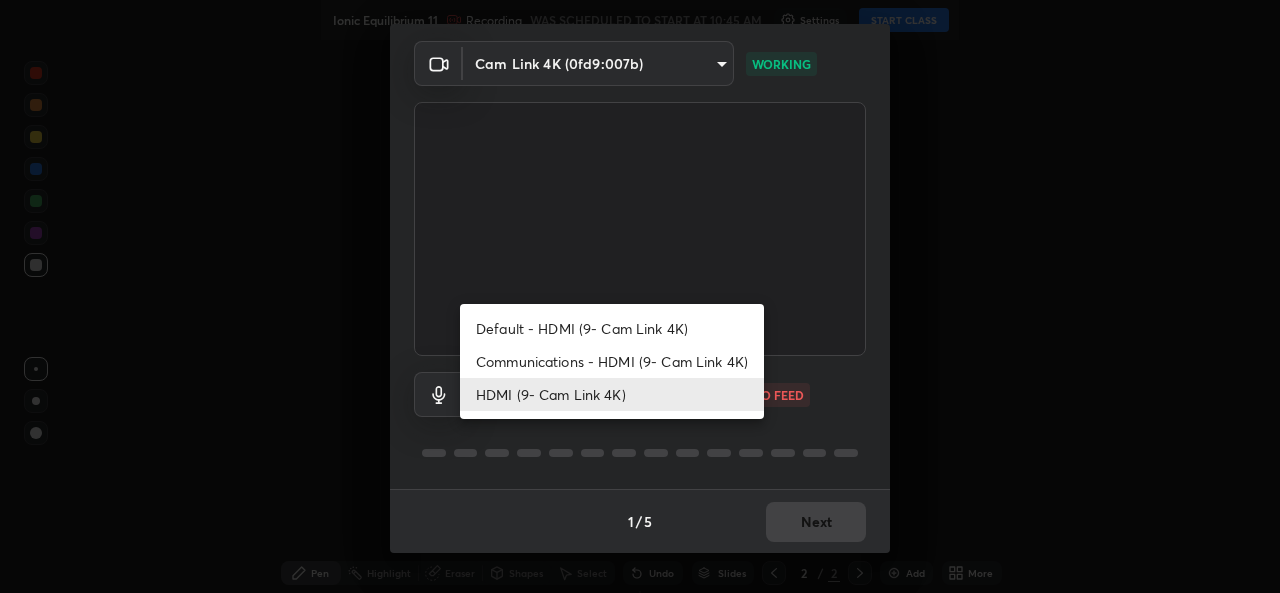 click on "Communications - HDMI (9- Cam Link 4K)" at bounding box center (612, 361) 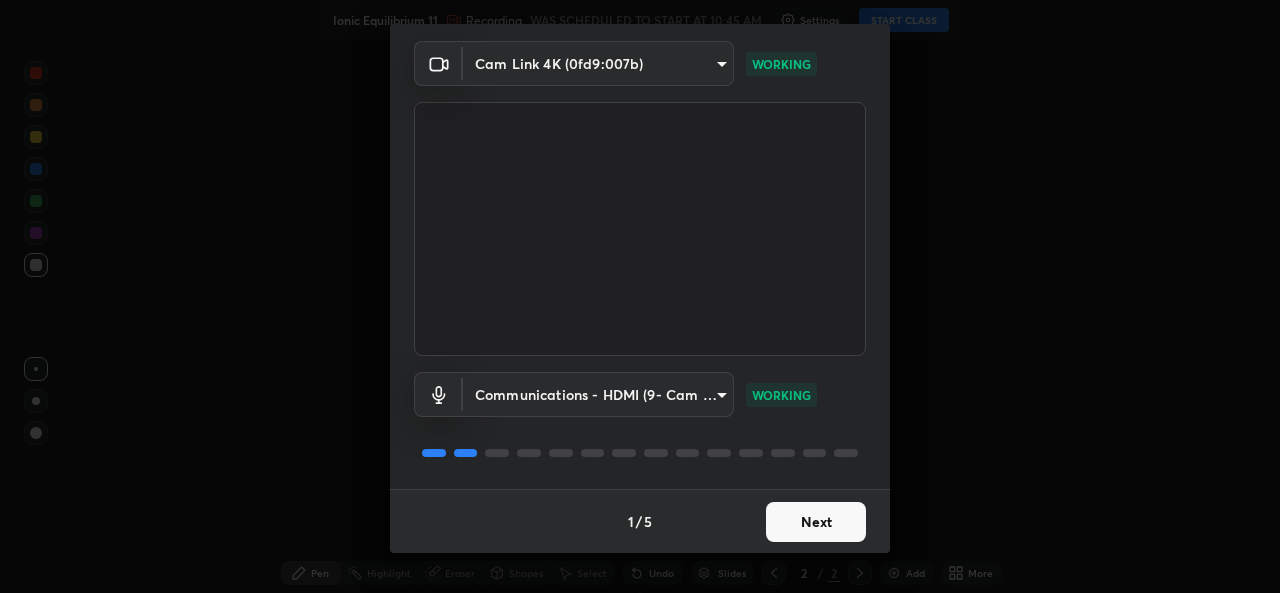 click on "Next" at bounding box center (816, 522) 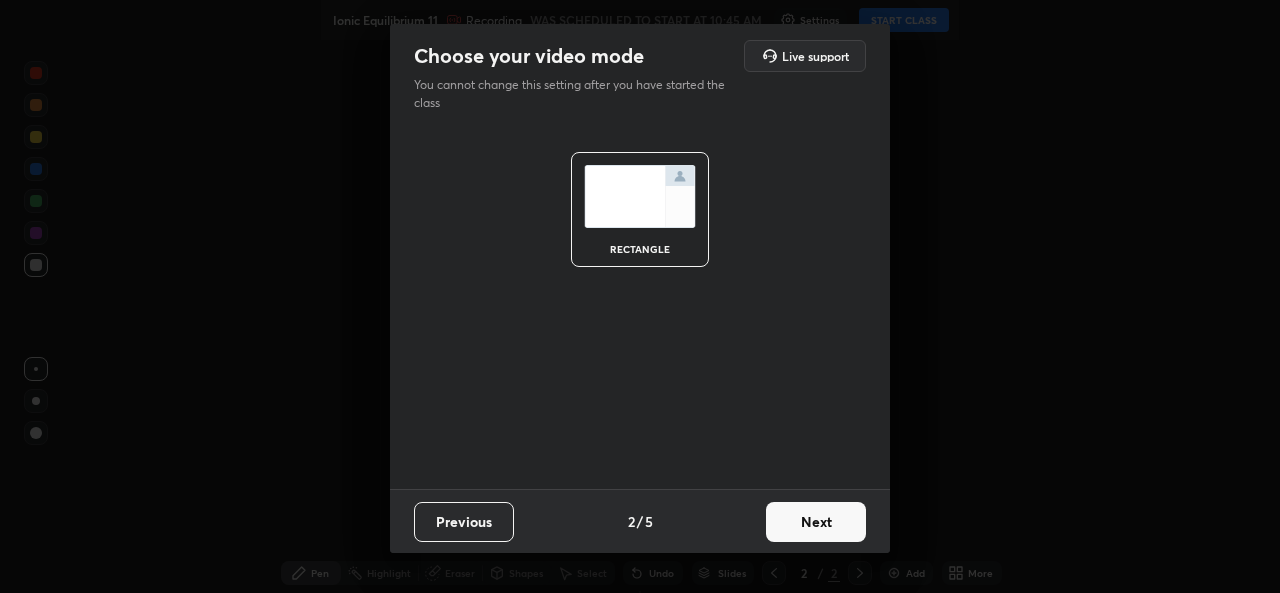 click on "Next" at bounding box center [816, 522] 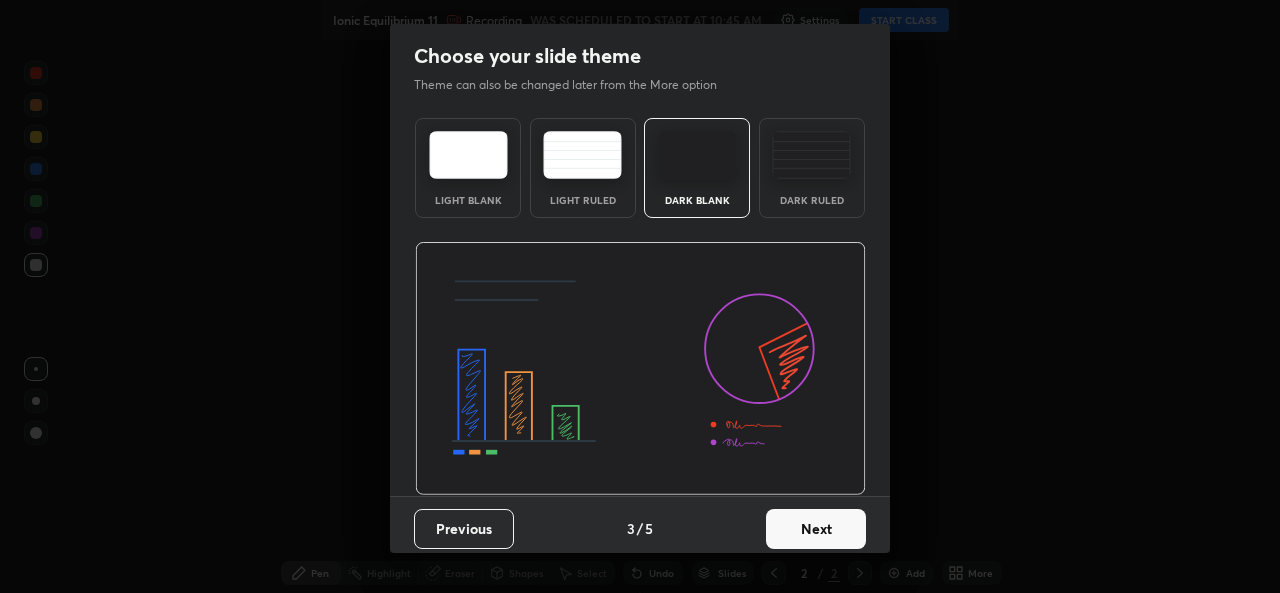 click on "Next" at bounding box center [816, 529] 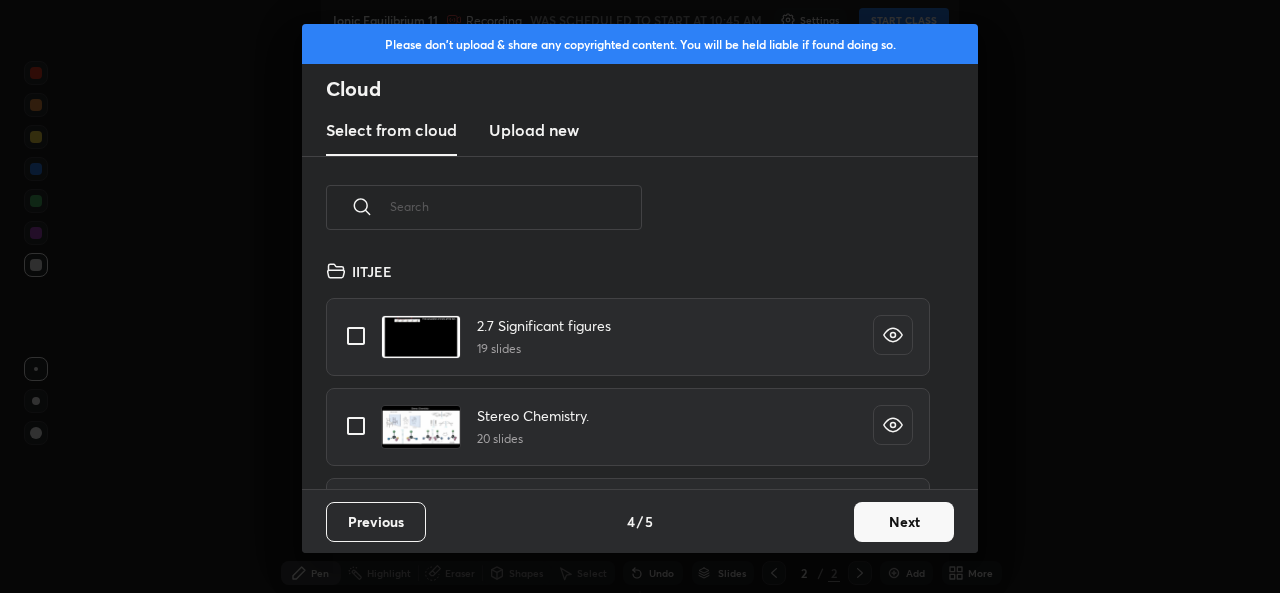 scroll, scrollTop: 7, scrollLeft: 11, axis: both 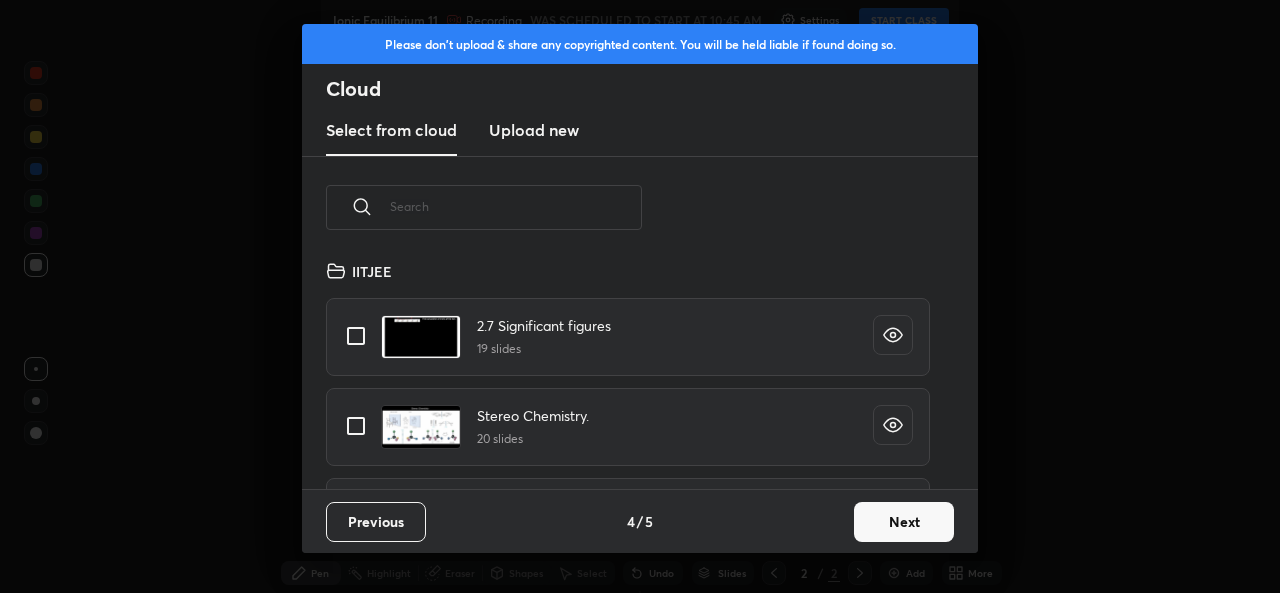 click on "Upload new" at bounding box center [534, 130] 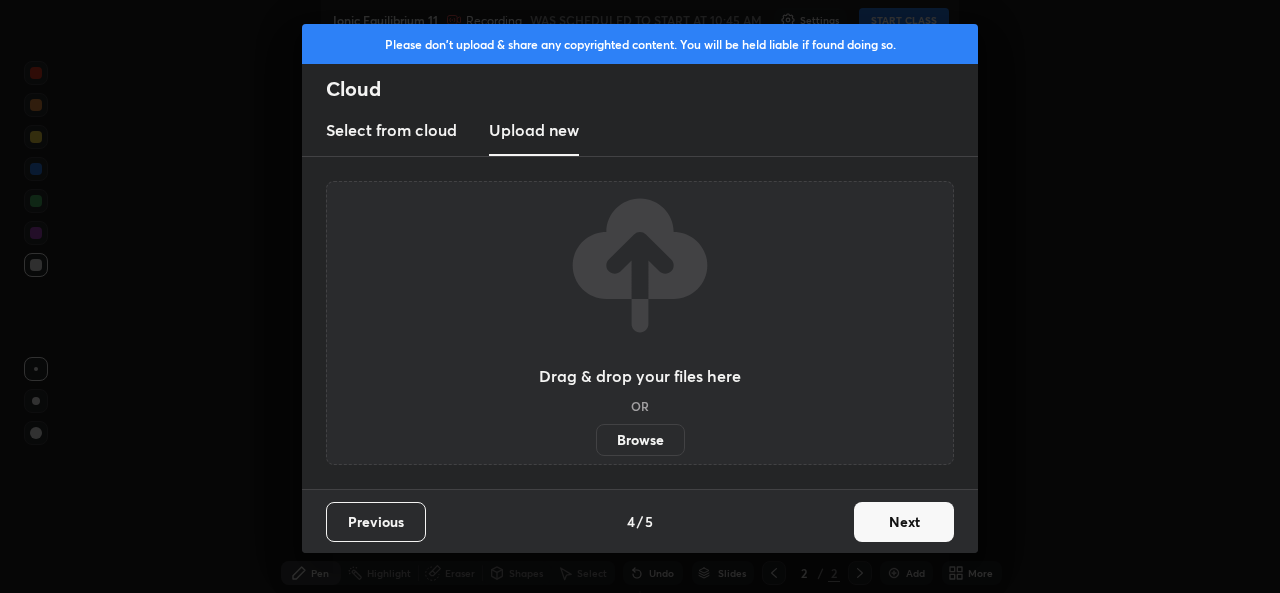 click on "Browse" at bounding box center [640, 440] 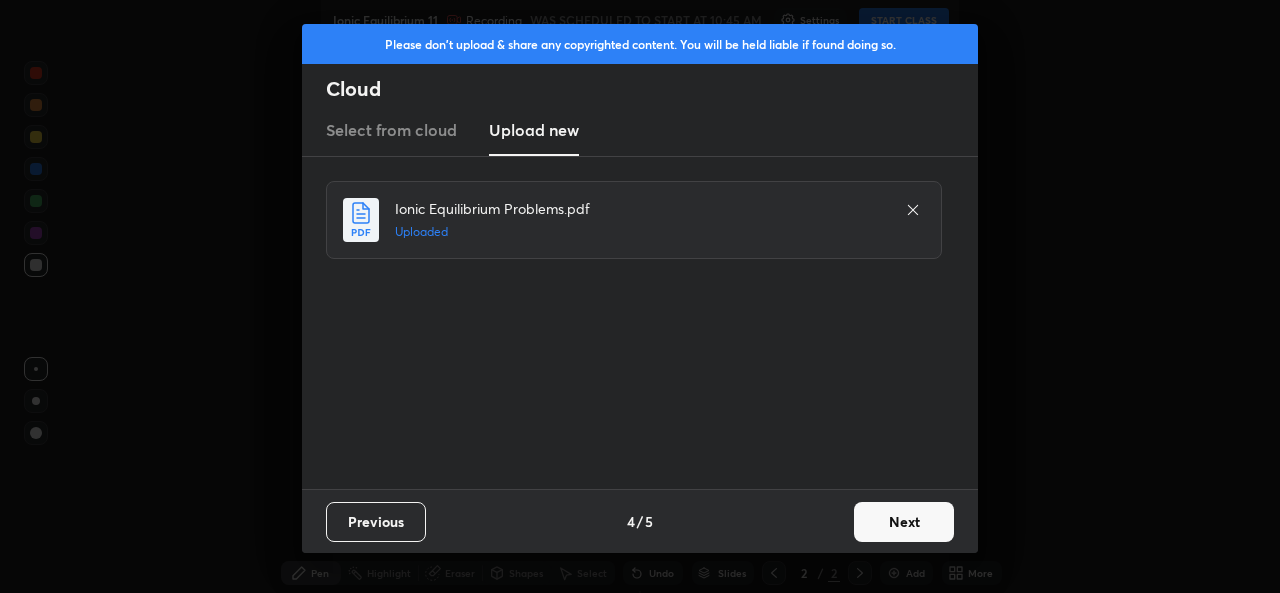 click on "Next" at bounding box center (904, 522) 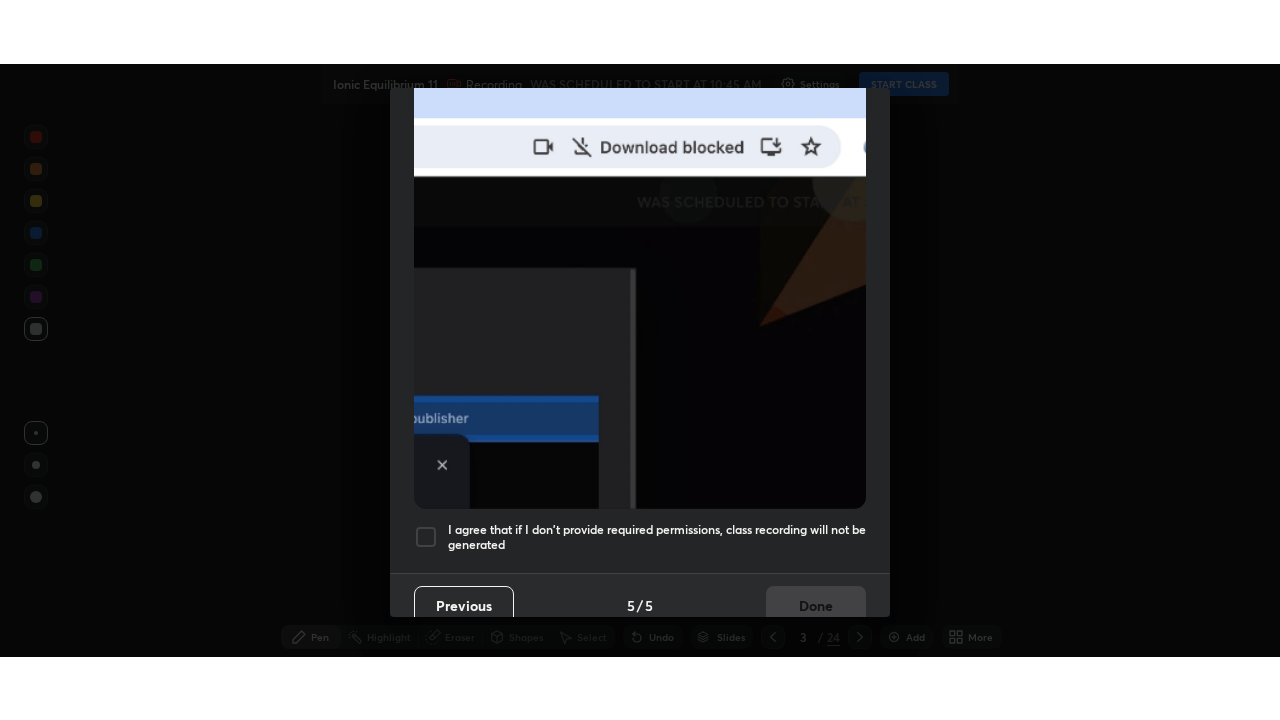 scroll, scrollTop: 471, scrollLeft: 0, axis: vertical 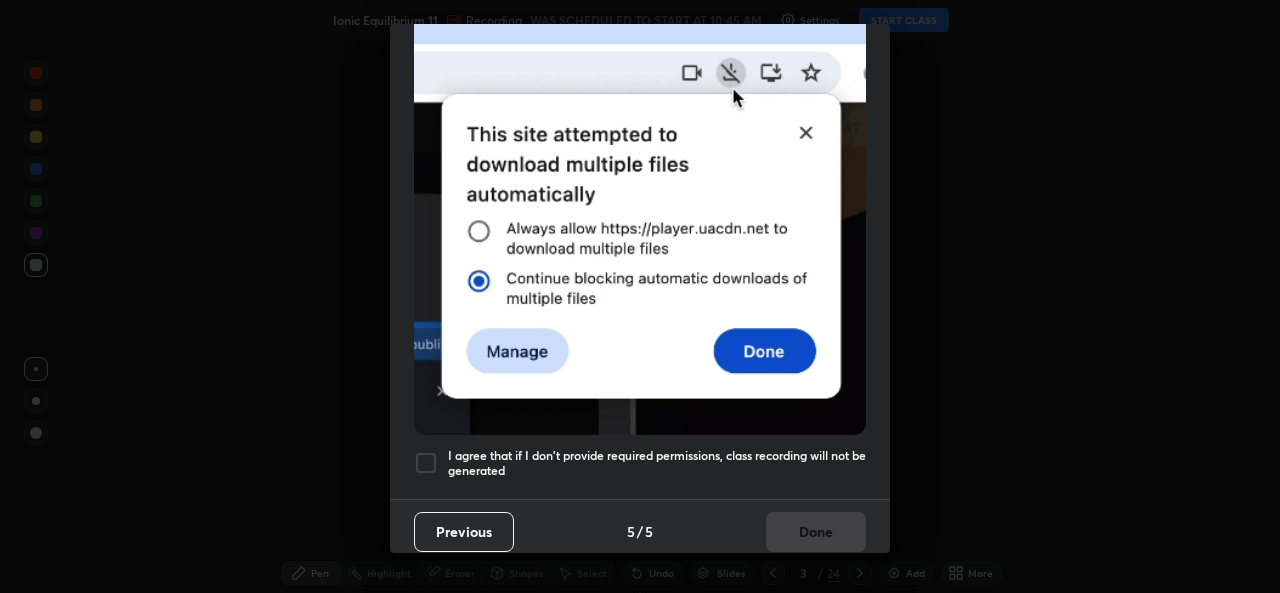 click at bounding box center [426, 463] 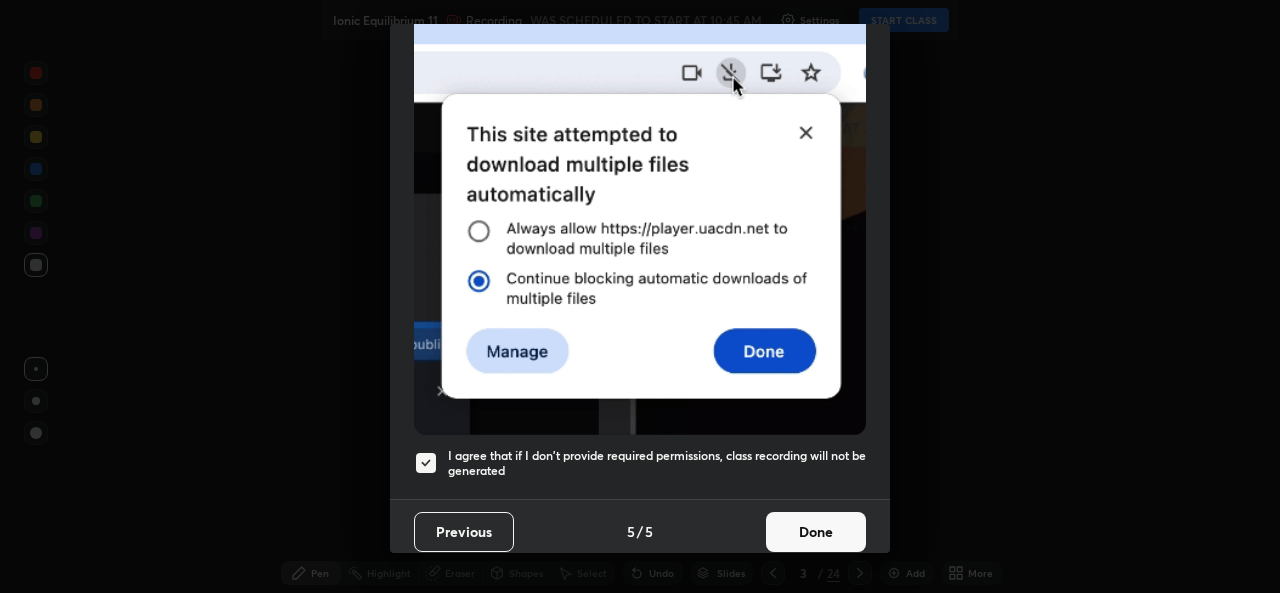 click on "Done" at bounding box center (816, 532) 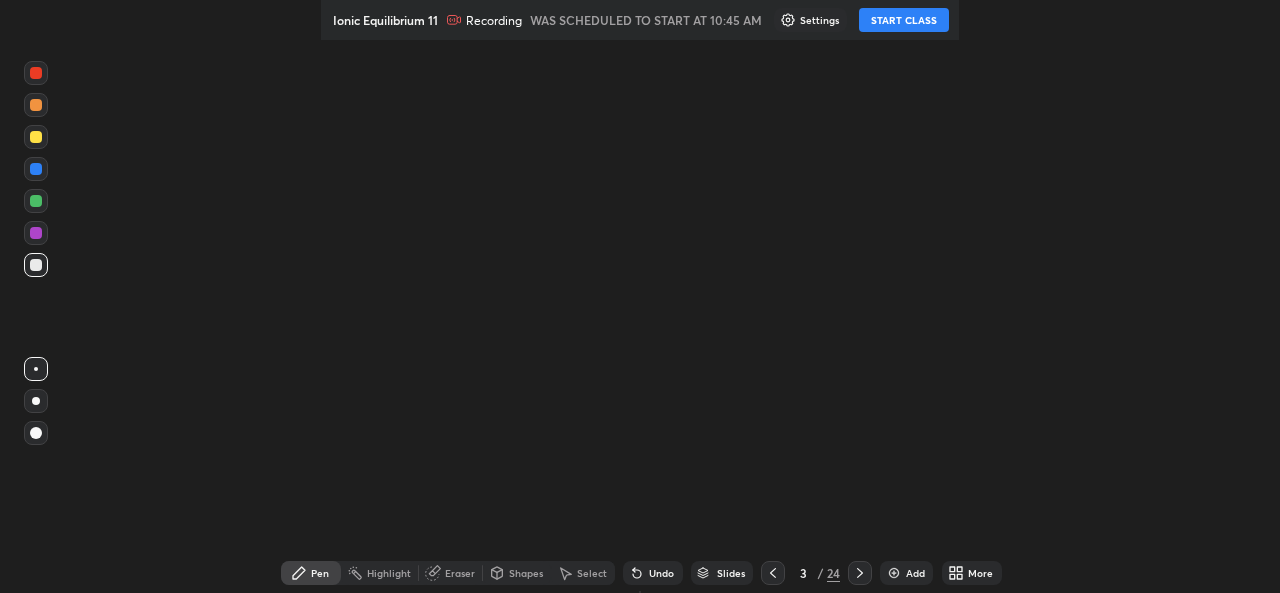 click on "More" at bounding box center [980, 573] 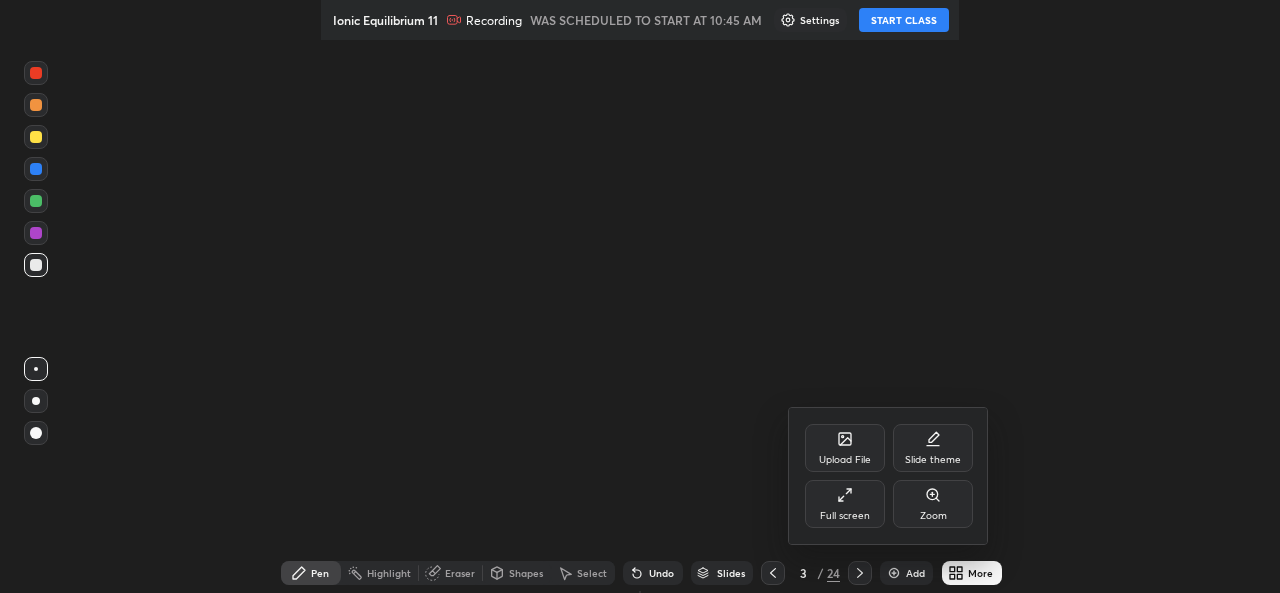 click 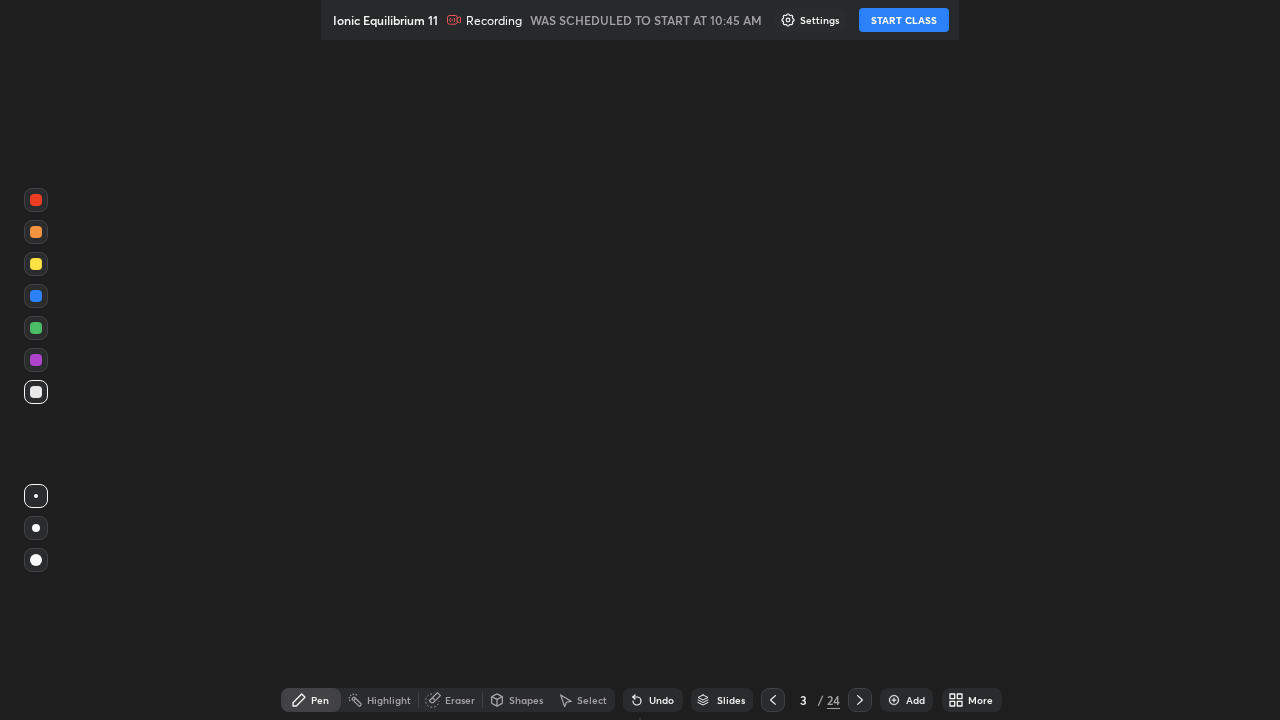 click on "START CLASS" at bounding box center [904, 20] 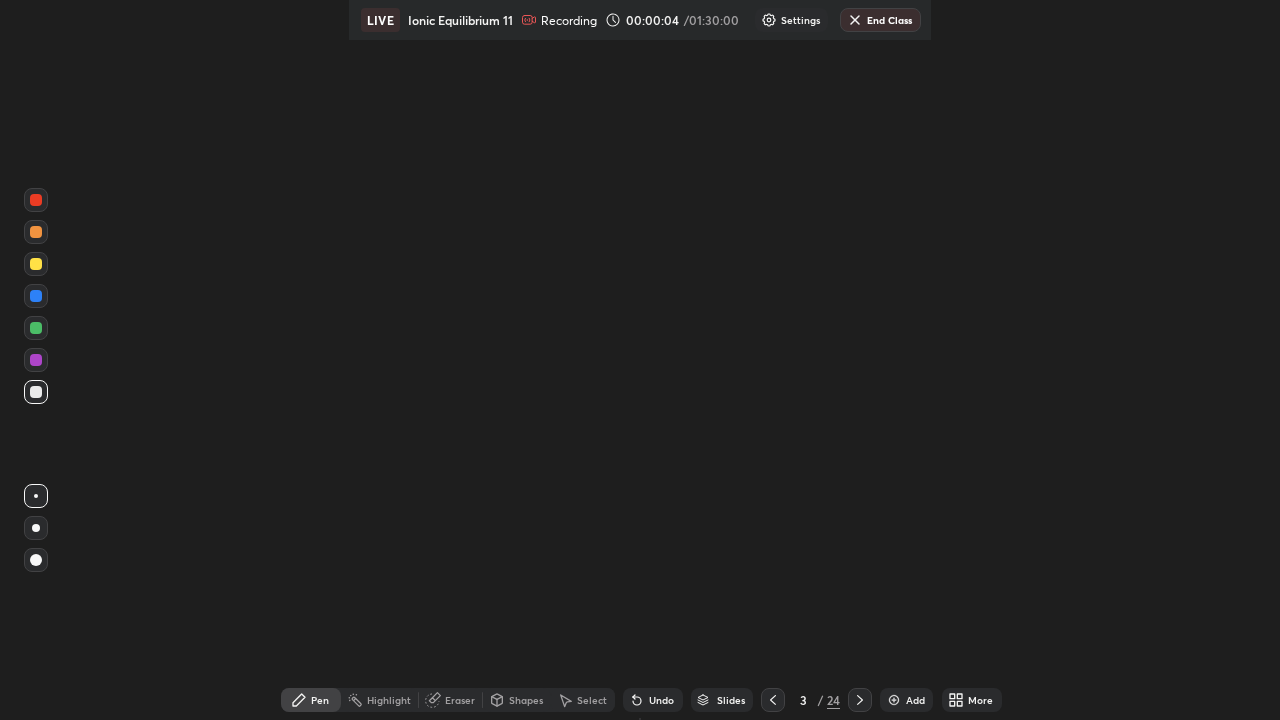 click 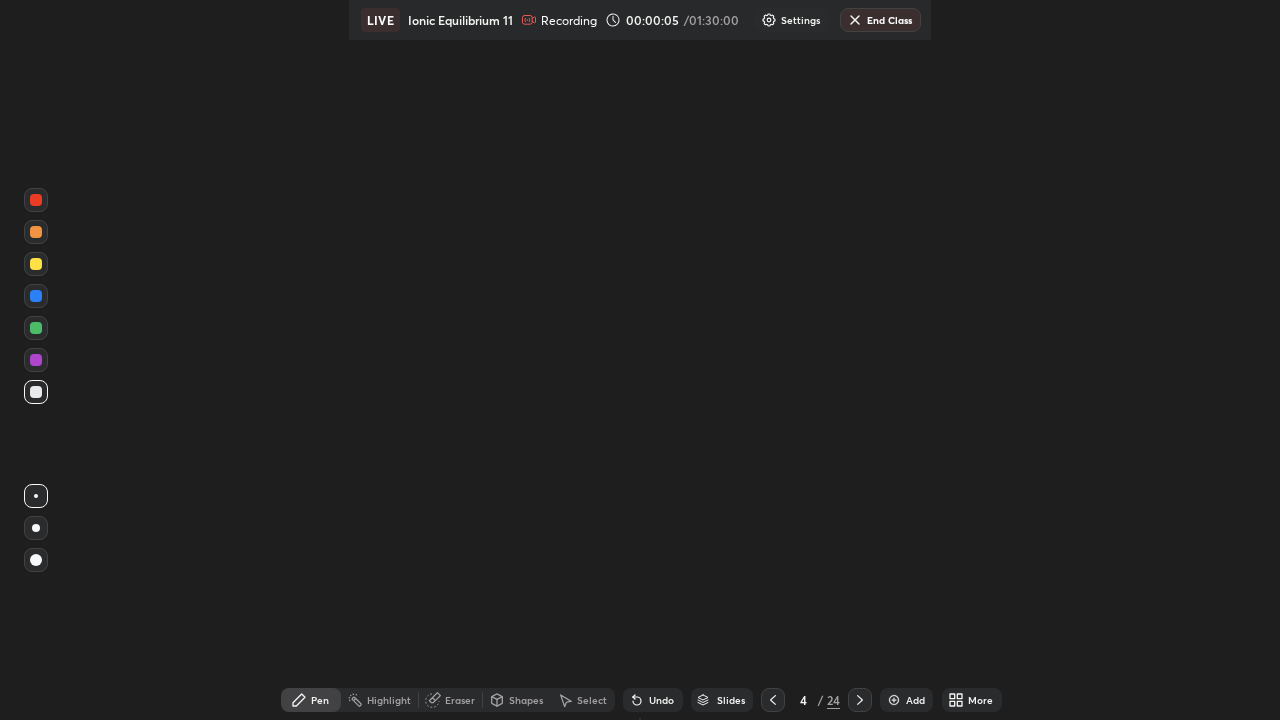 click 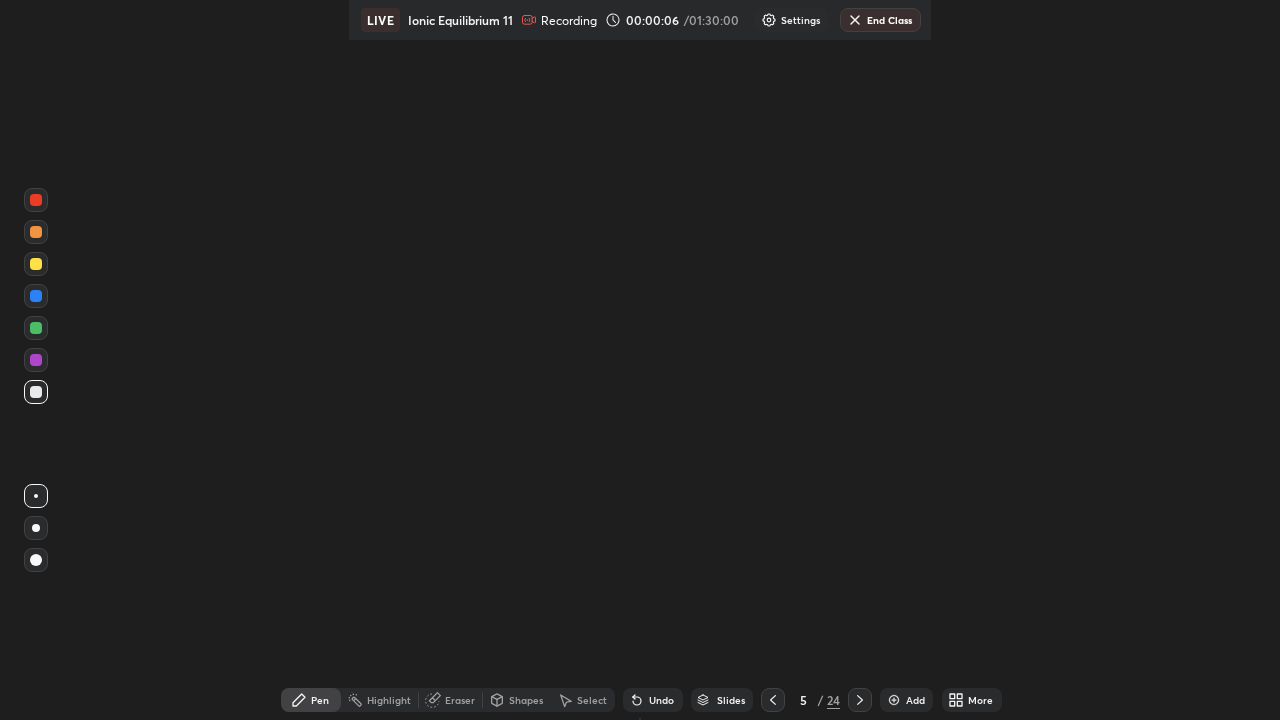 click 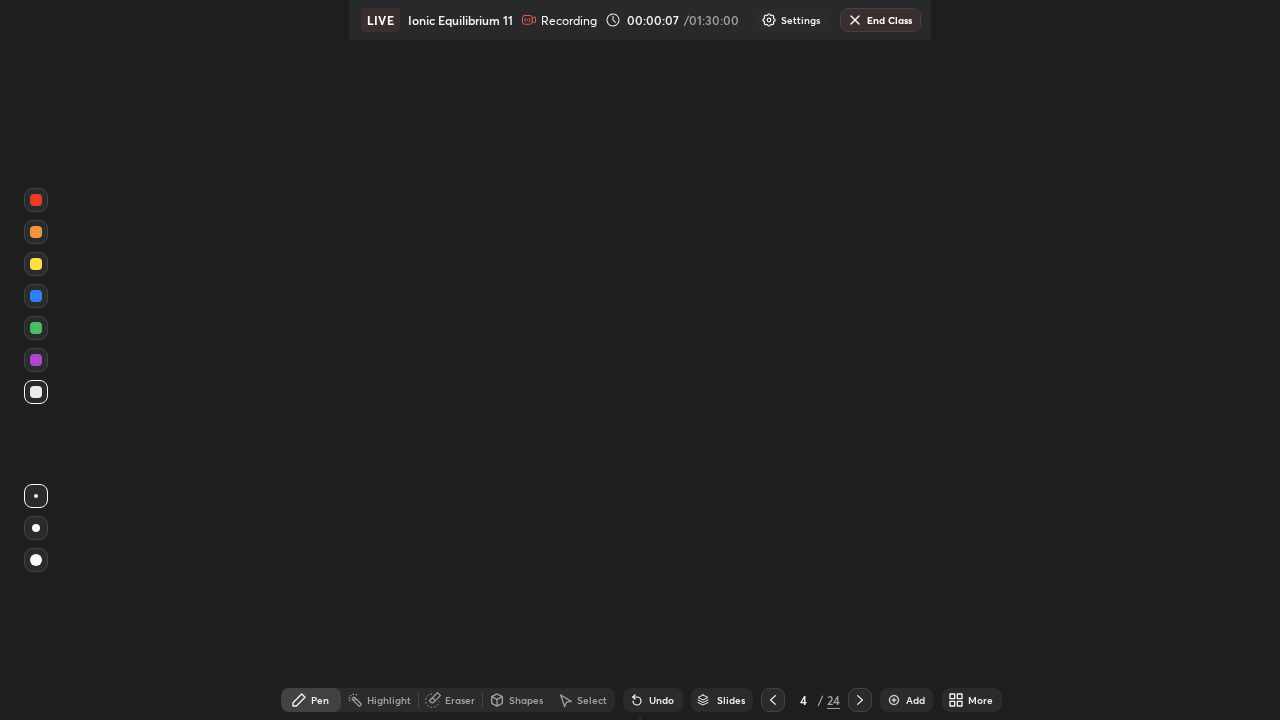 click on "24" at bounding box center (833, 700) 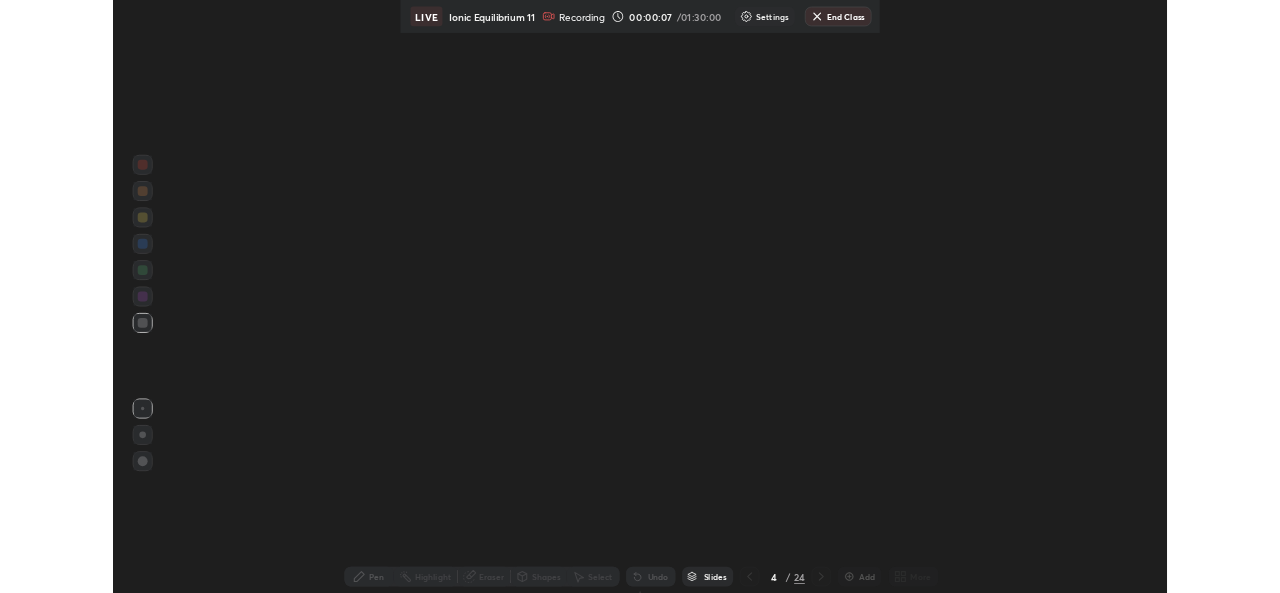 scroll, scrollTop: 1, scrollLeft: 11, axis: both 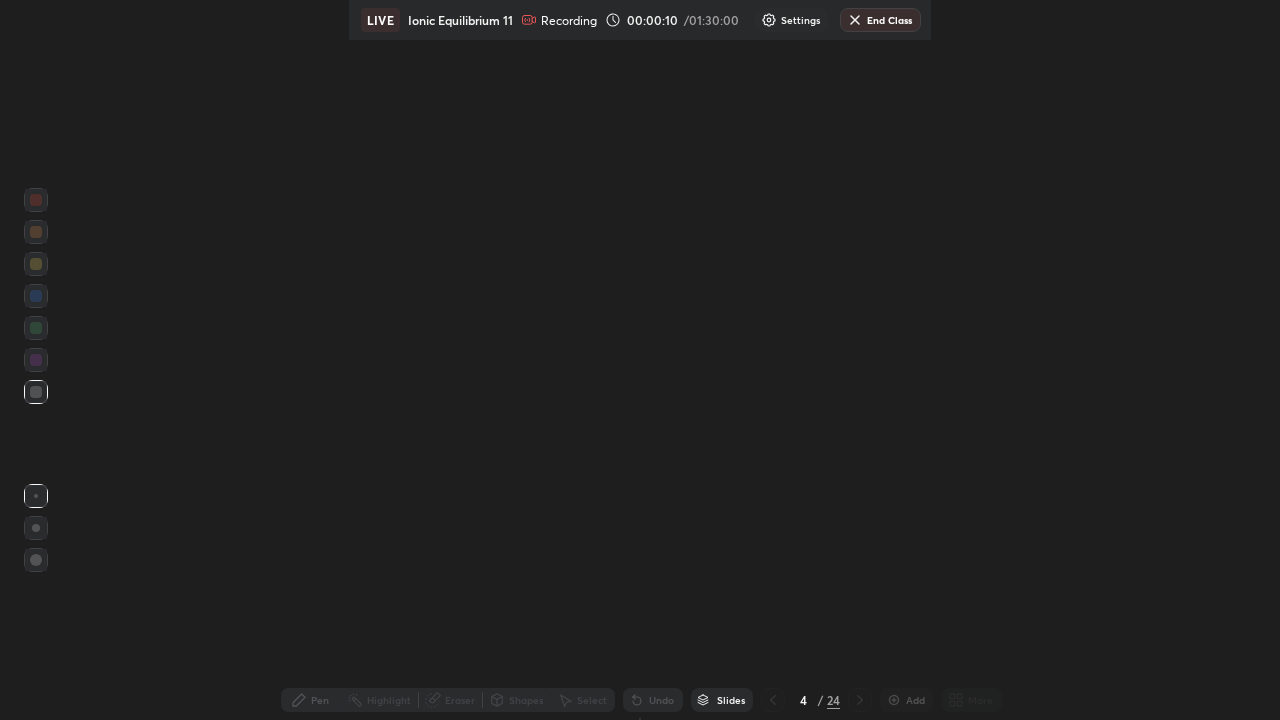 click on "4 / 24" at bounding box center (816, 700) 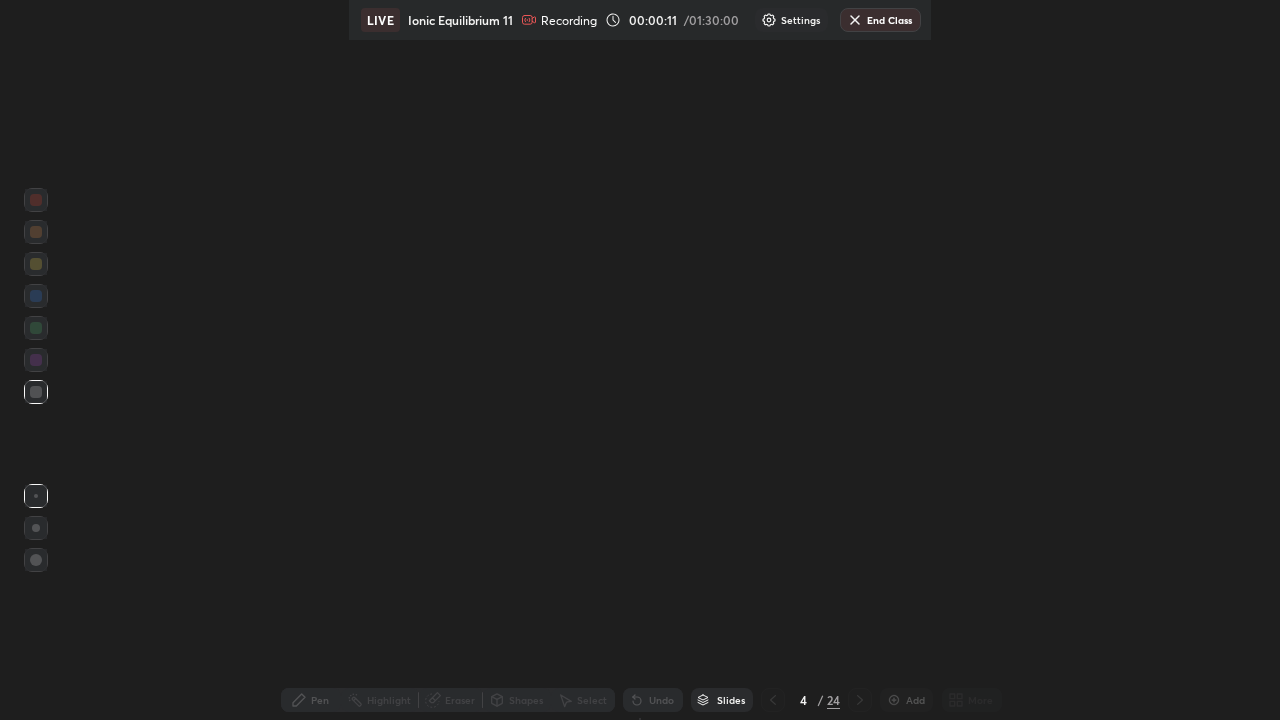 click on "More" at bounding box center [972, 700] 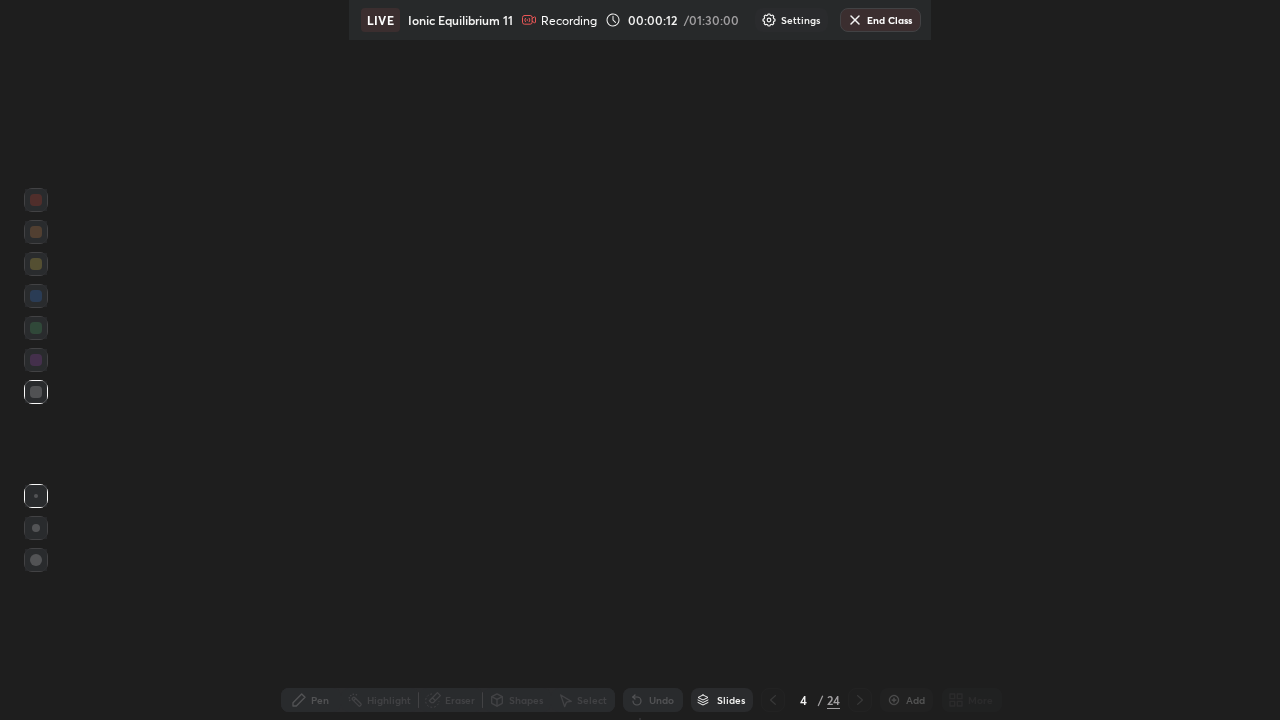 click on "More" at bounding box center [972, 700] 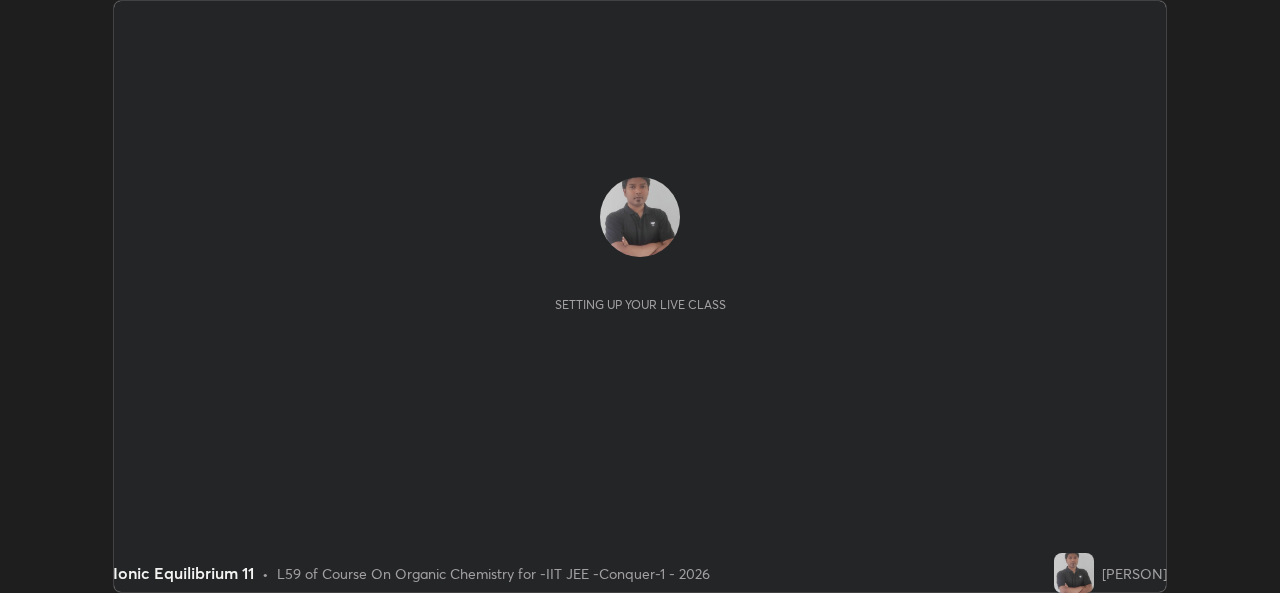 scroll, scrollTop: 0, scrollLeft: 0, axis: both 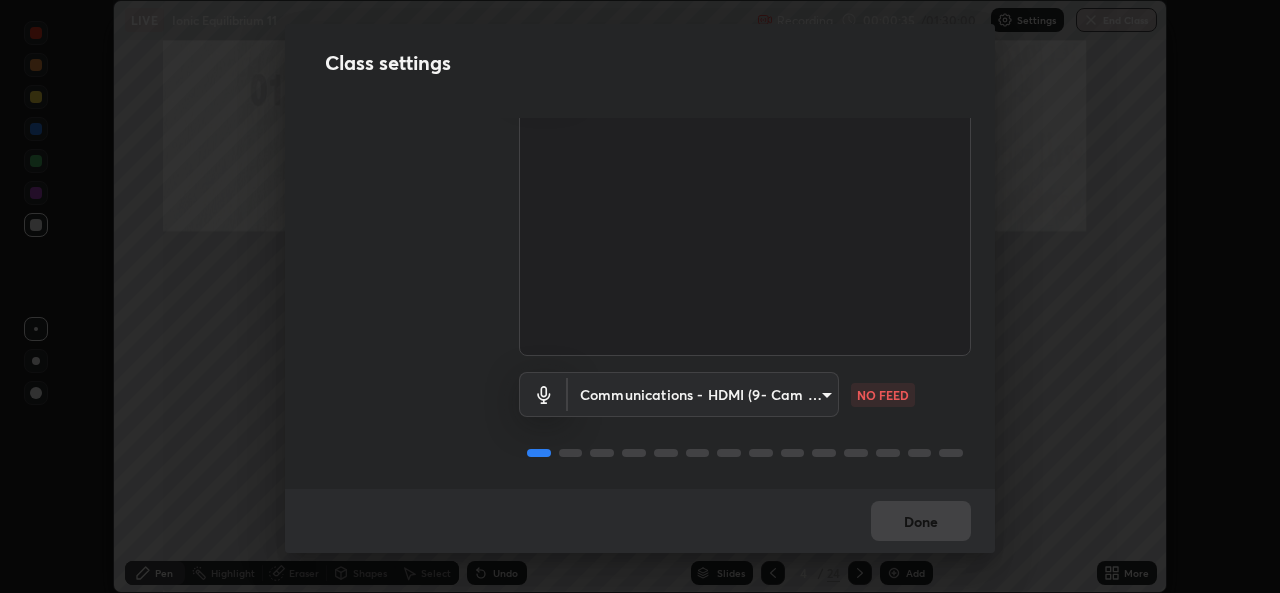 click on "Erase all LIVE Ionic Equilibrium 11 Recording 00:00:35 /  01:30:00 Settings End Class Setting up your live class Ionic Equilibrium 11 • L59 of Course On Organic Chemistry for -IIT JEE -Conquer-1 - 2026 Anant Raj Pen Highlight Eraser Shapes Select Undo Slides 4 / 24 Add More No doubts shared Encourage your learners to ask a doubt for better clarity Report an issue Reason for reporting Buffering Chat not working Audio - Video sync issue Educator video quality low ​ Attach an image Report Class settings Audio & Video Cam Link 4K (0fd9:007b) 162a4bef6d5de59660943d10e2777e2613c591b7fe343c7323db06c6e3c7e835 WORKING Communications - HDMI (9- Cam Link 4K) communications NO FEED Done" at bounding box center [640, 296] 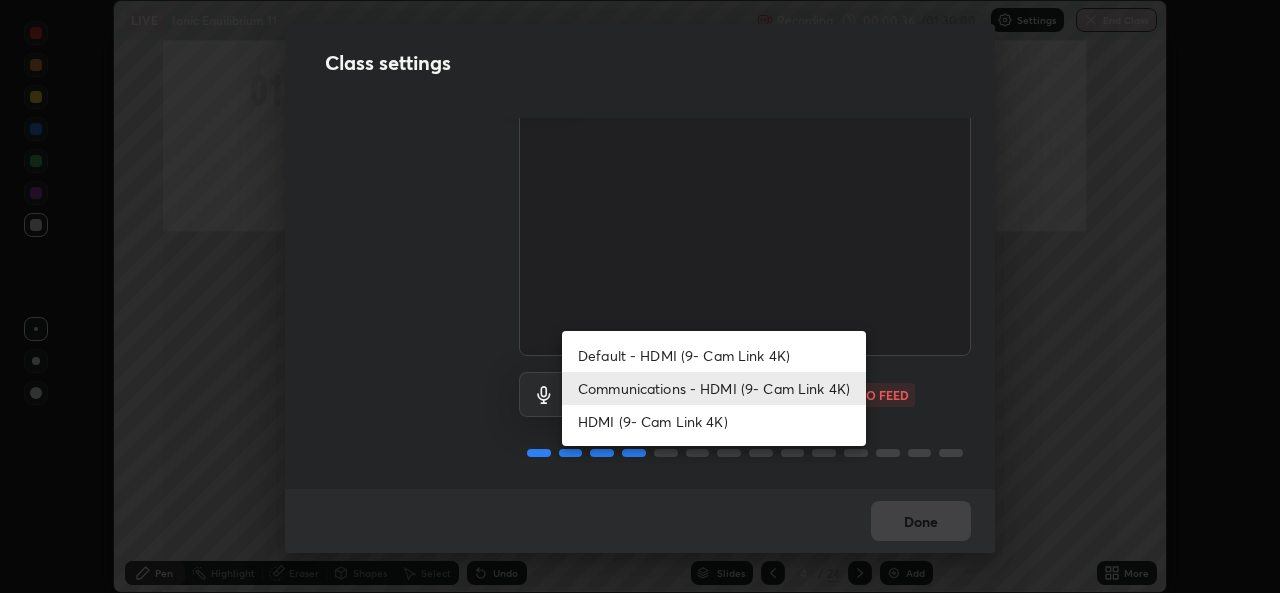 click on "Default - HDMI (9- Cam Link 4K)" at bounding box center [714, 355] 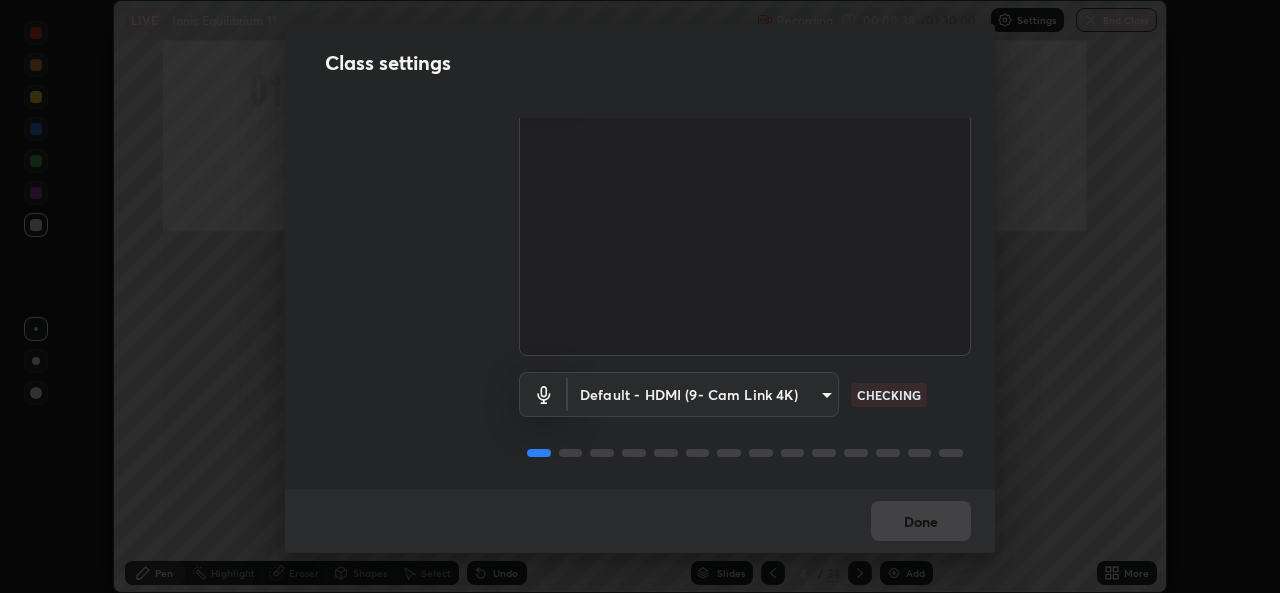 click on "Erase all LIVE Ionic Equilibrium 11 Recording 00:00:38 /  01:30:00 Settings End Class Setting up your live class Ionic Equilibrium 11 • L59 of Course On Organic Chemistry for -IIT JEE -Conquer-1 - 2026 Anant Raj Pen Highlight Eraser Shapes Select Undo Slides 4 / 24 Add More No doubts shared Encourage your learners to ask a doubt for better clarity Report an issue Reason for reporting Buffering Chat not working Audio - Video sync issue Educator video quality low ​ Attach an image Report Class settings Audio & Video Cam Link 4K (0fd9:007b) 162a4bef6d5de59660943d10e2777e2613c591b7fe343c7323db06c6e3c7e835 WORKING Default - HDMI (9- Cam Link 4K) default CHECKING Done" at bounding box center [640, 296] 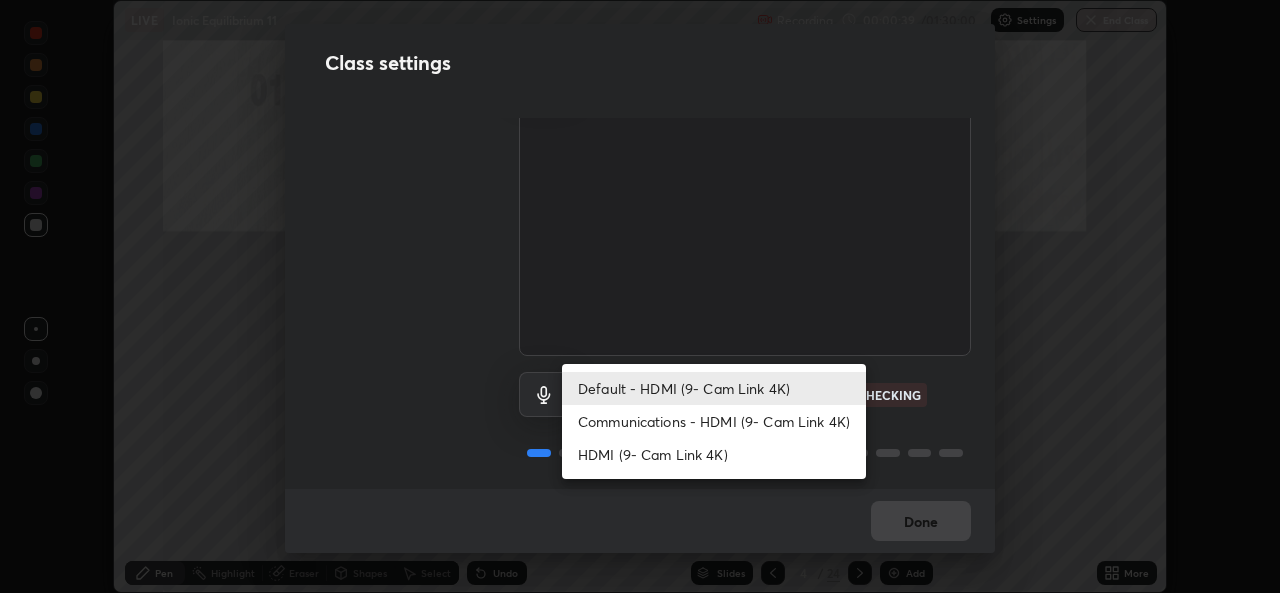 click on "Communications - HDMI (9- Cam Link 4K)" at bounding box center [714, 421] 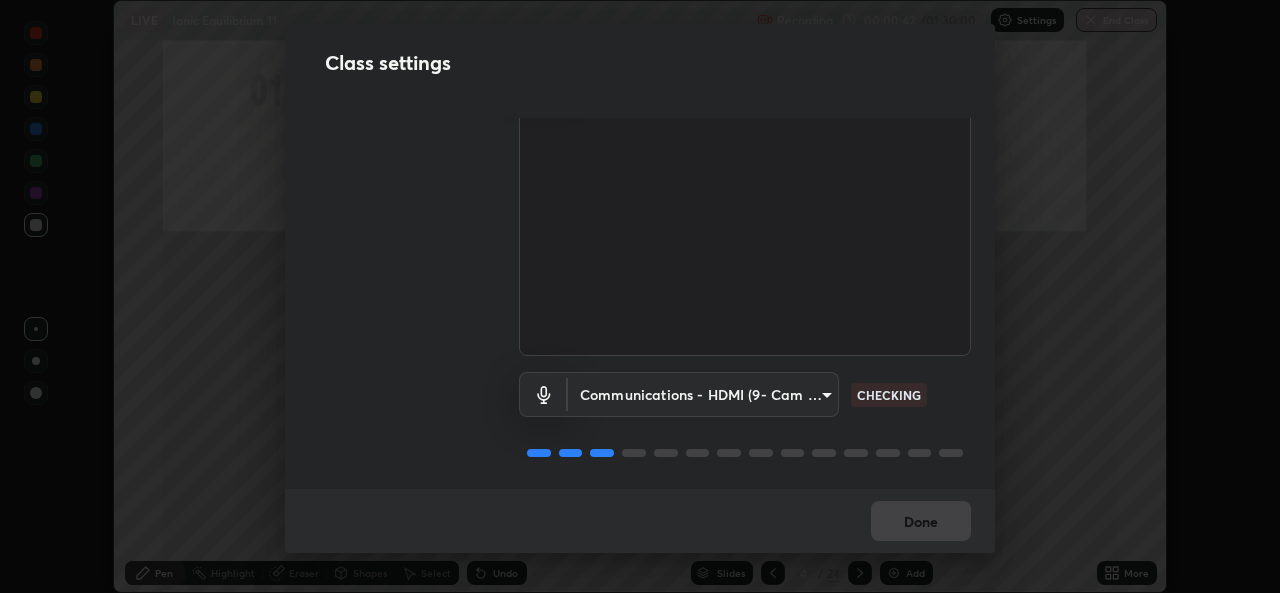 click on "Erase all LIVE Ionic Equilibrium 11 Recording 00:00:42 /  01:30:00 Settings End Class Setting up your live class Ionic Equilibrium 11 • L59 of Course On Organic Chemistry for -IIT JEE -Conquer-1 - 2026 Anant Raj Pen Highlight Eraser Shapes Select Undo Slides 4 / 24 Add More No doubts shared Encourage your learners to ask a doubt for better clarity Report an issue Reason for reporting Buffering Chat not working Audio - Video sync issue Educator video quality low ​ Attach an image Report Class settings Audio & Video Cam Link 4K (0fd9:007b) 162a4bef6d5de59660943d10e2777e2613c591b7fe343c7323db06c6e3c7e835 WORKING Communications - HDMI (9- Cam Link 4K) communications CHECKING Done" at bounding box center (640, 296) 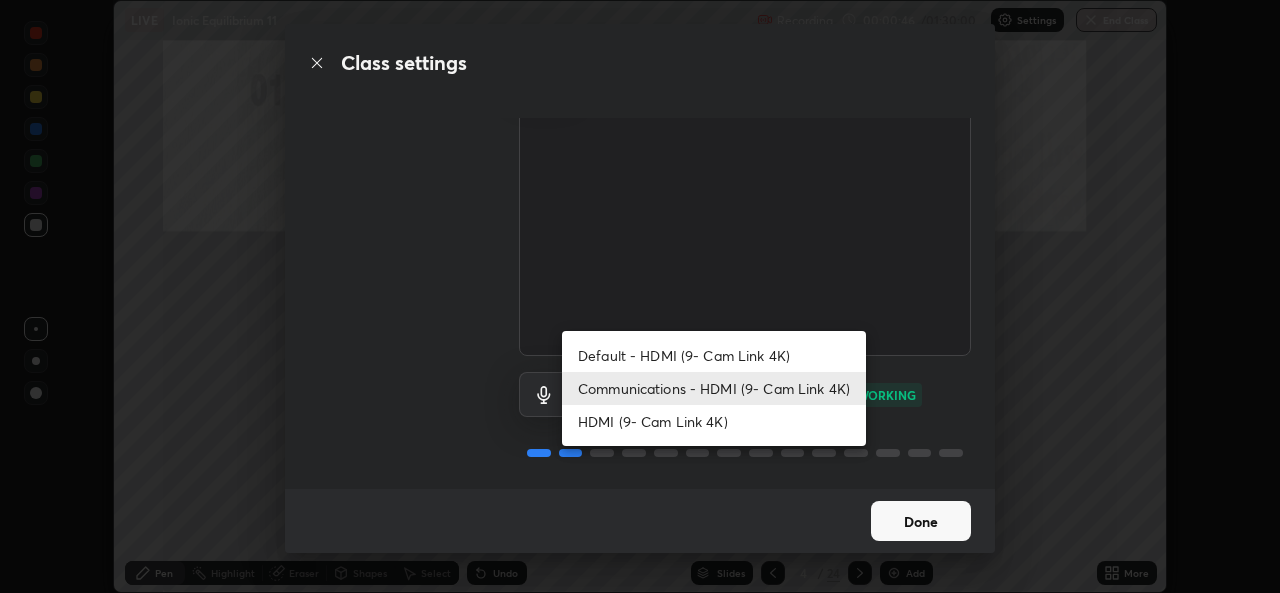 click at bounding box center (640, 296) 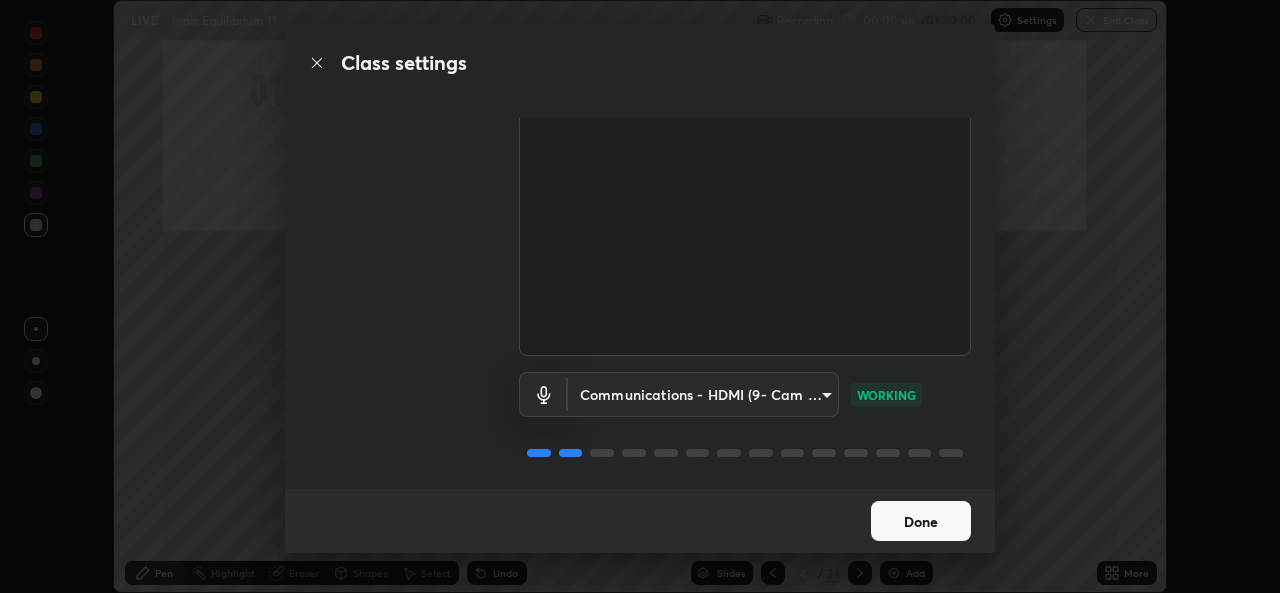 click on "Done" at bounding box center [921, 521] 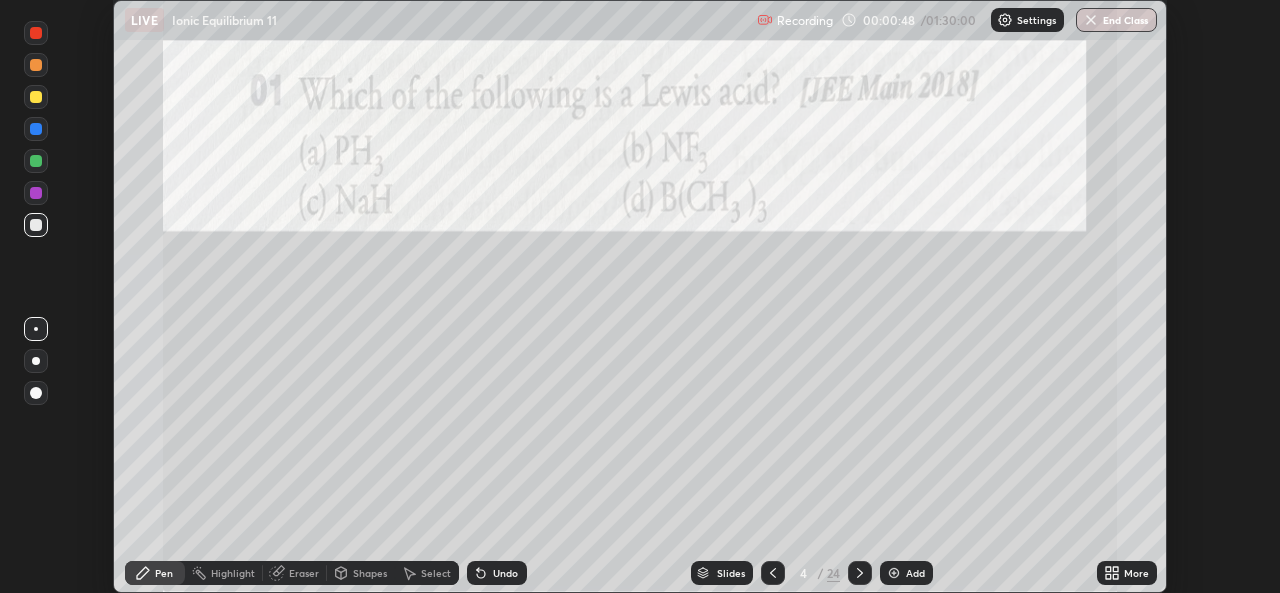 click 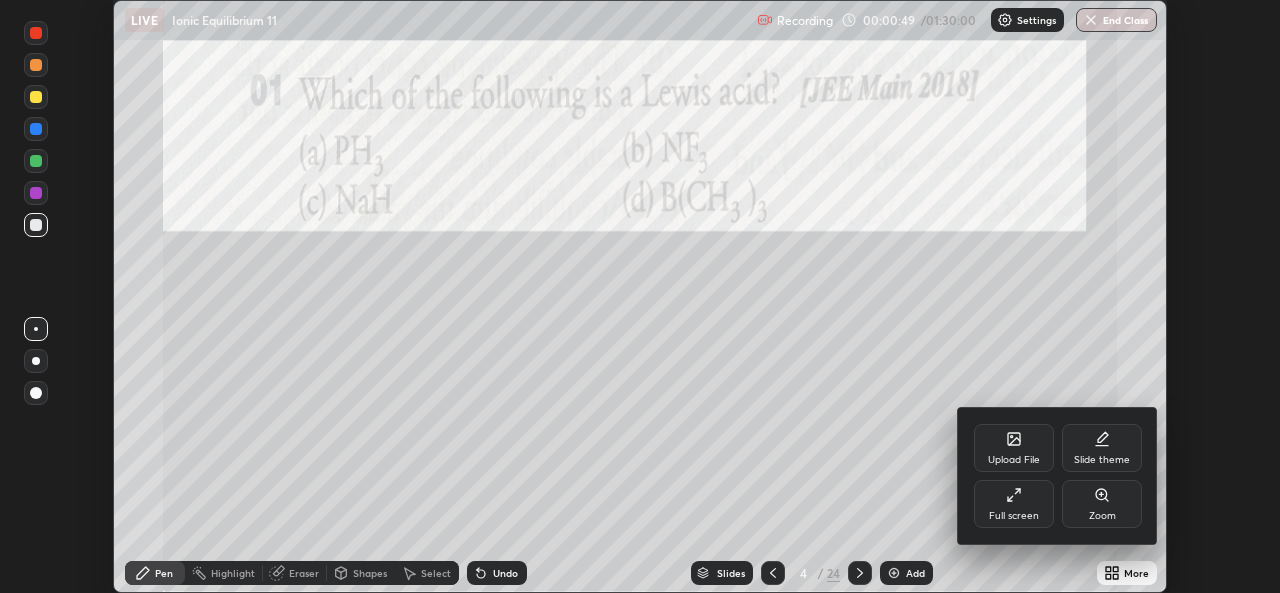 click on "Full screen" at bounding box center [1014, 504] 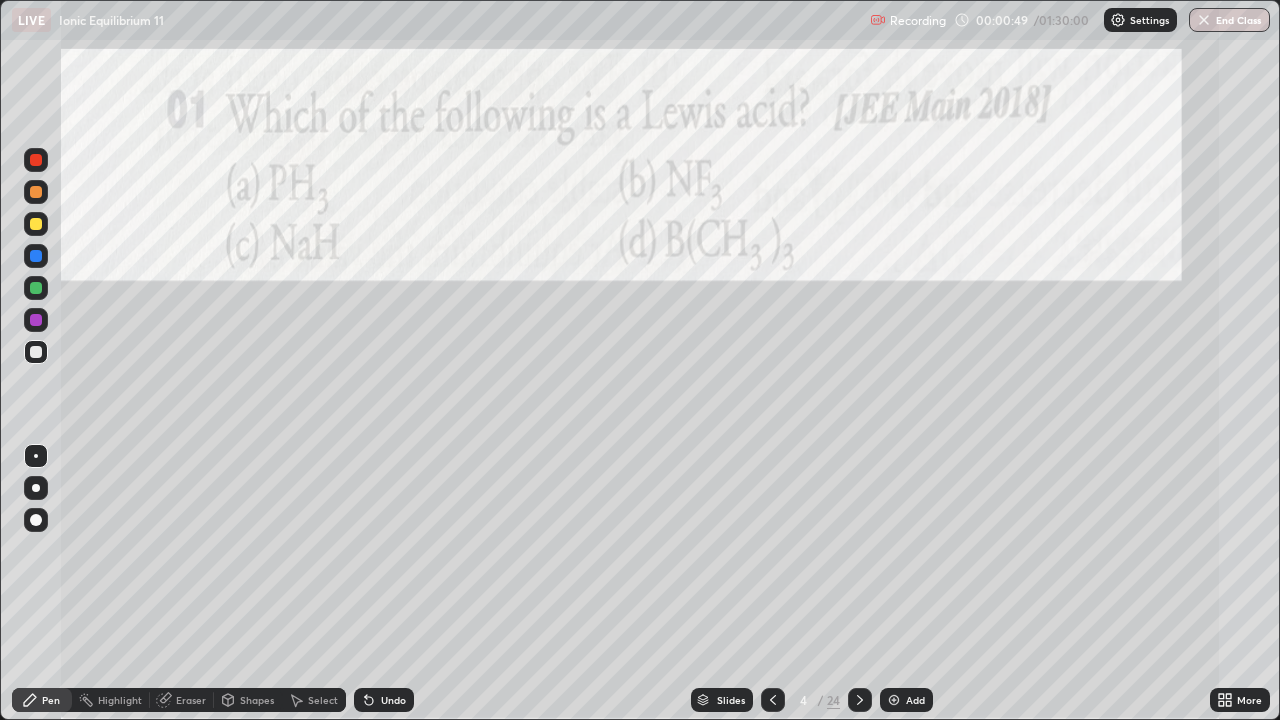 scroll, scrollTop: 99280, scrollLeft: 98720, axis: both 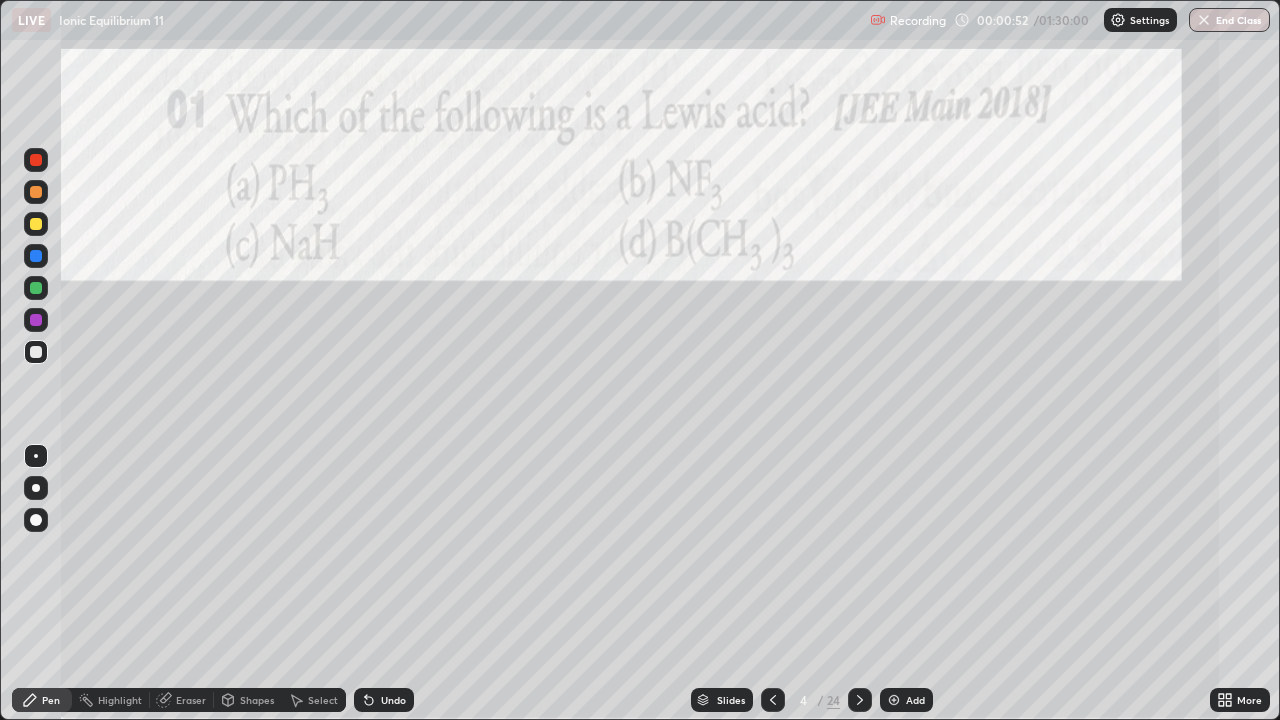 click 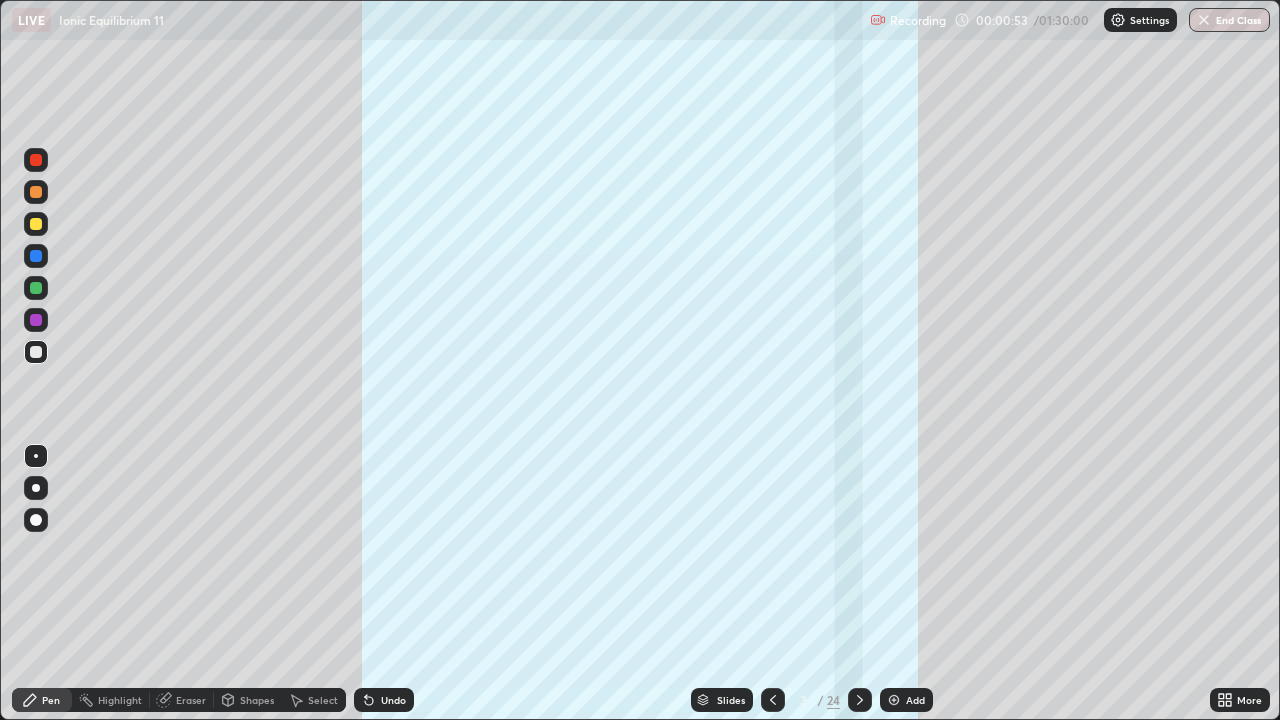 click 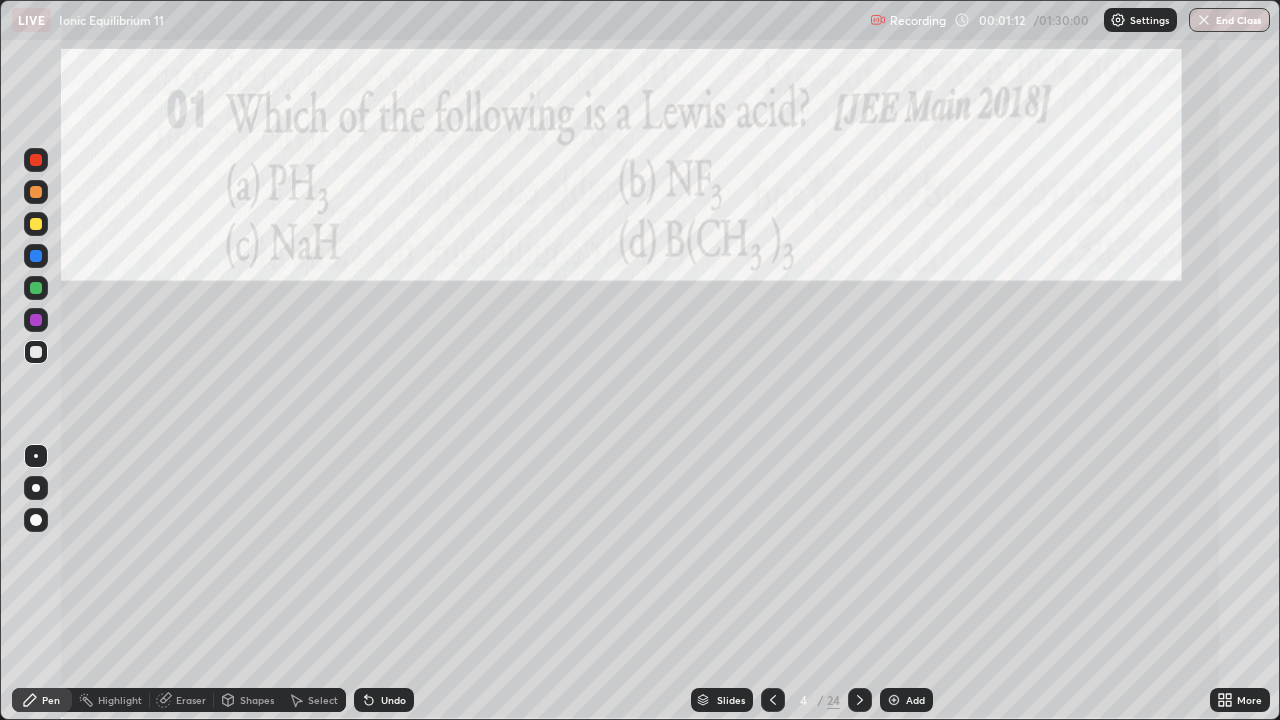click at bounding box center (36, 224) 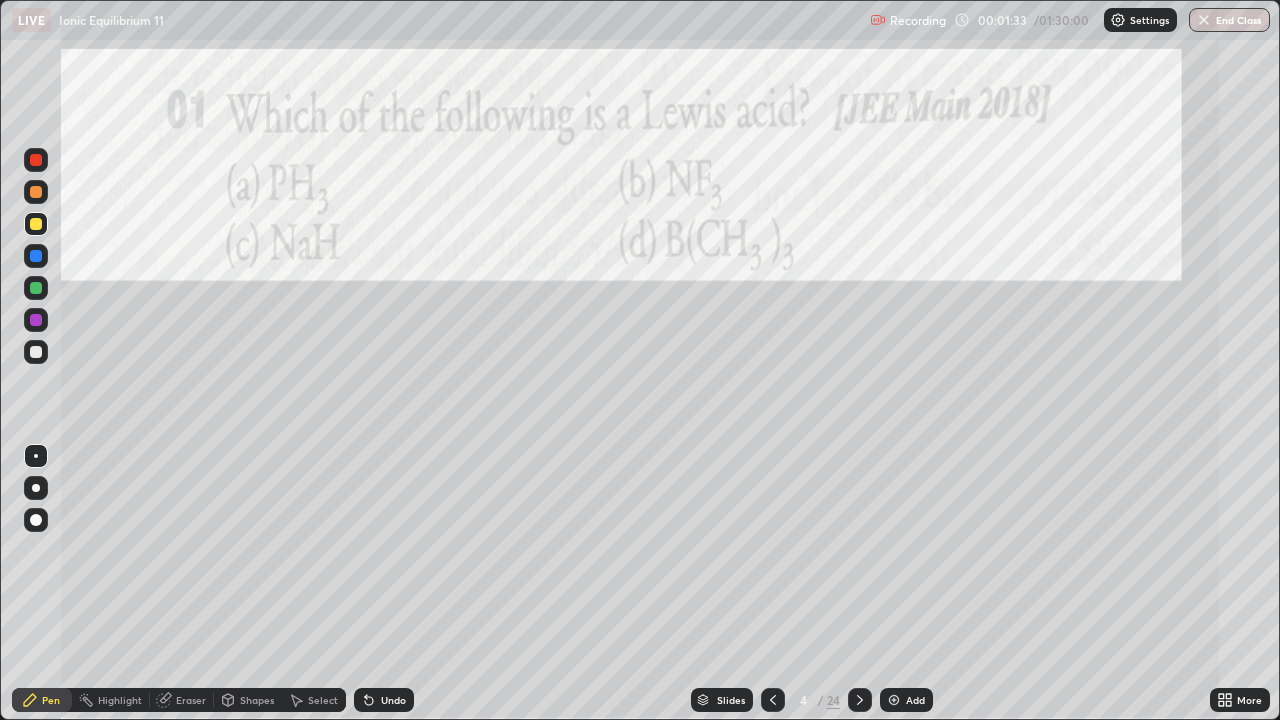 click 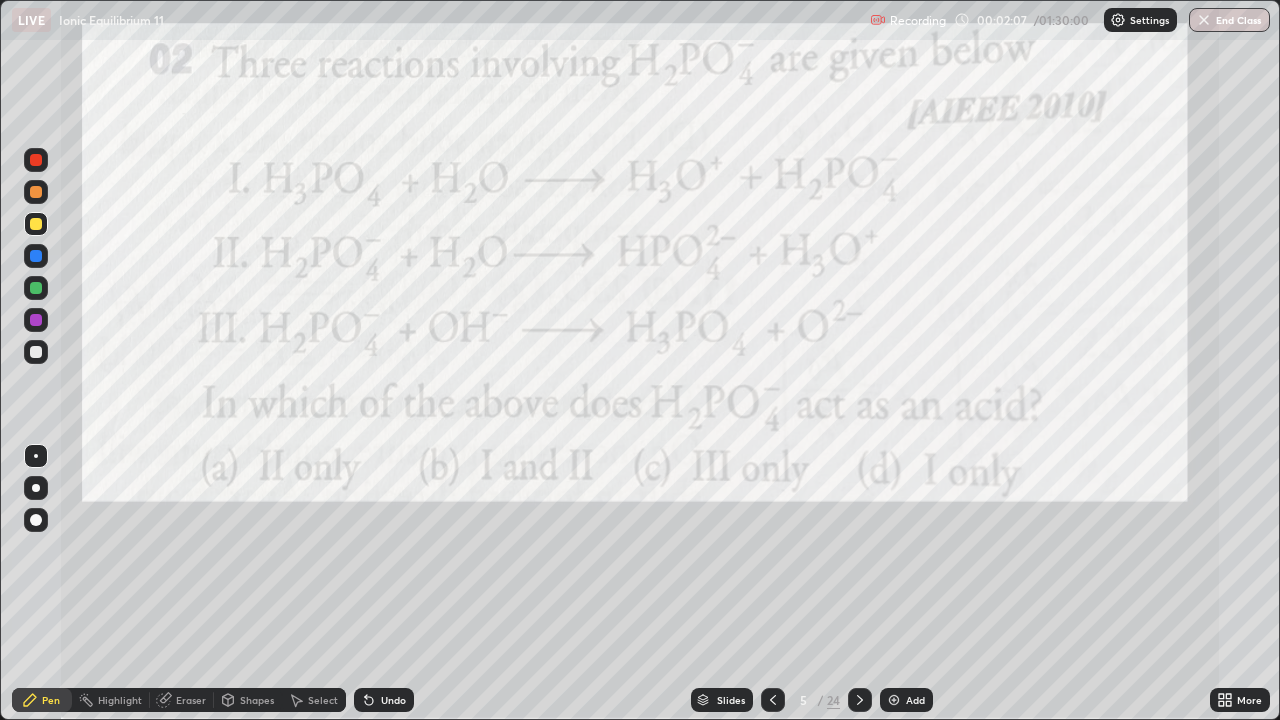 click at bounding box center (36, 320) 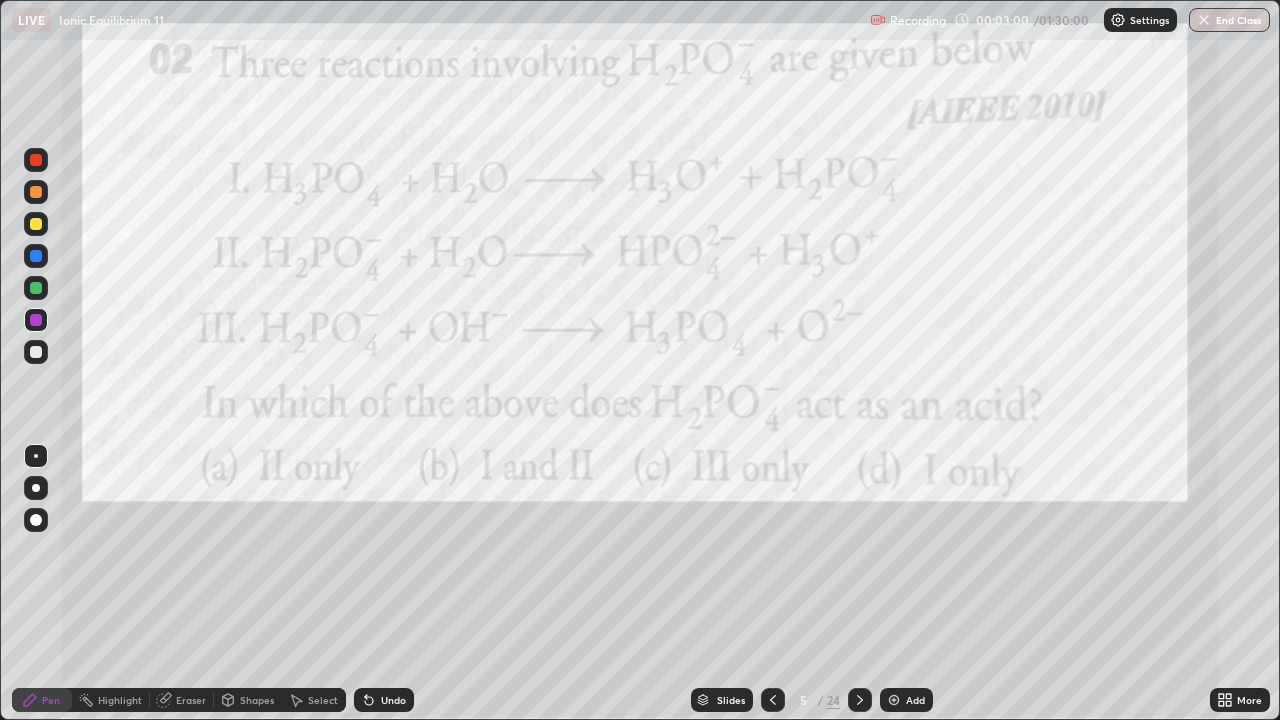 click at bounding box center (860, 700) 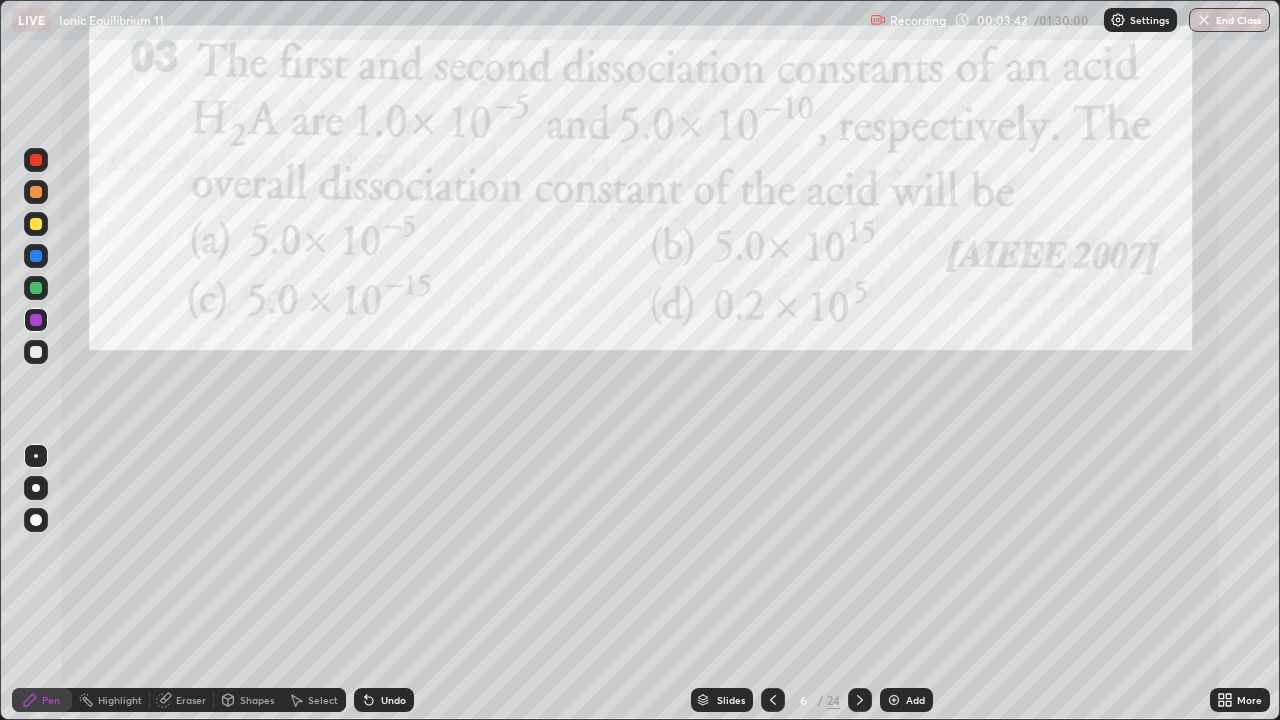 click at bounding box center [36, 224] 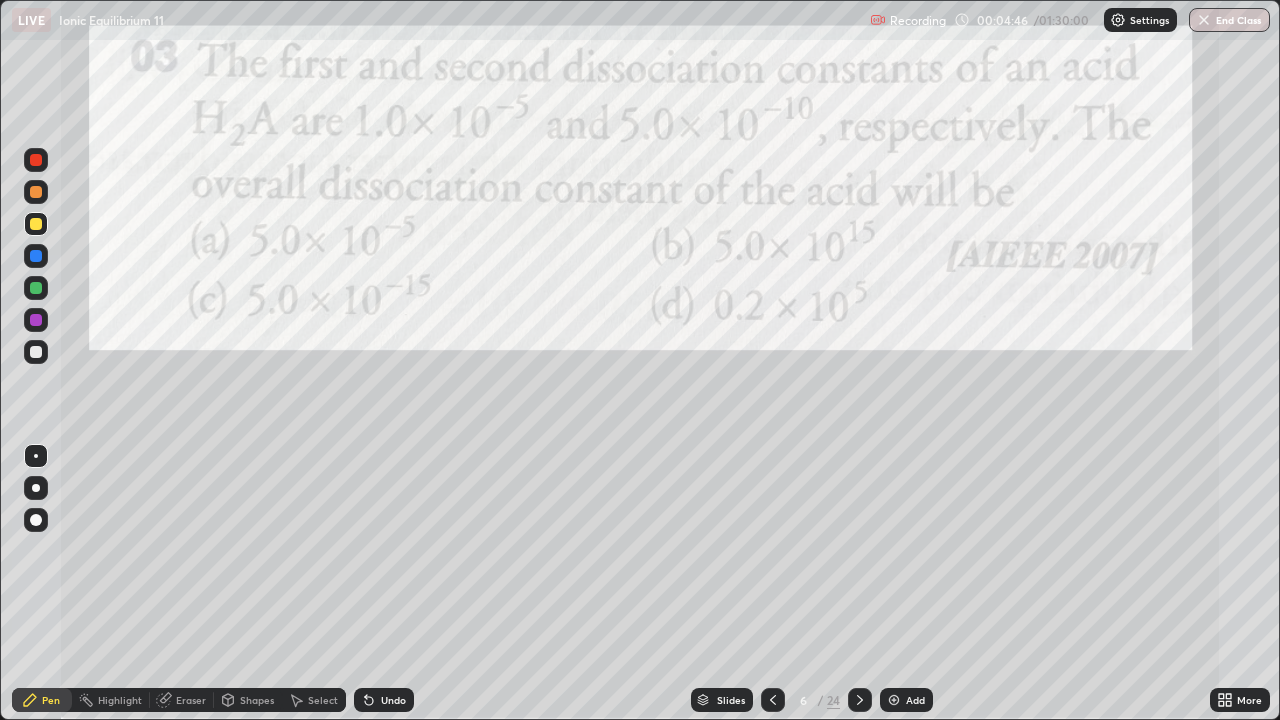 click on "Undo" at bounding box center [384, 700] 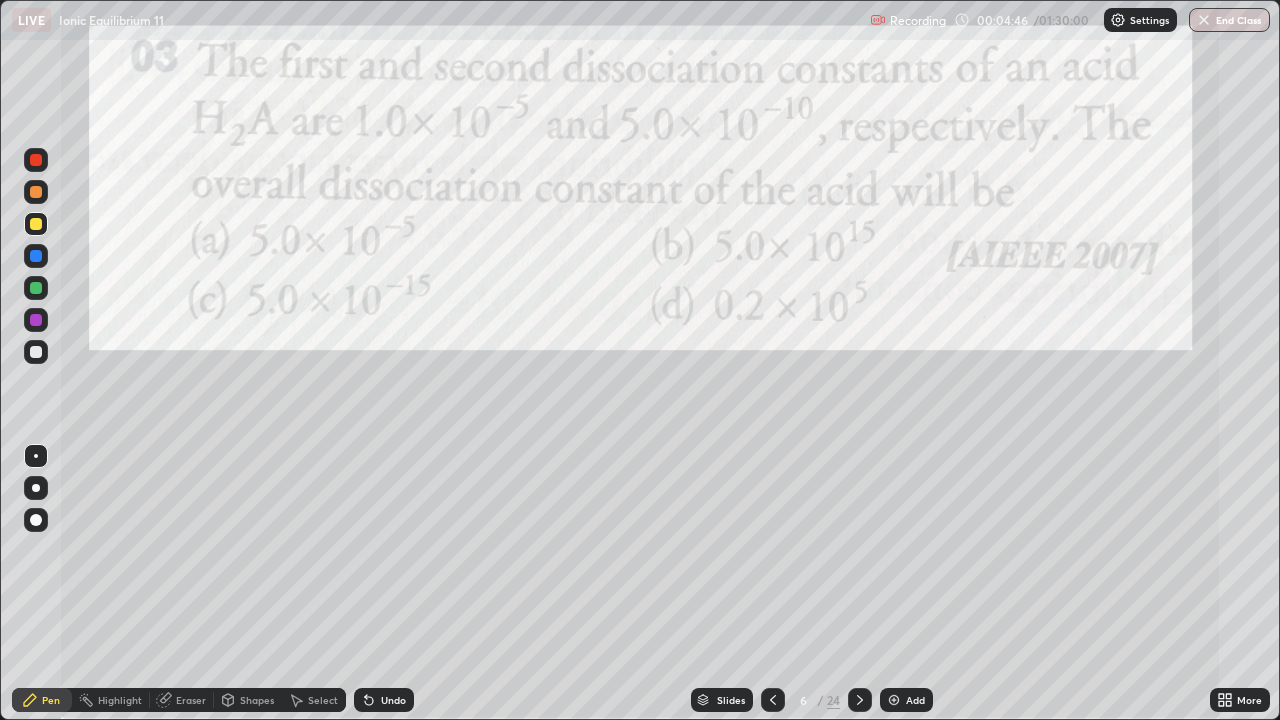 click on "Undo" at bounding box center (384, 700) 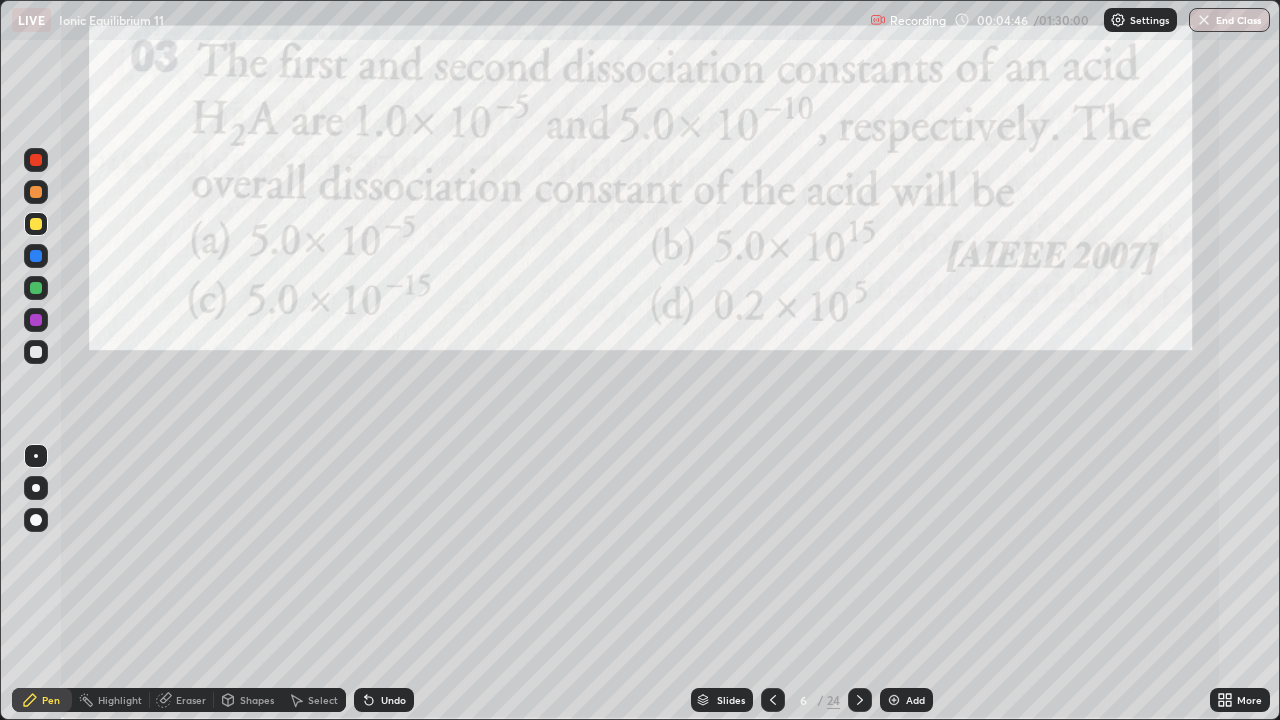 click 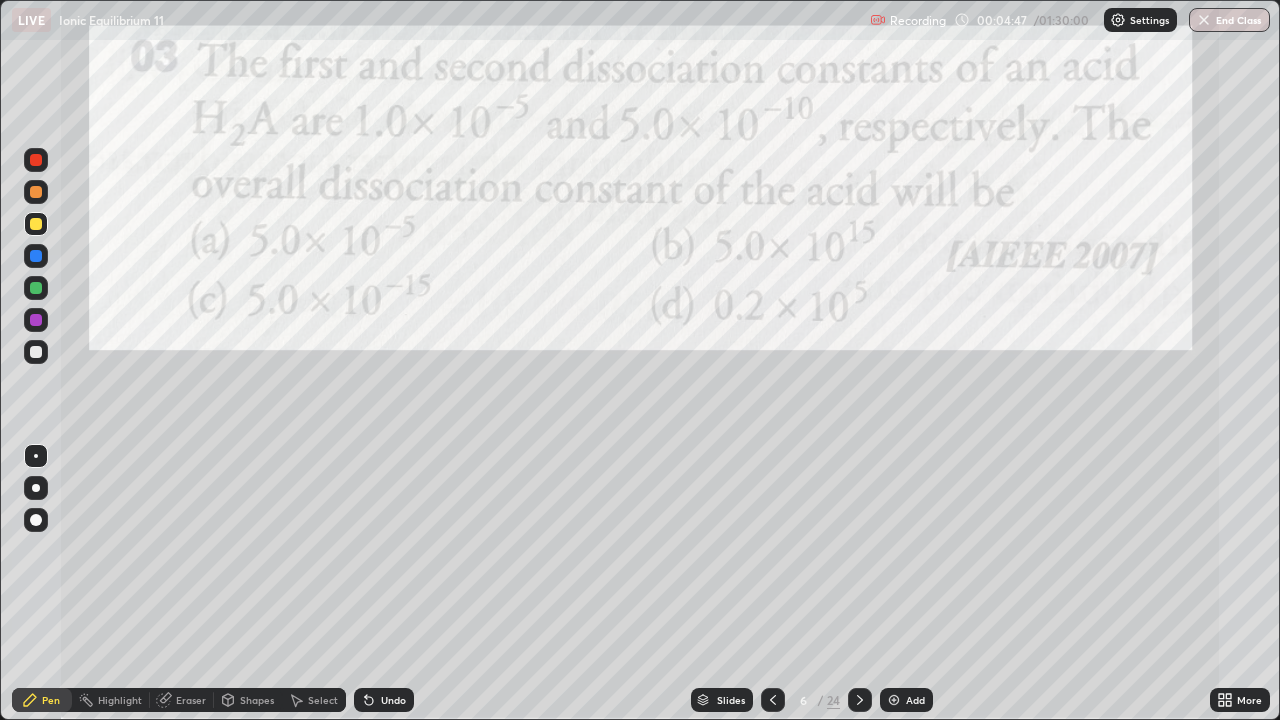 click 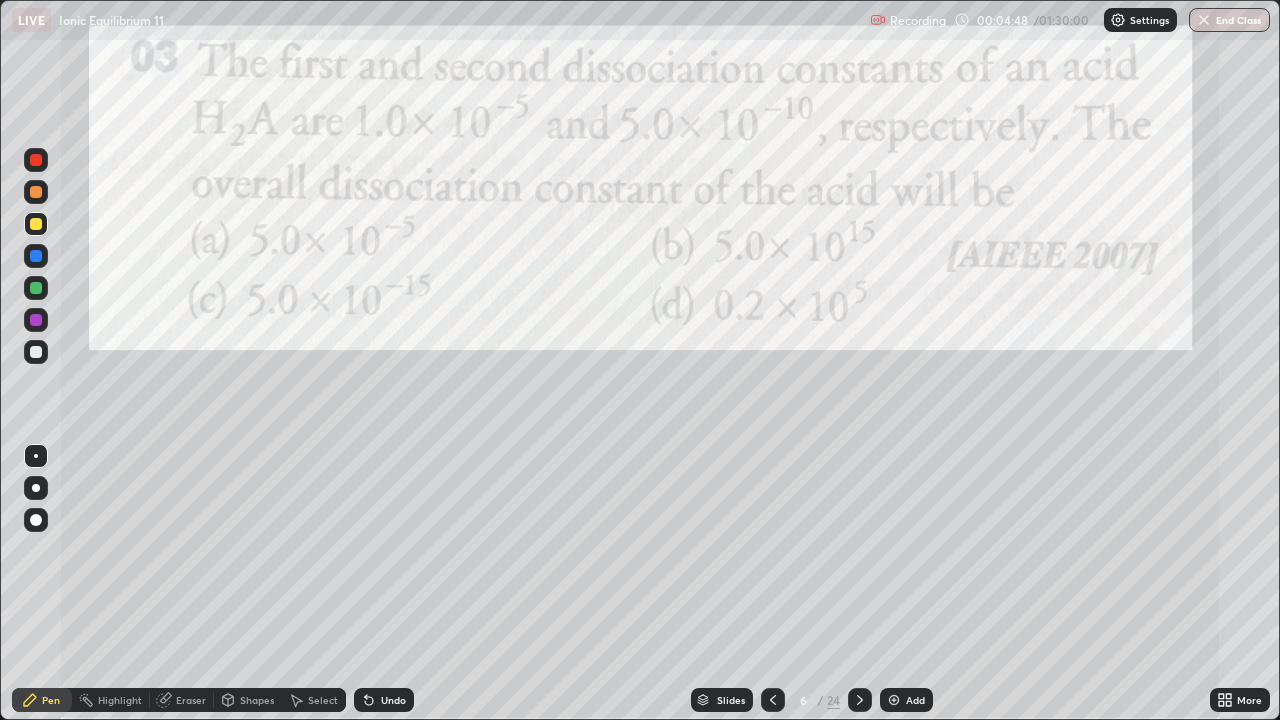click on "Undo" at bounding box center [384, 700] 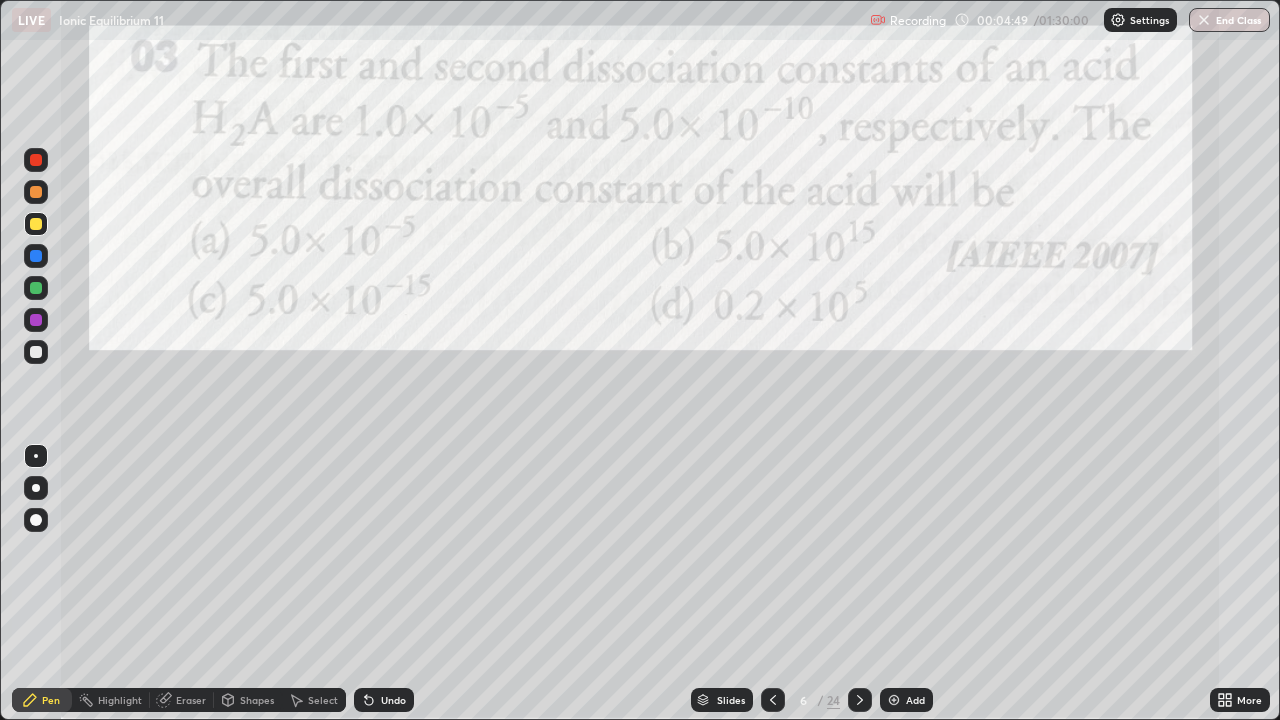click 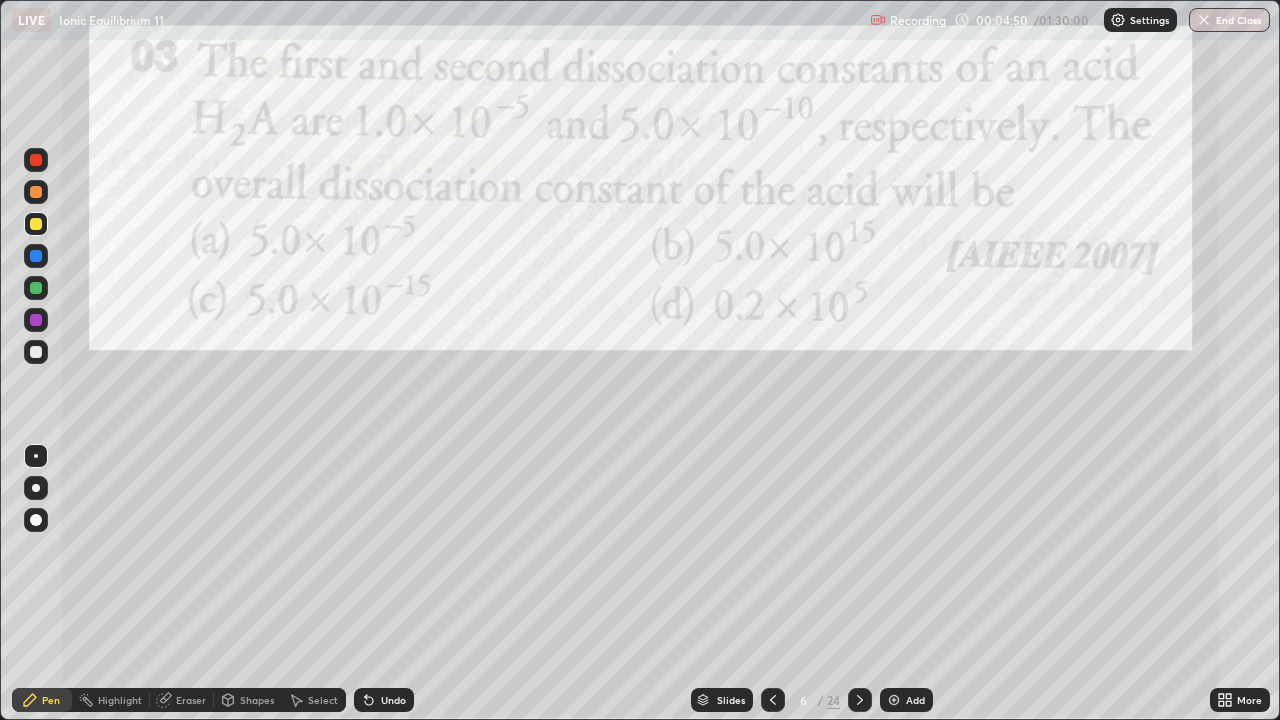 click on "Eraser" at bounding box center [191, 700] 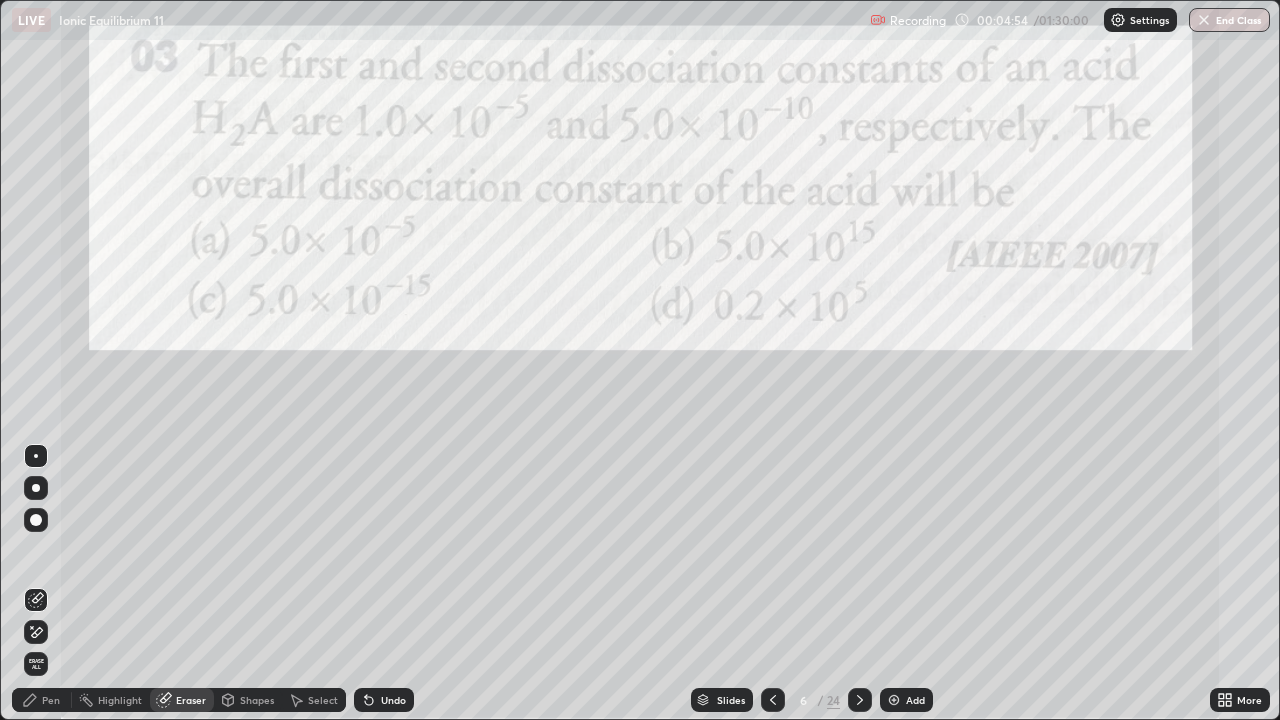 click on "Pen" at bounding box center (51, 700) 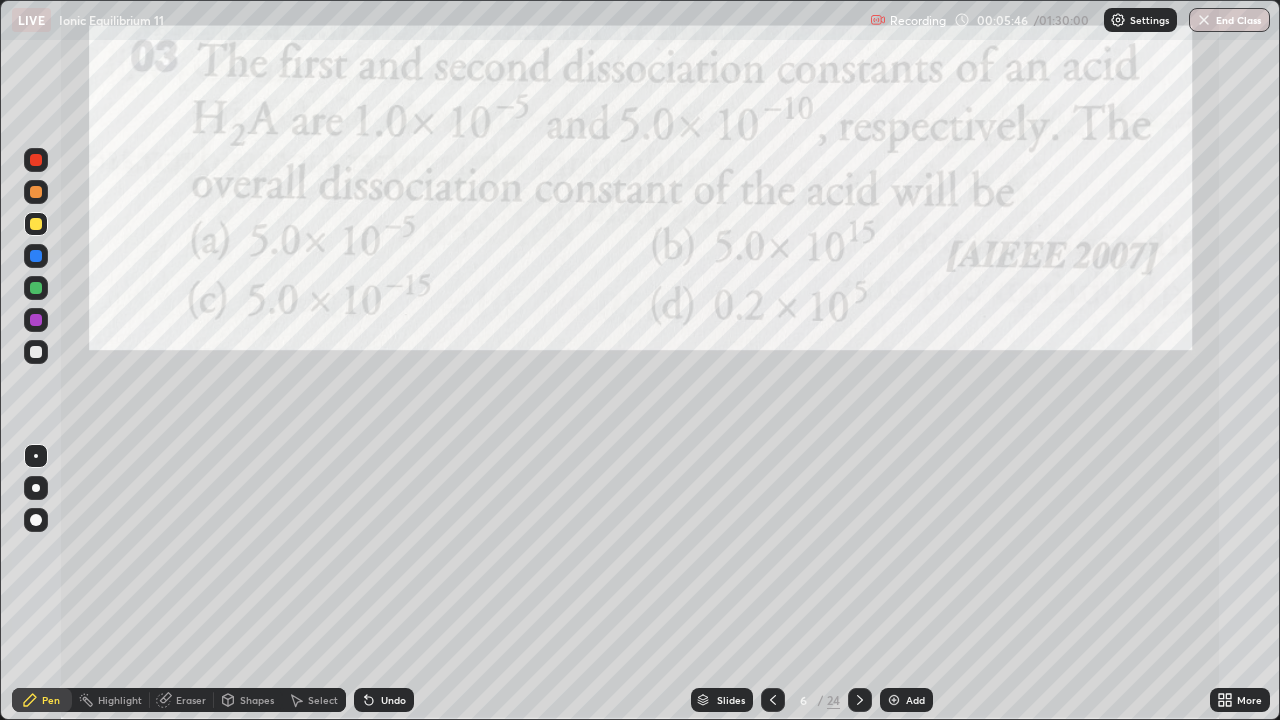 click at bounding box center [860, 700] 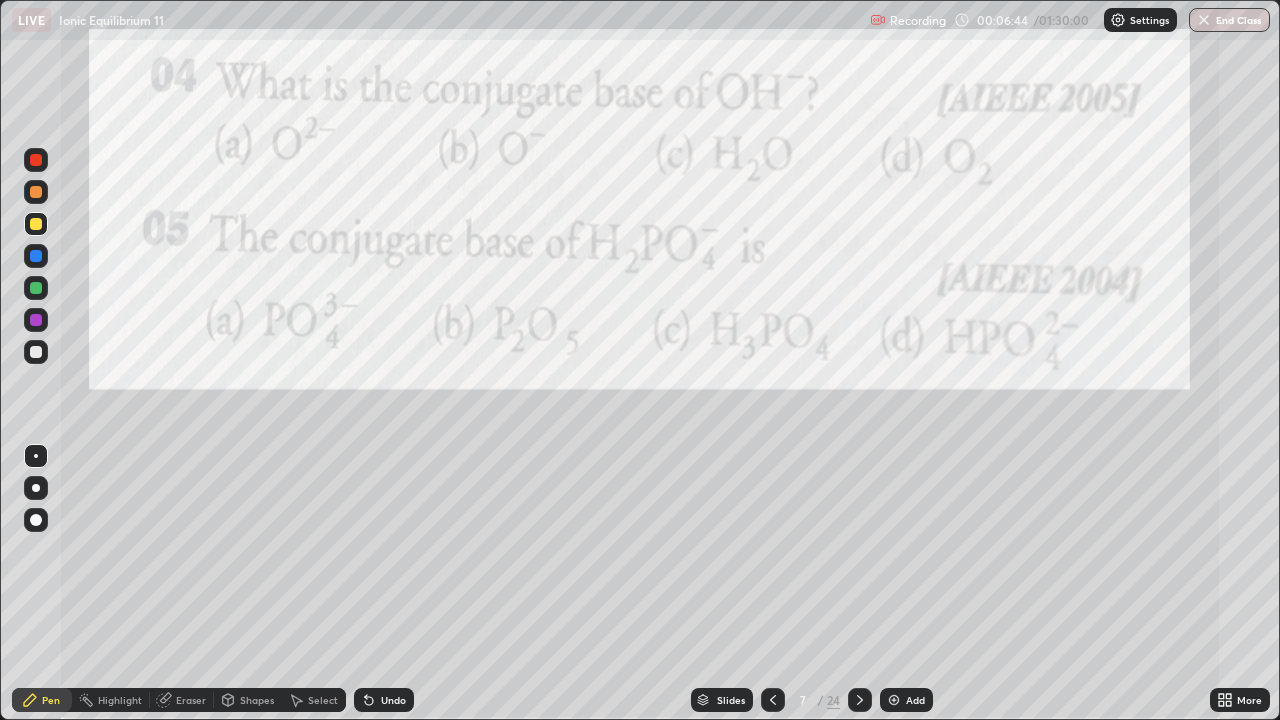 click 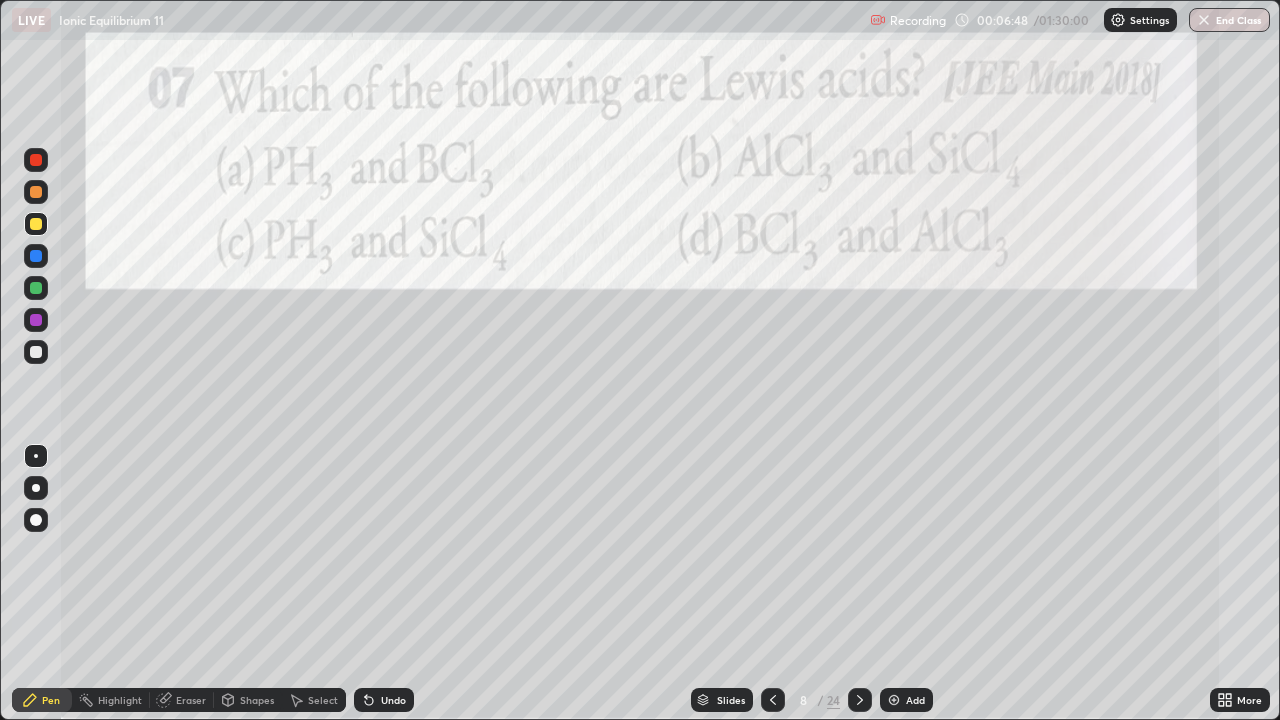click at bounding box center (36, 160) 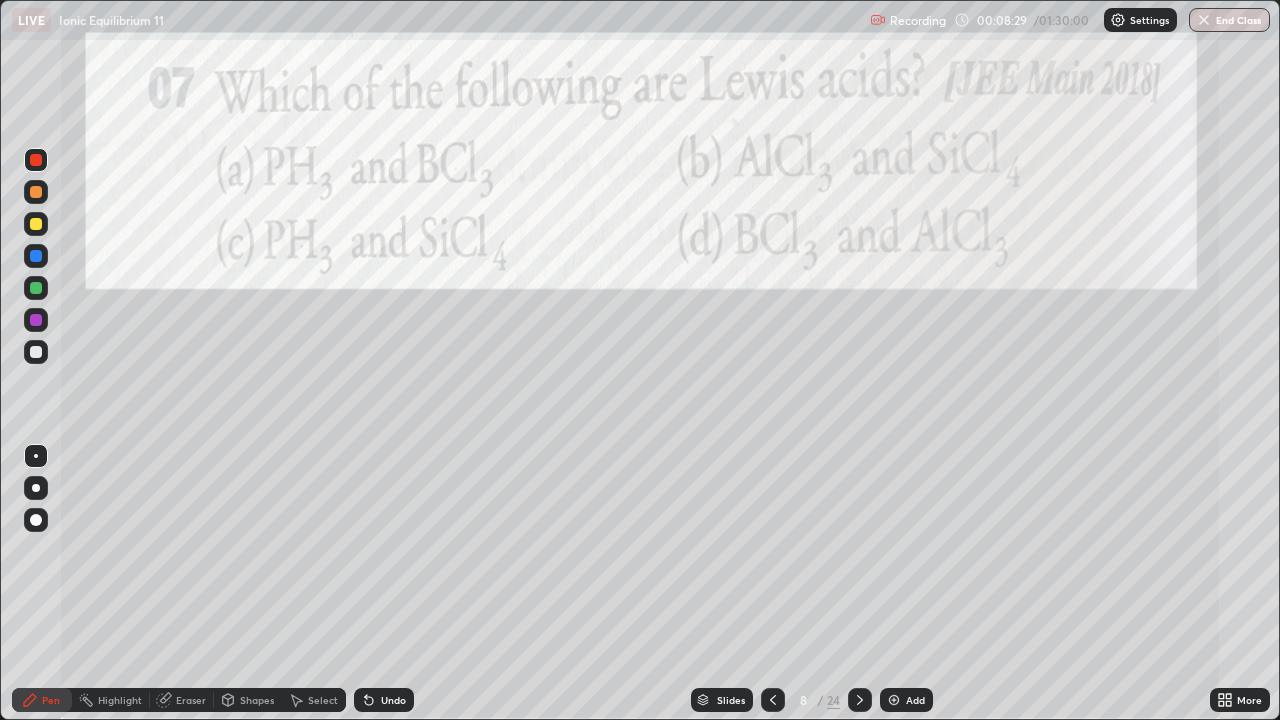 click 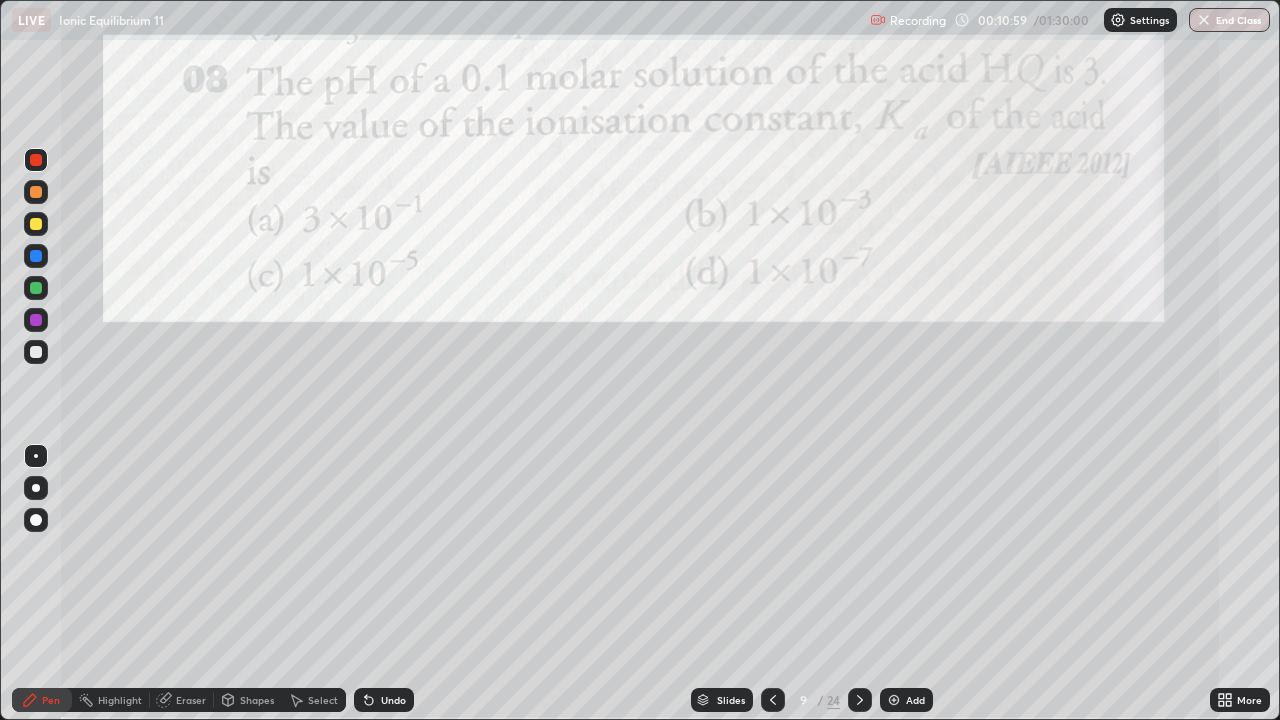click at bounding box center [36, 288] 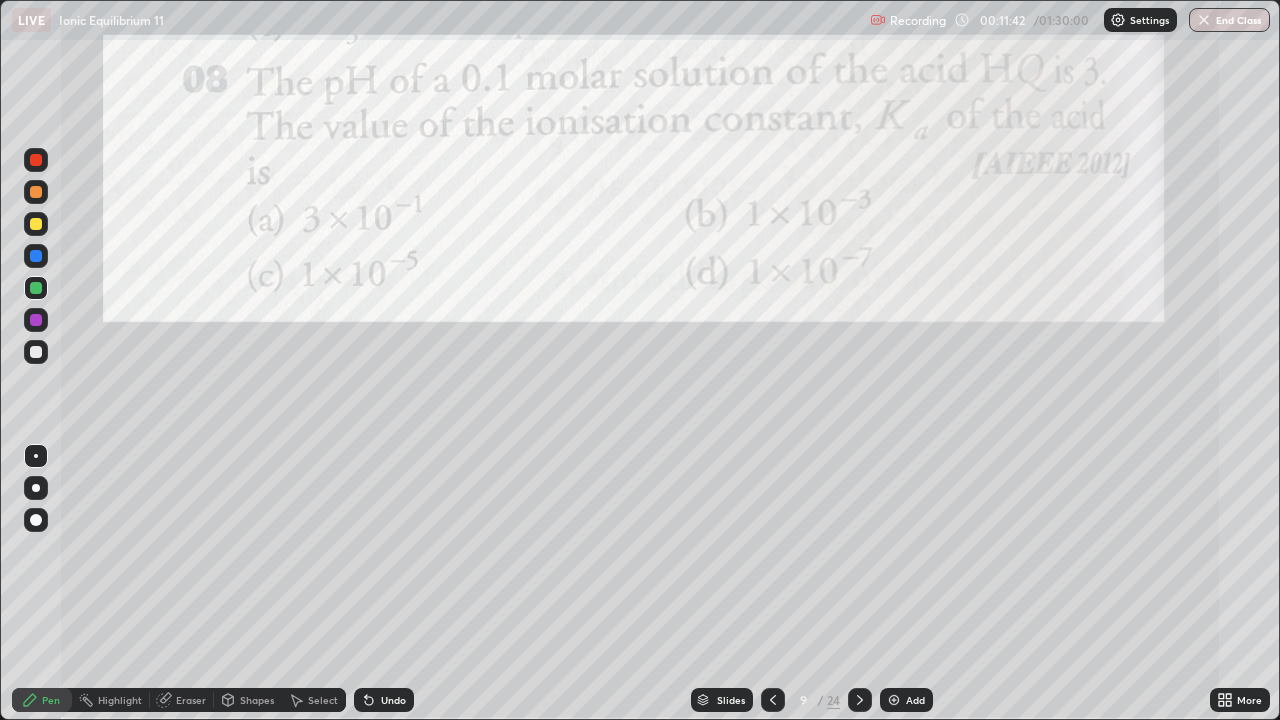 click on "Undo" at bounding box center [393, 700] 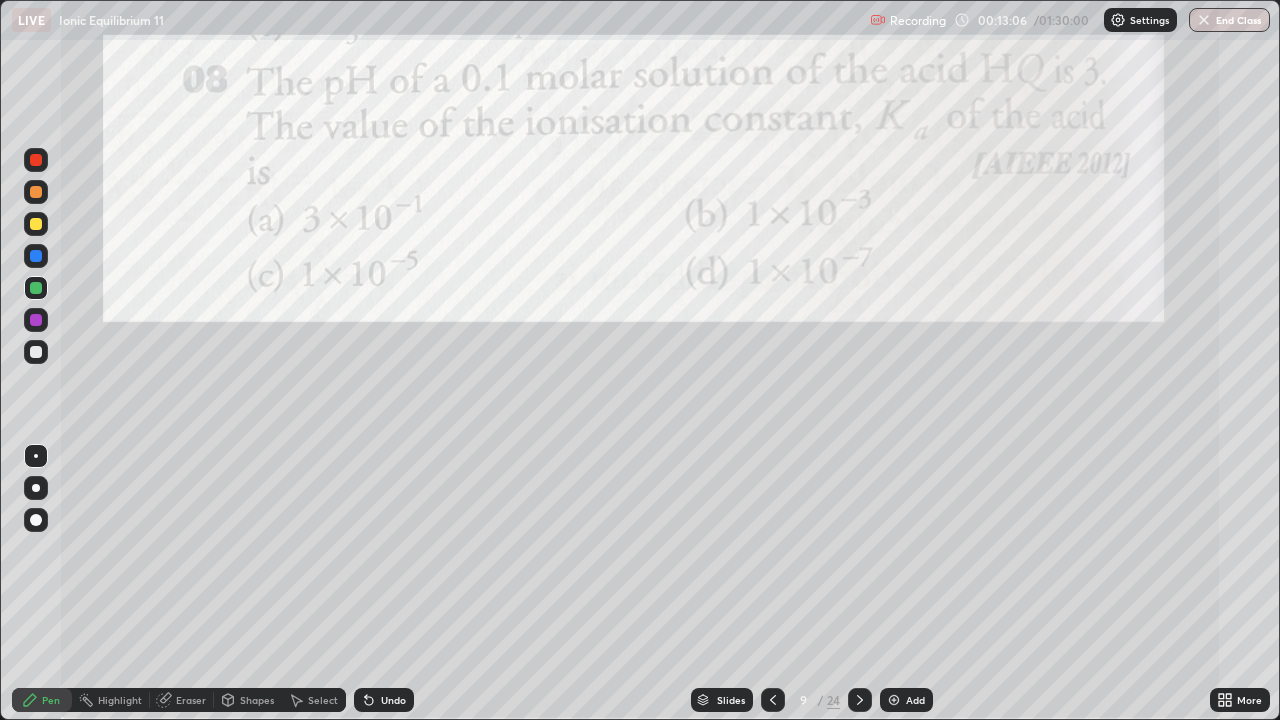 click 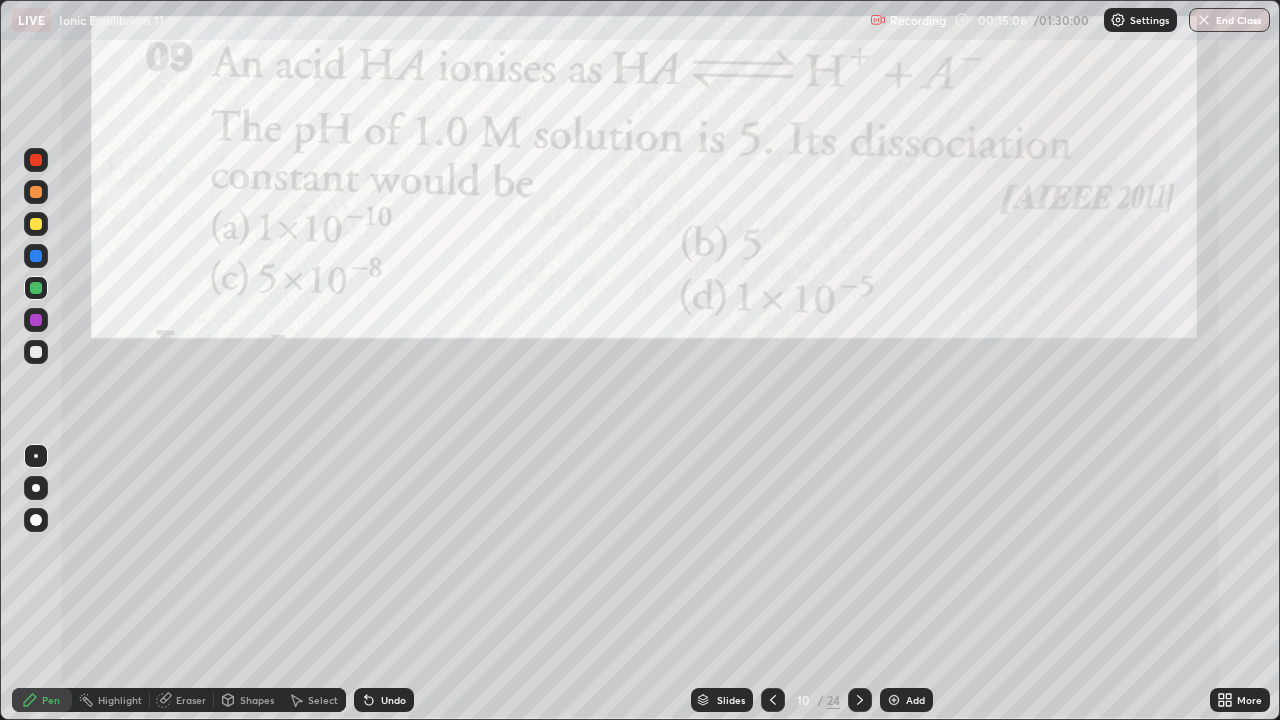 click 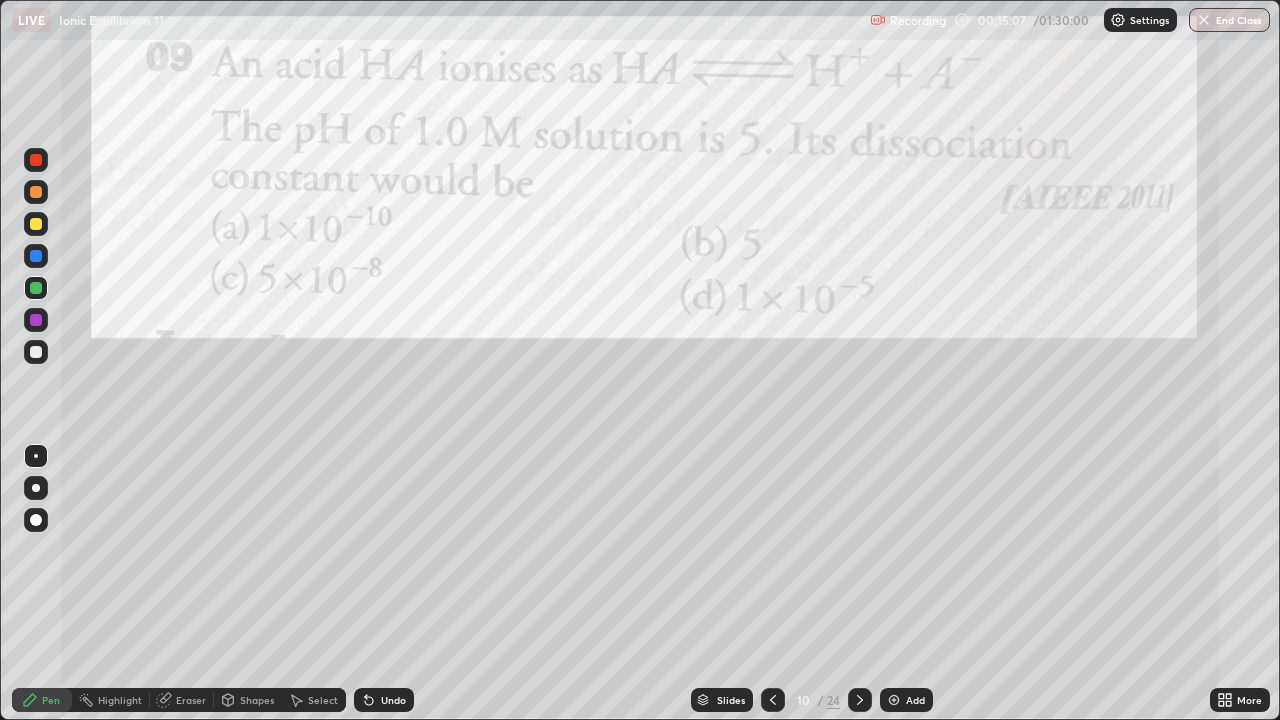 click on "Undo" at bounding box center (384, 700) 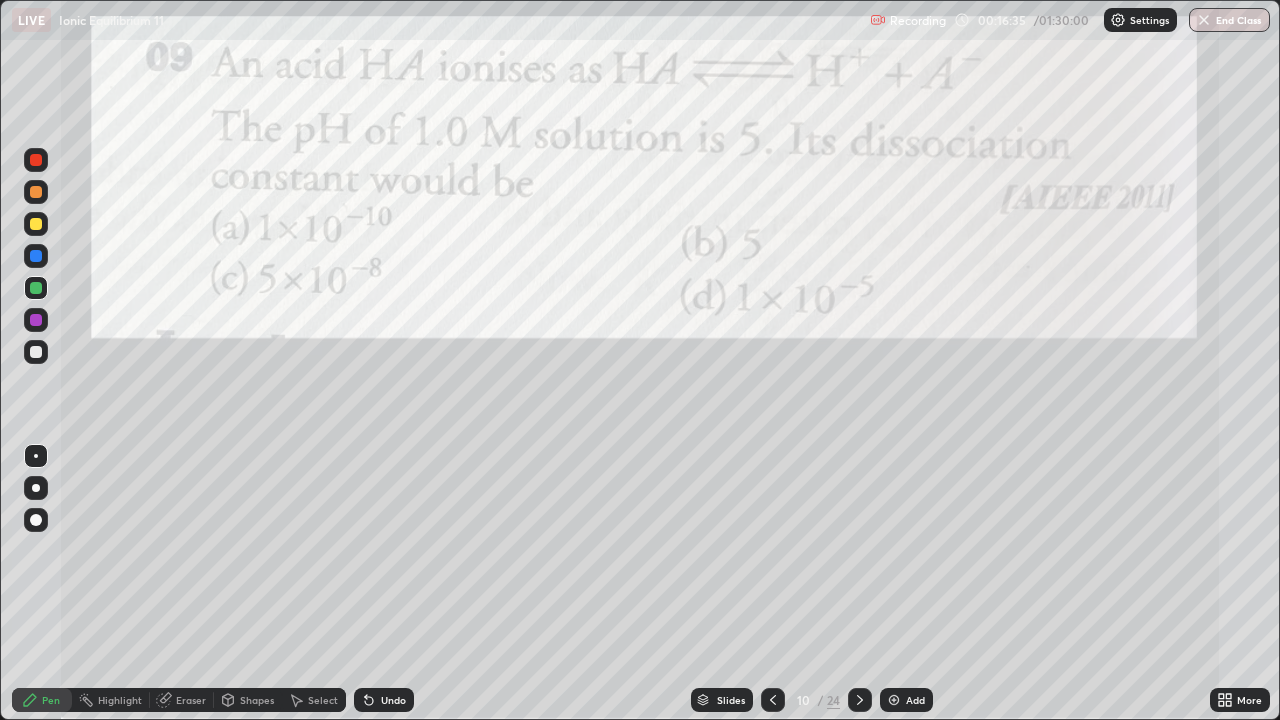 click 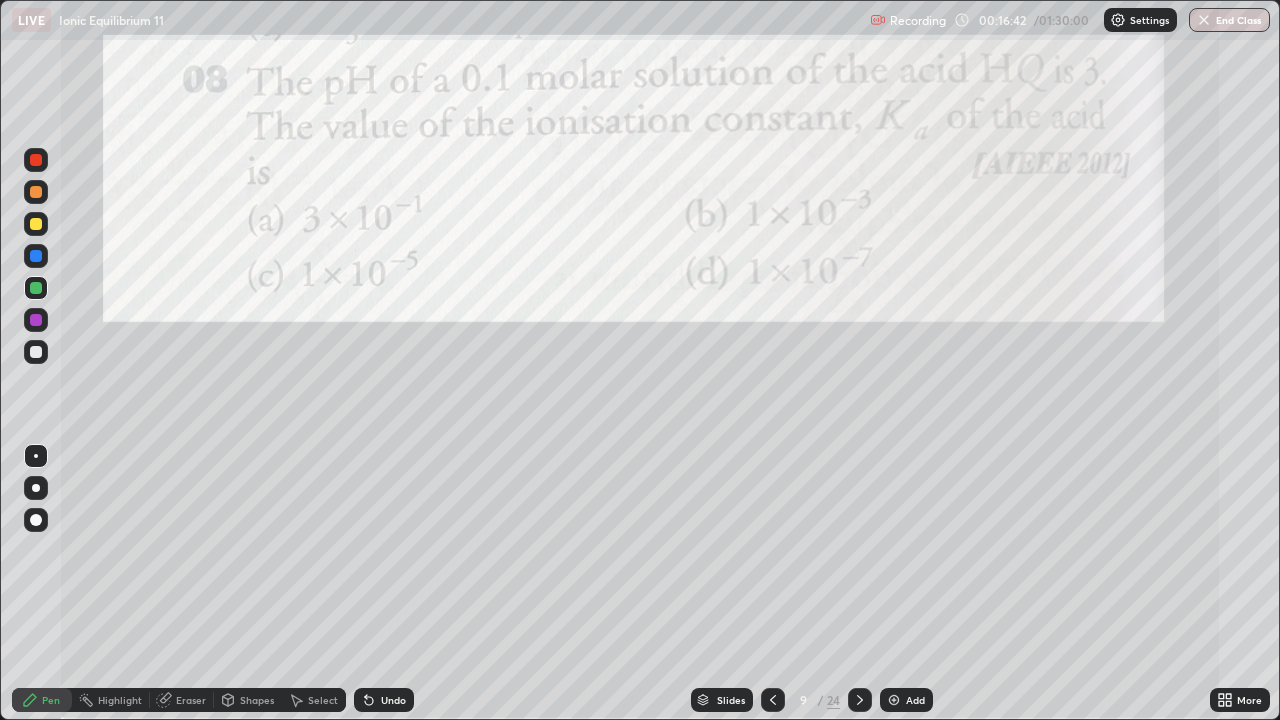 click 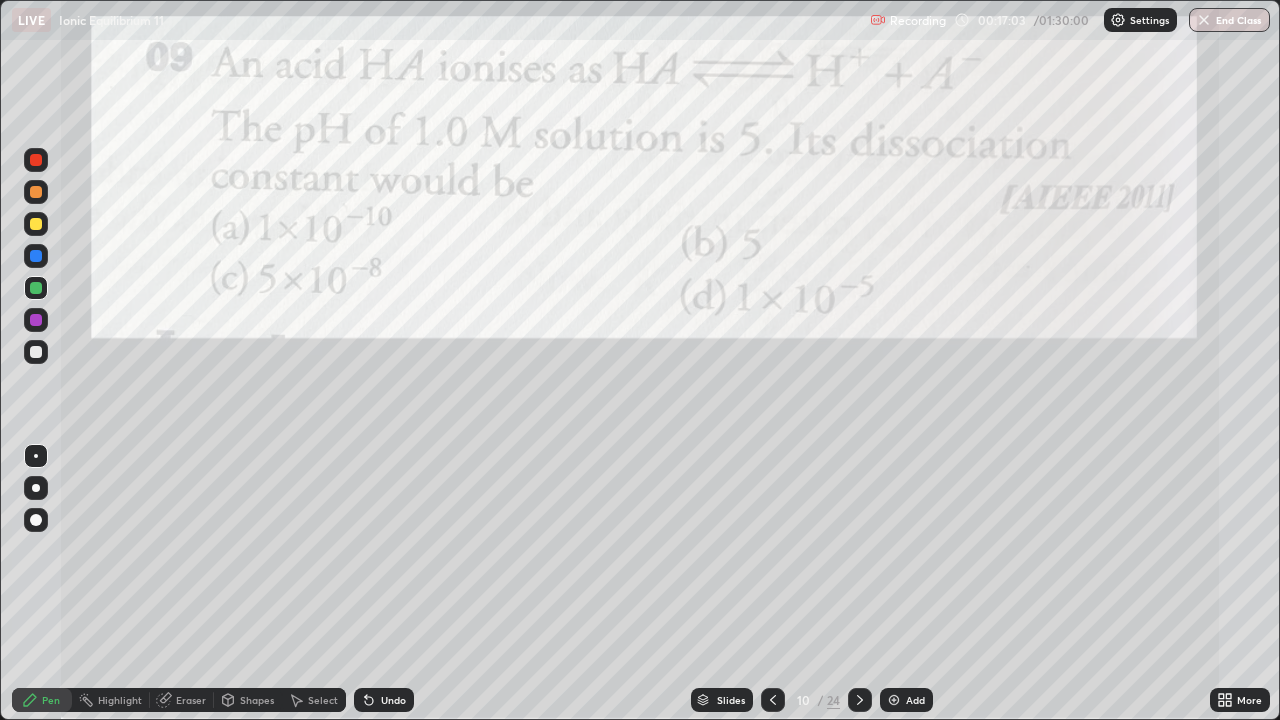 click 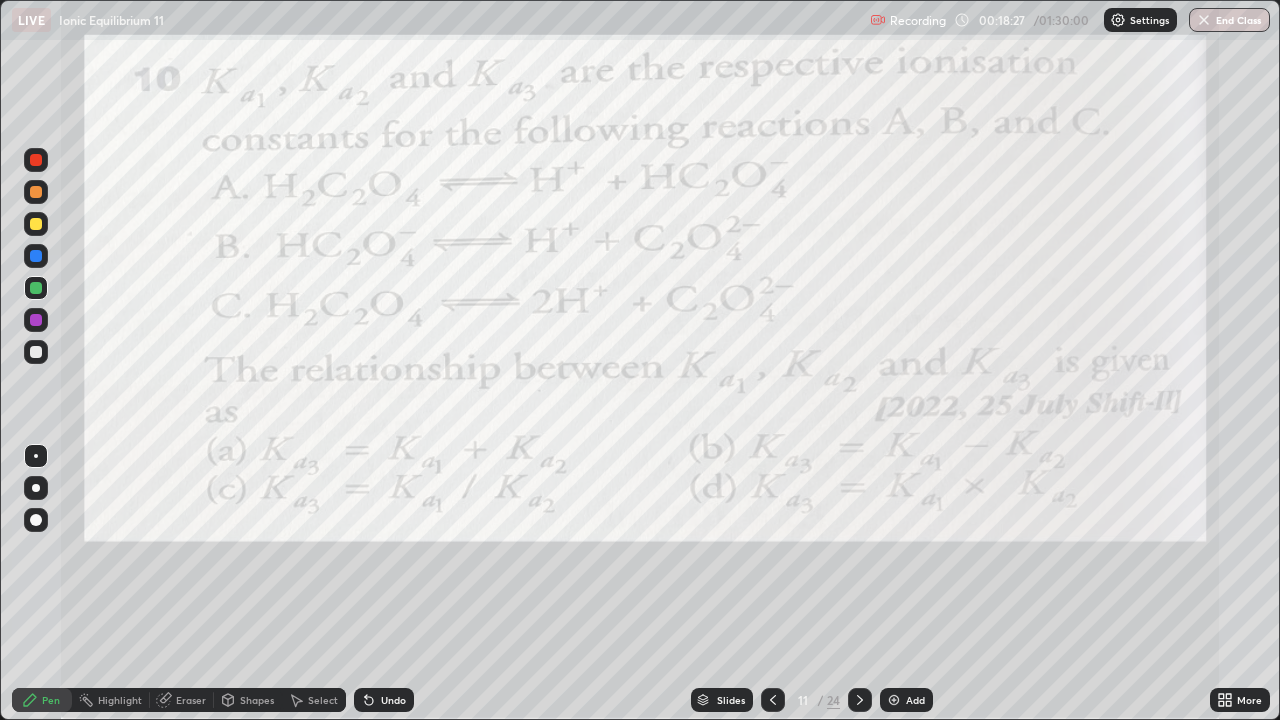 click 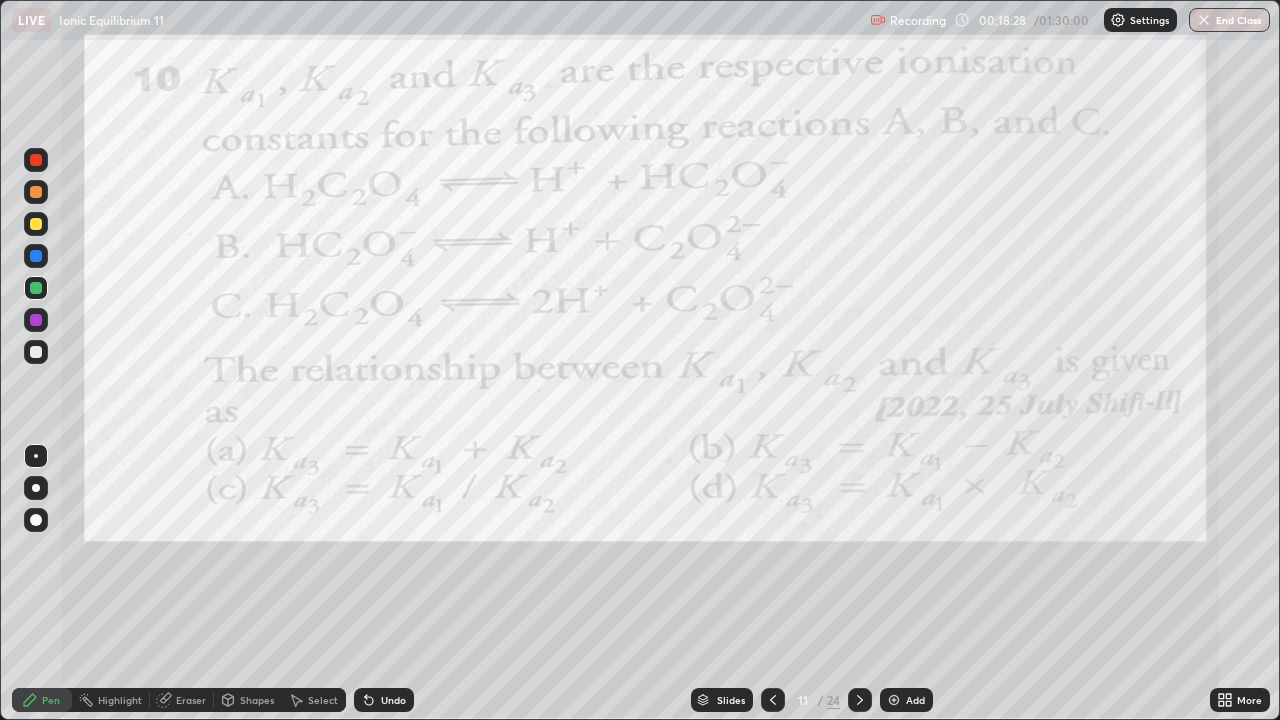 click at bounding box center (36, 160) 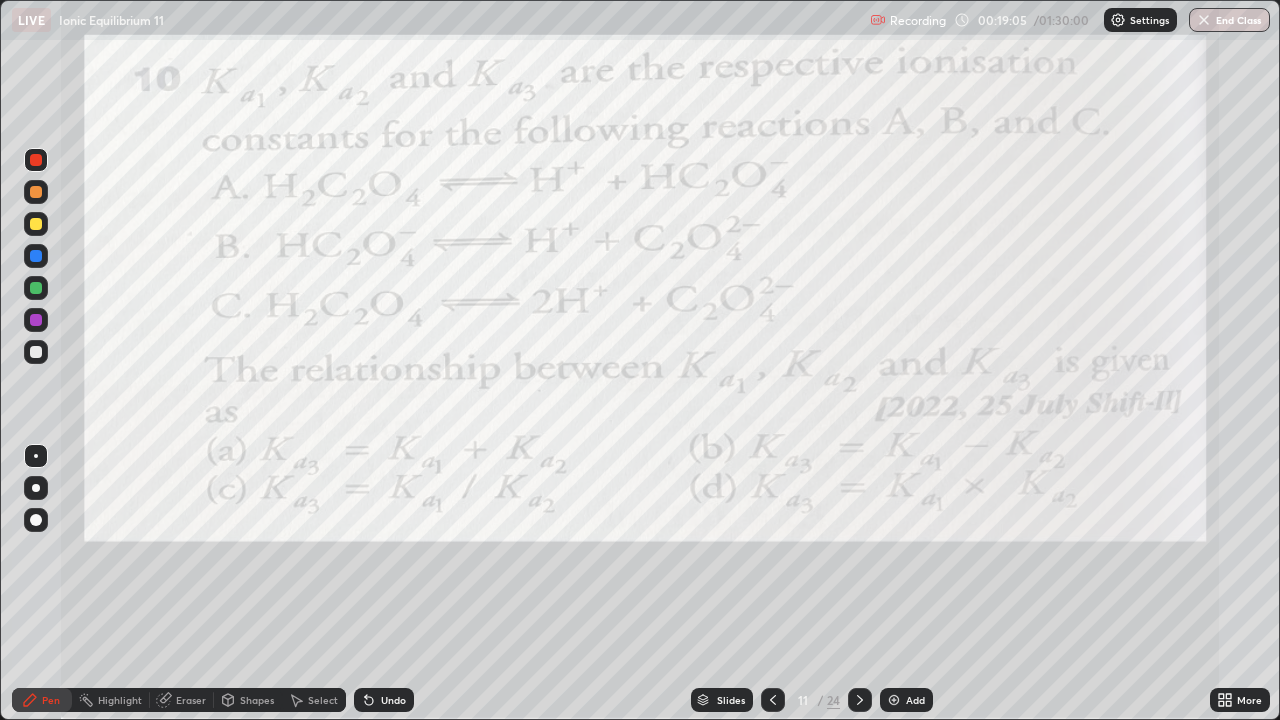 click 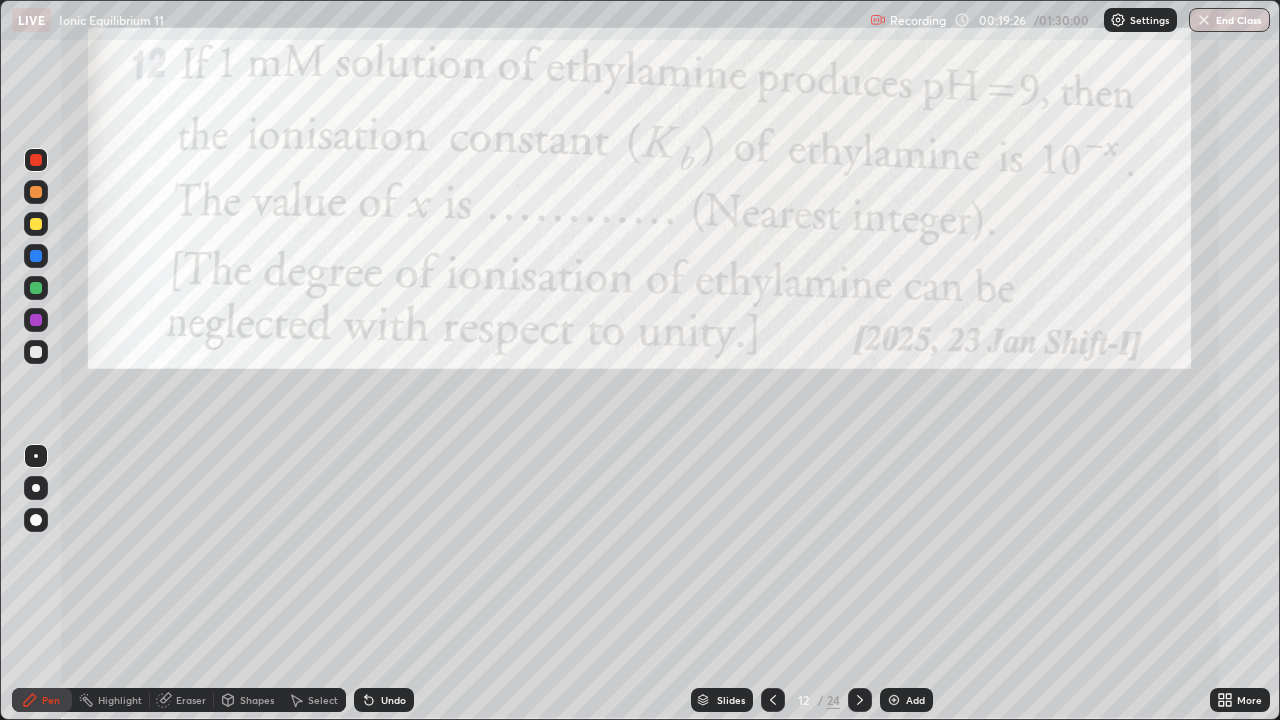 click at bounding box center [36, 352] 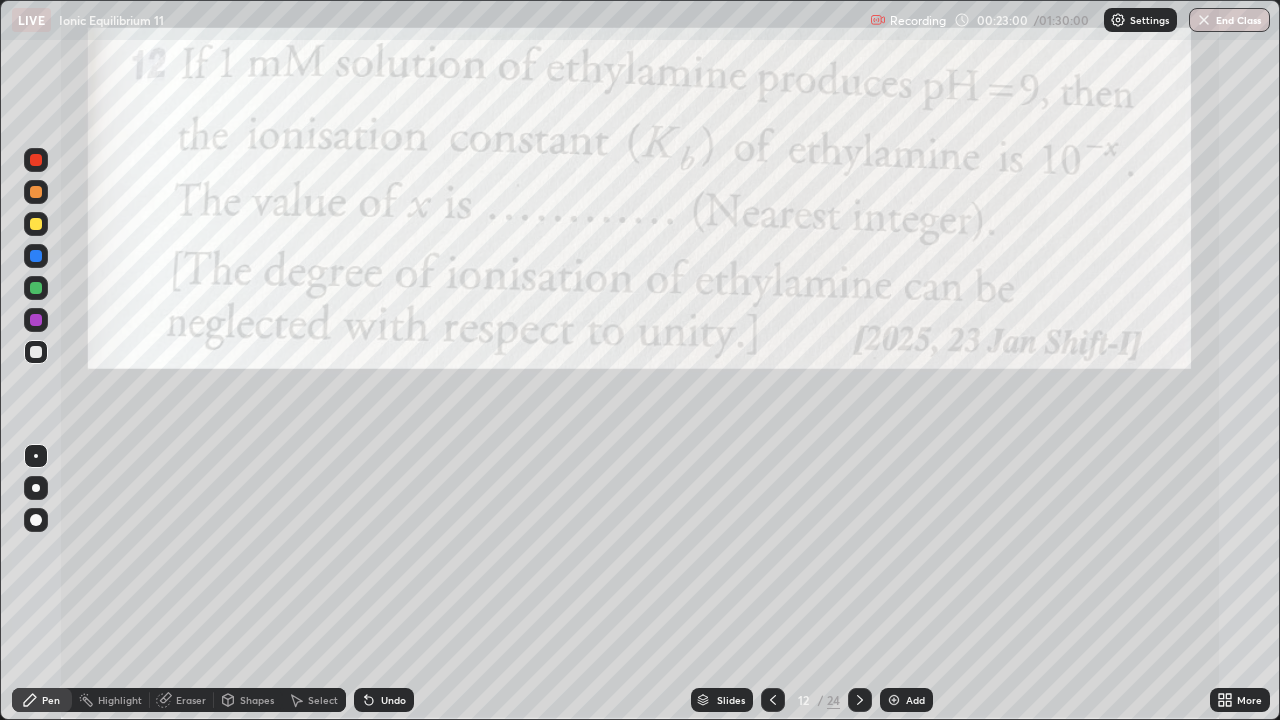 click at bounding box center [36, 160] 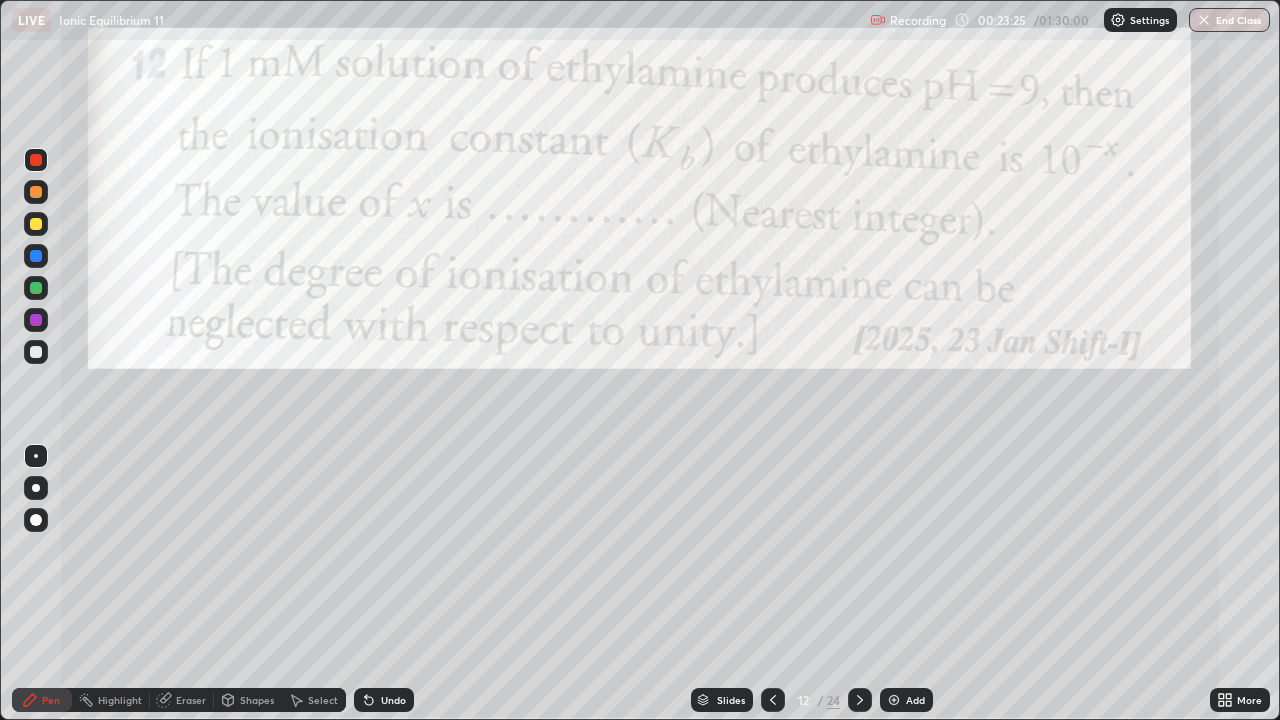 click 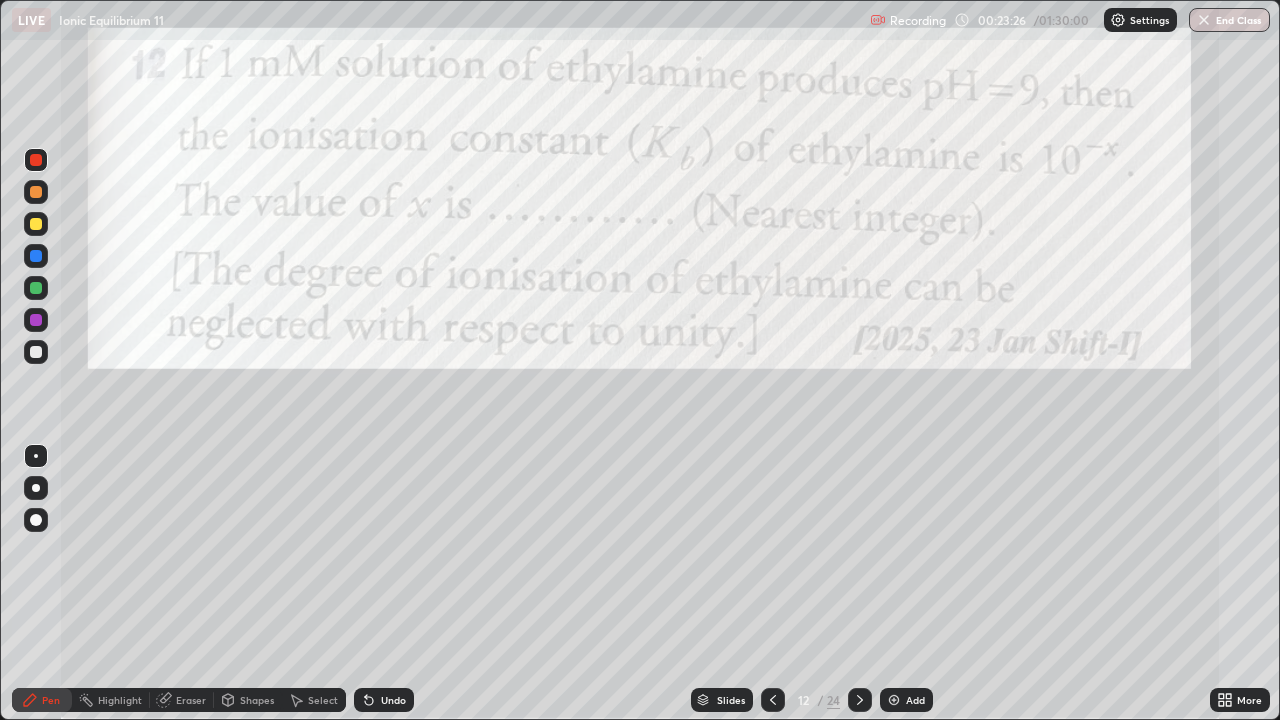 click 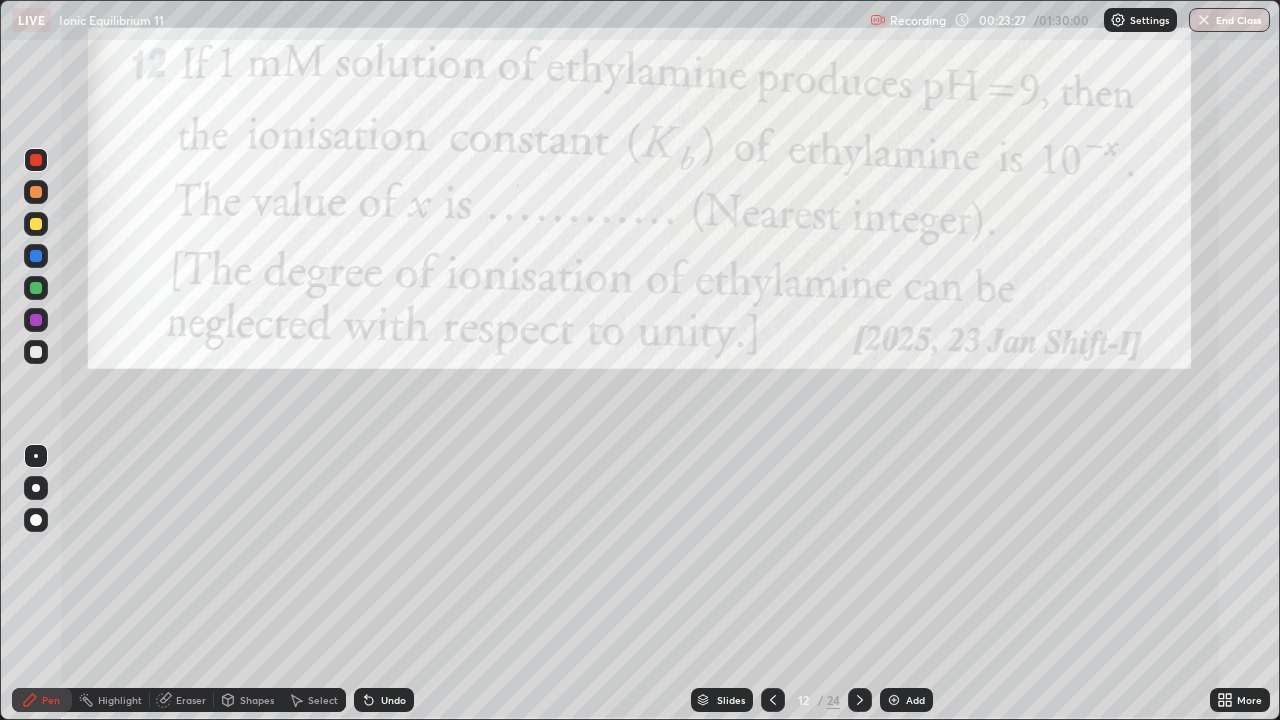click 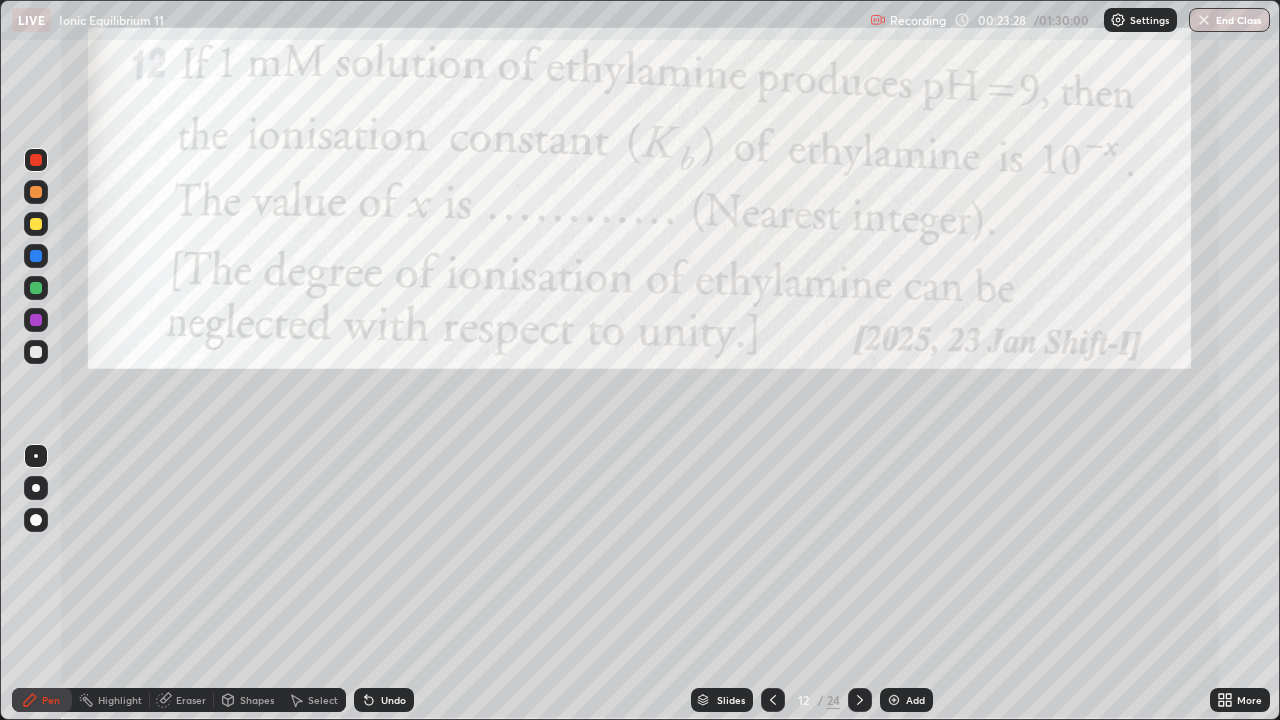 click 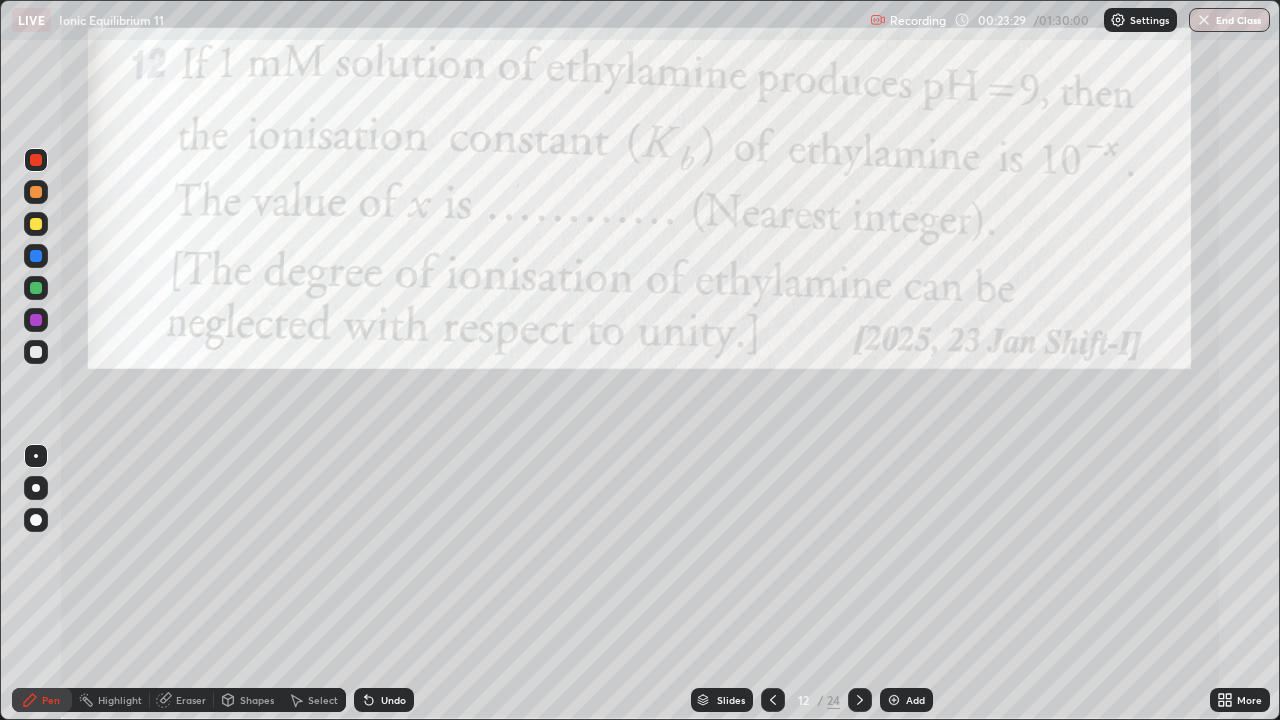 click 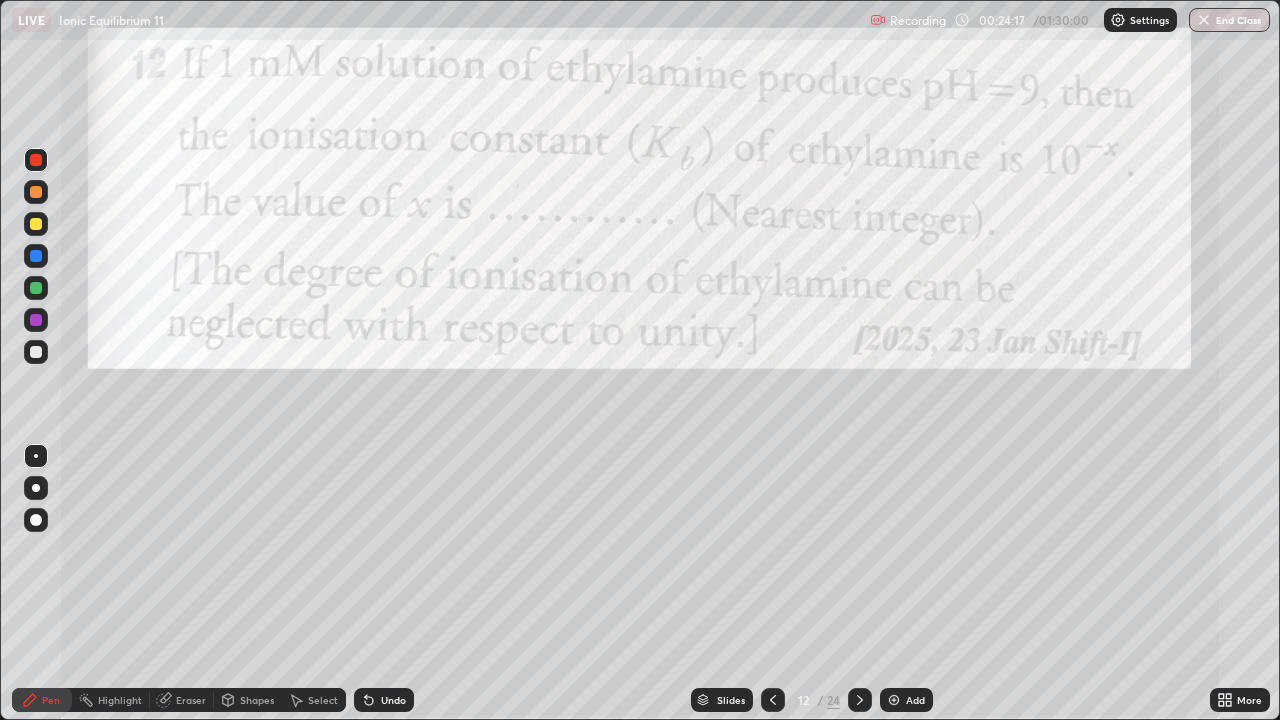 click on "Undo" at bounding box center (393, 700) 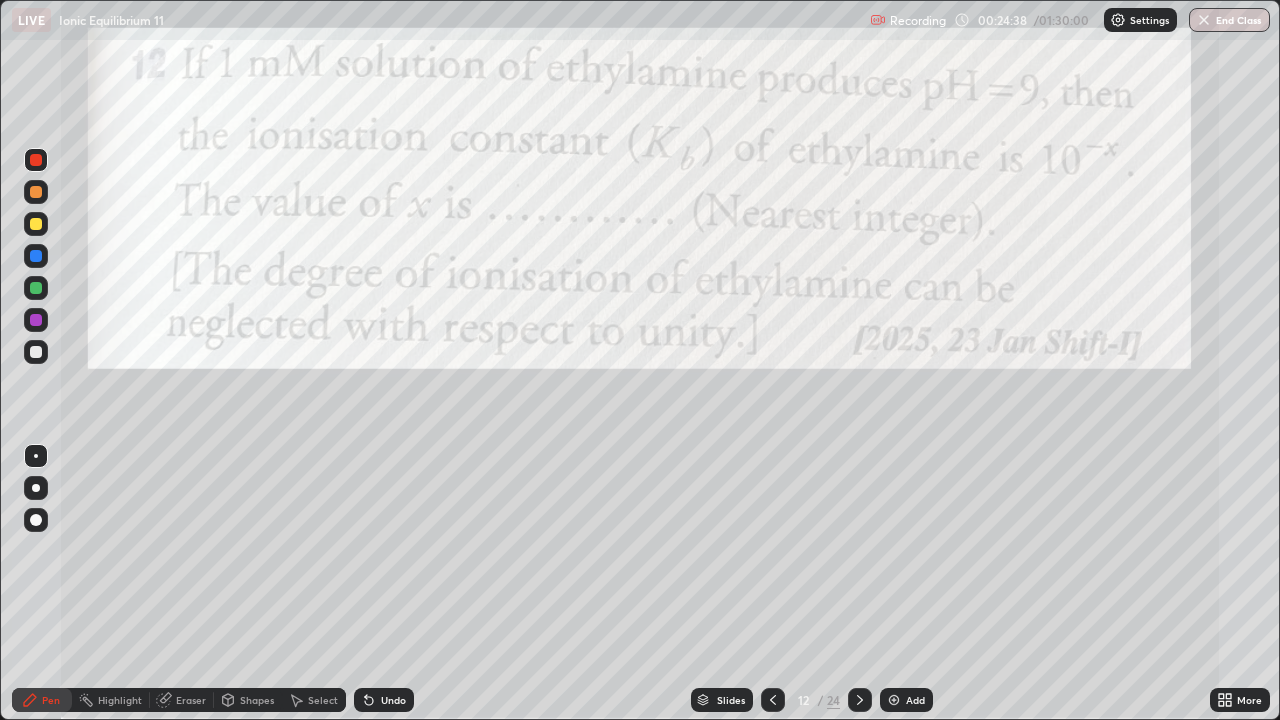 click on "Undo" at bounding box center [384, 700] 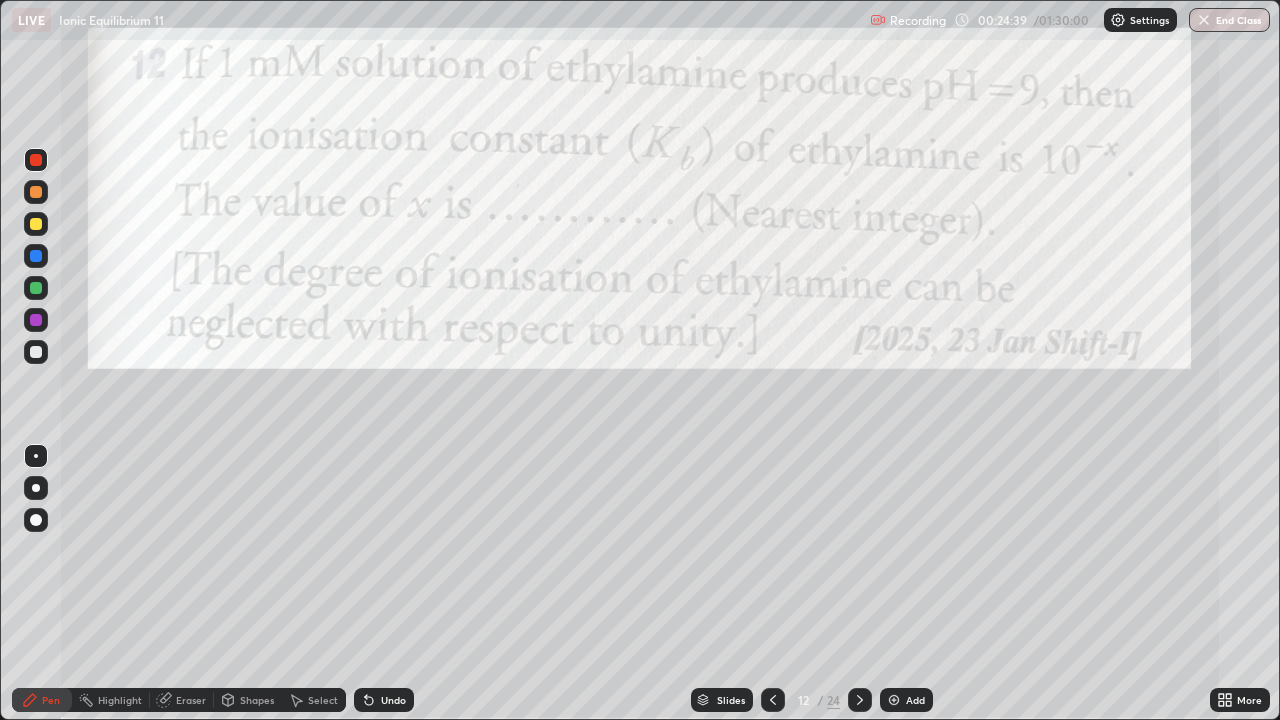 click 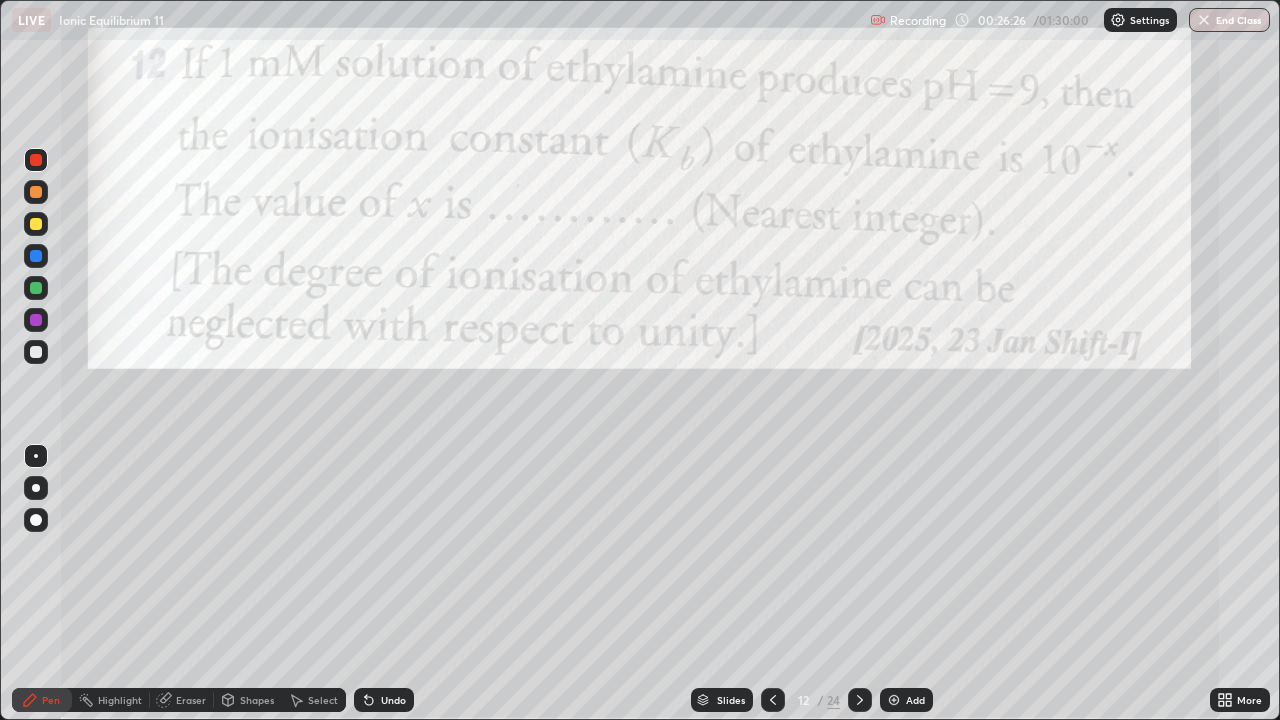 click 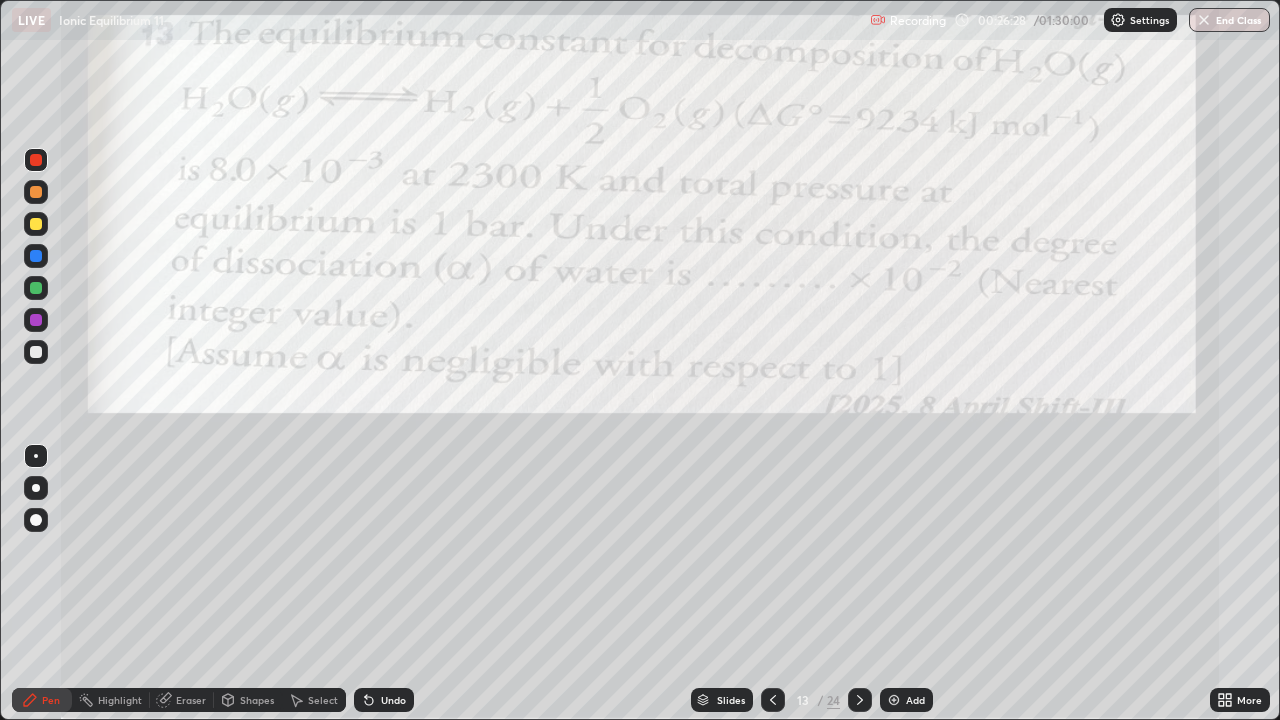 click 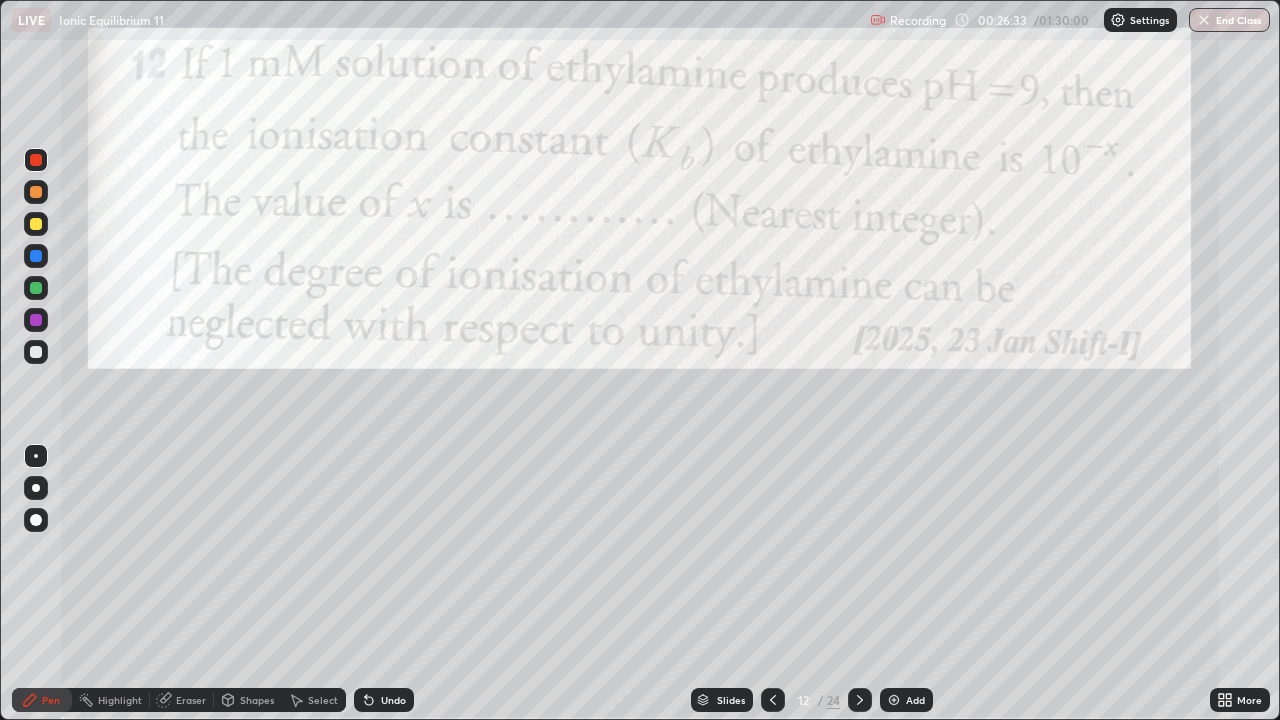 click 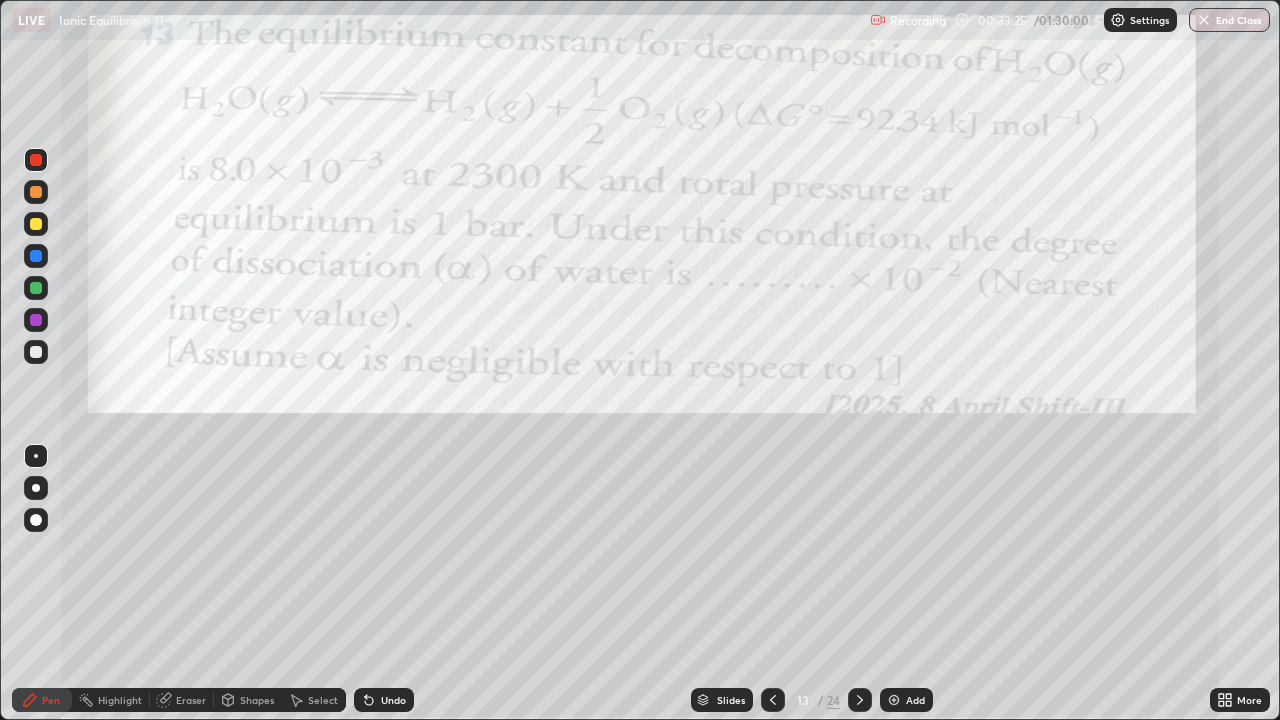 click 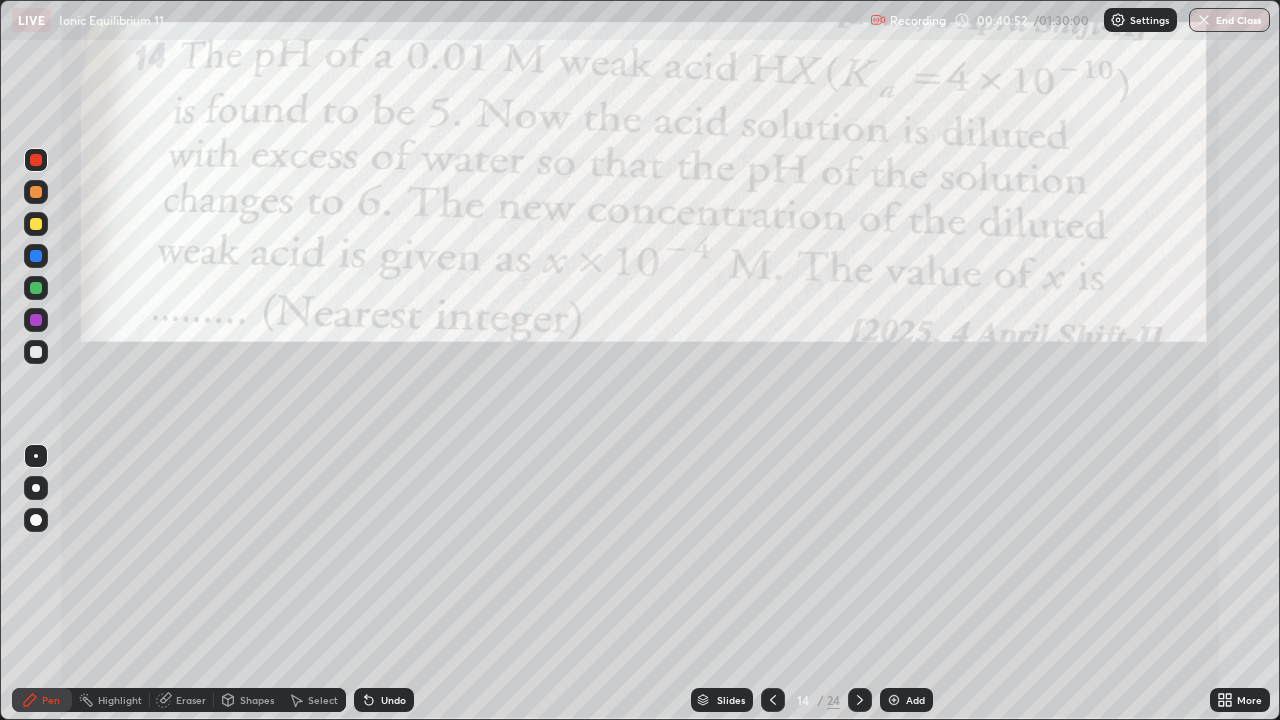 click on "Eraser" at bounding box center [191, 700] 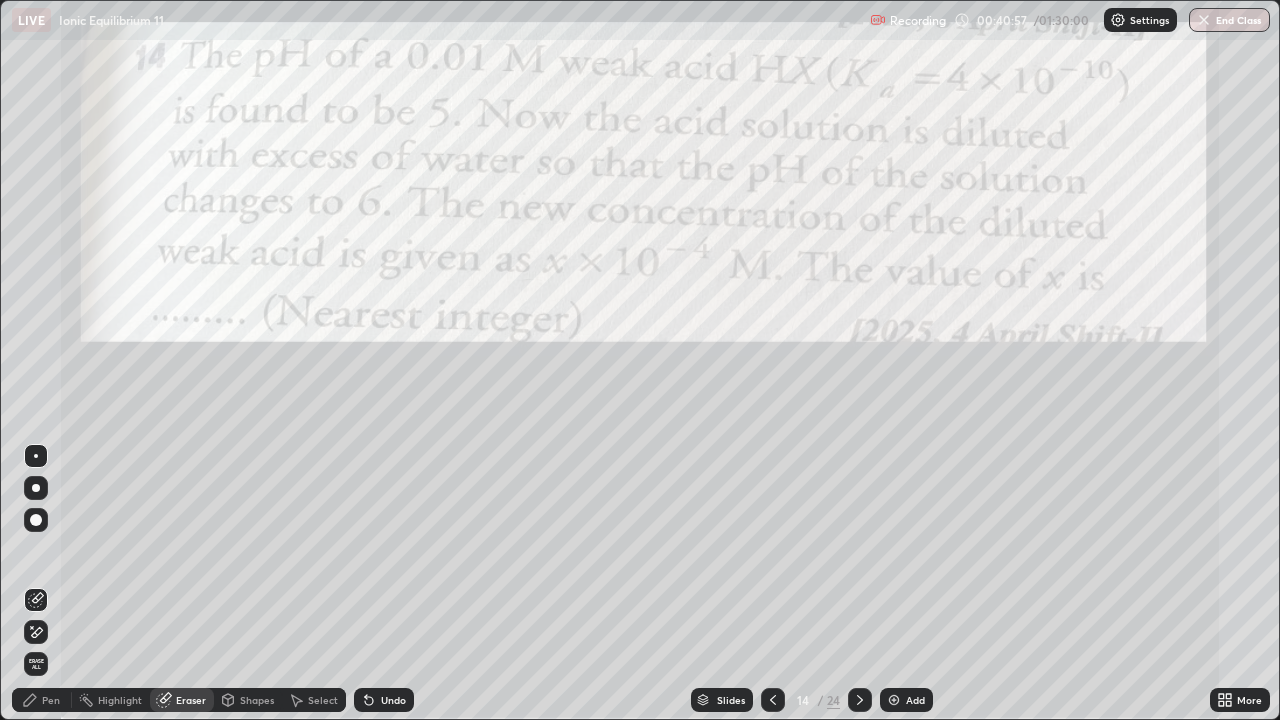 click on "Pen" at bounding box center [51, 700] 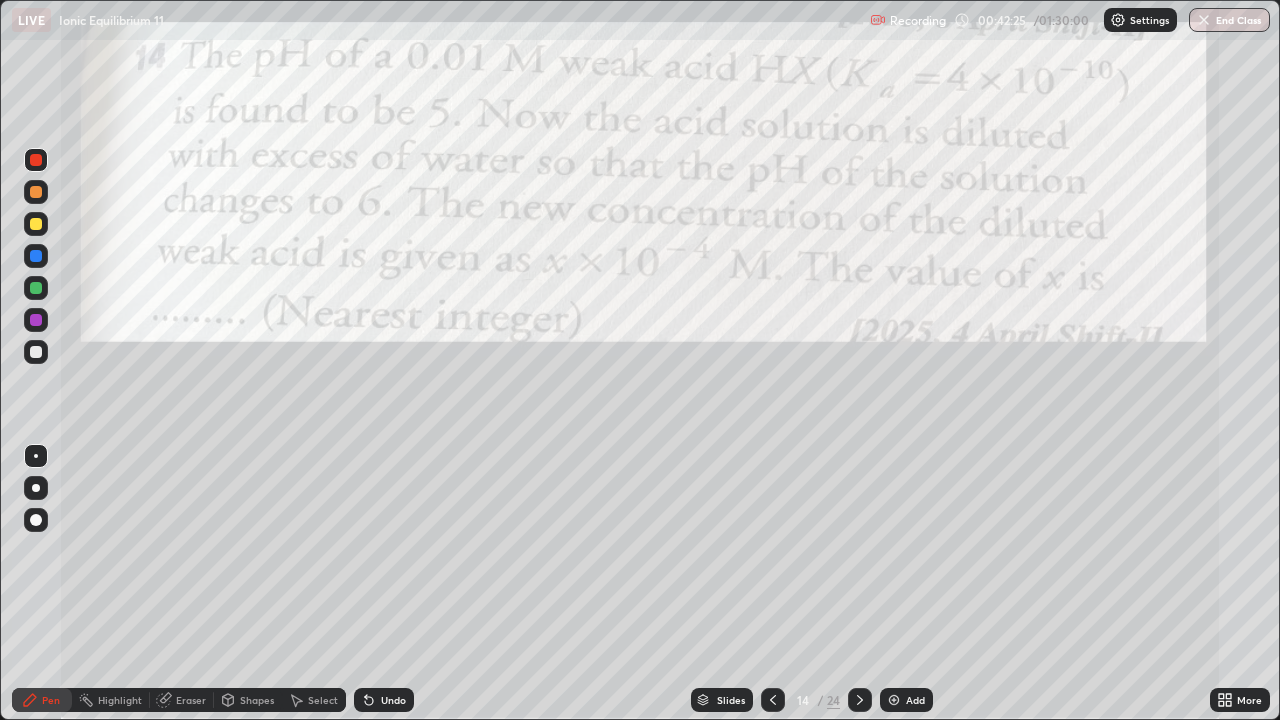 click on "Eraser" at bounding box center [191, 700] 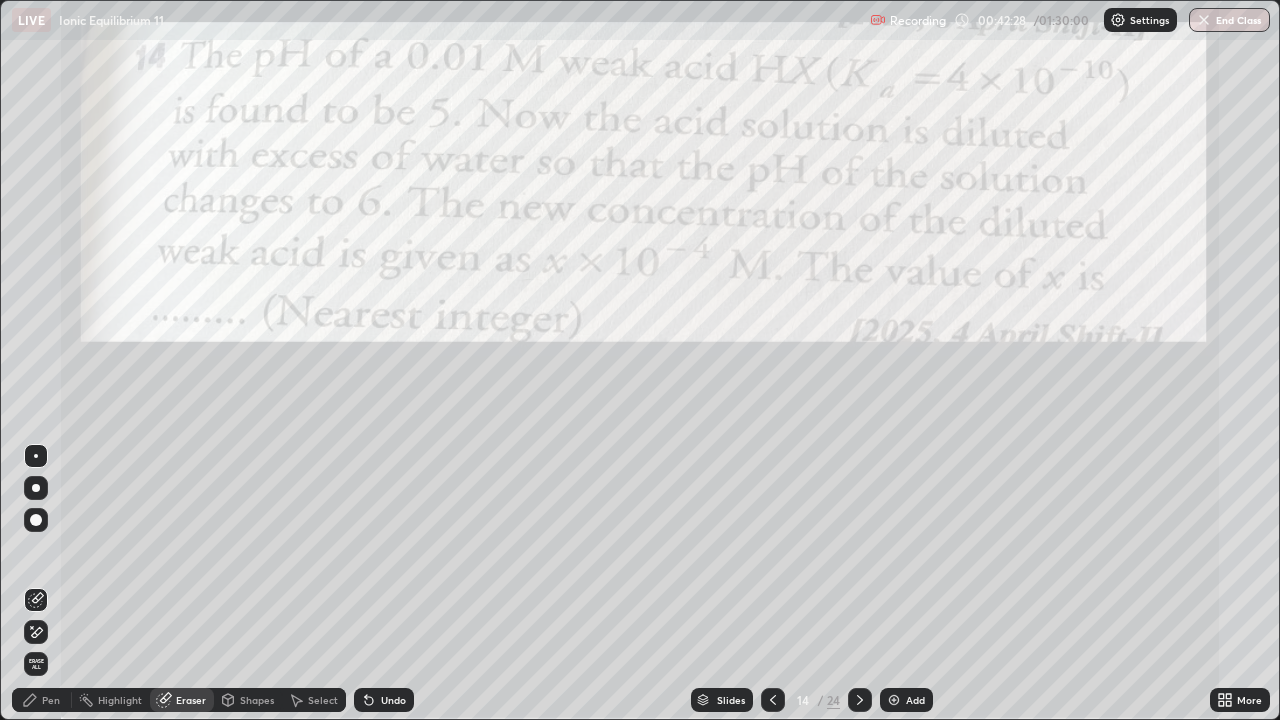 click 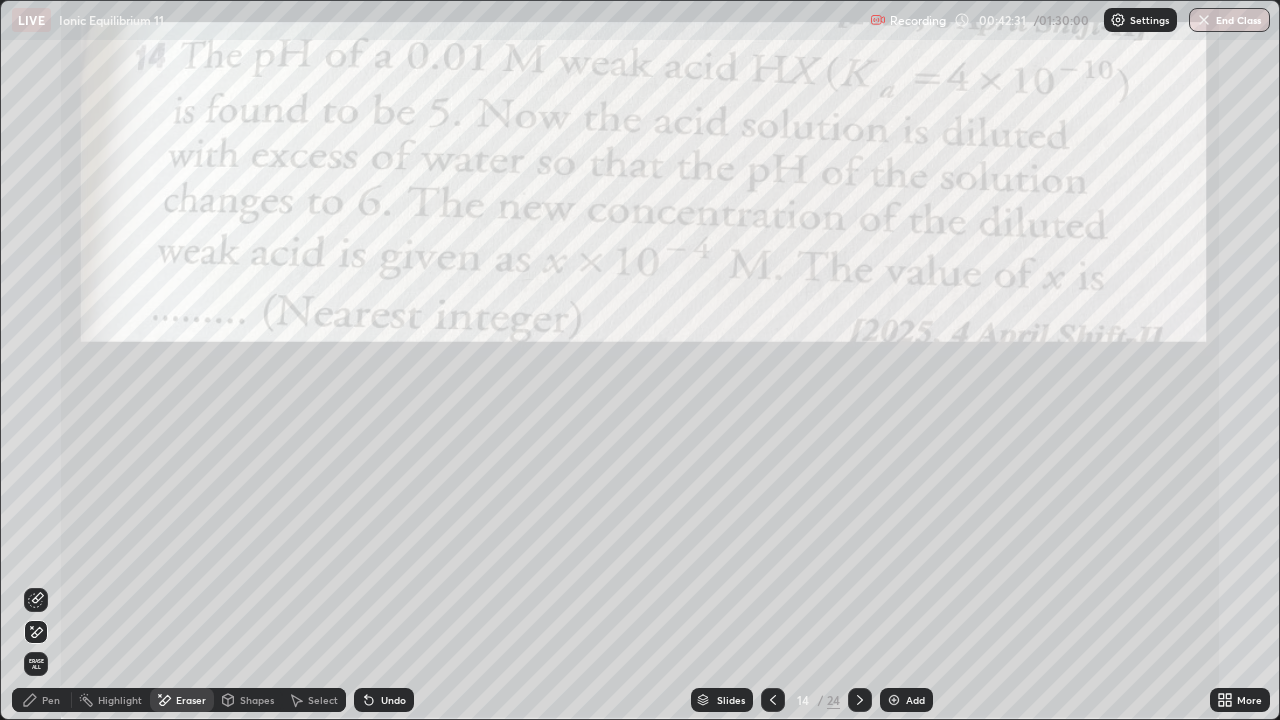 click on "Pen" at bounding box center (51, 700) 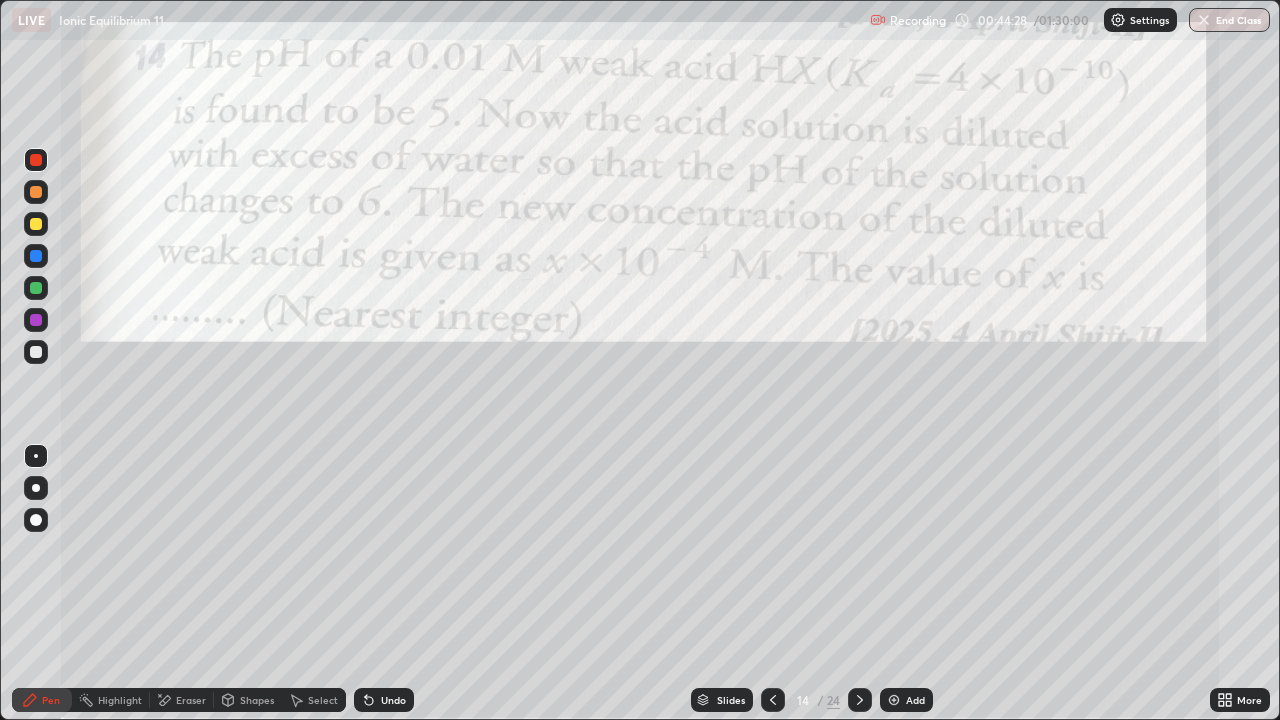 click 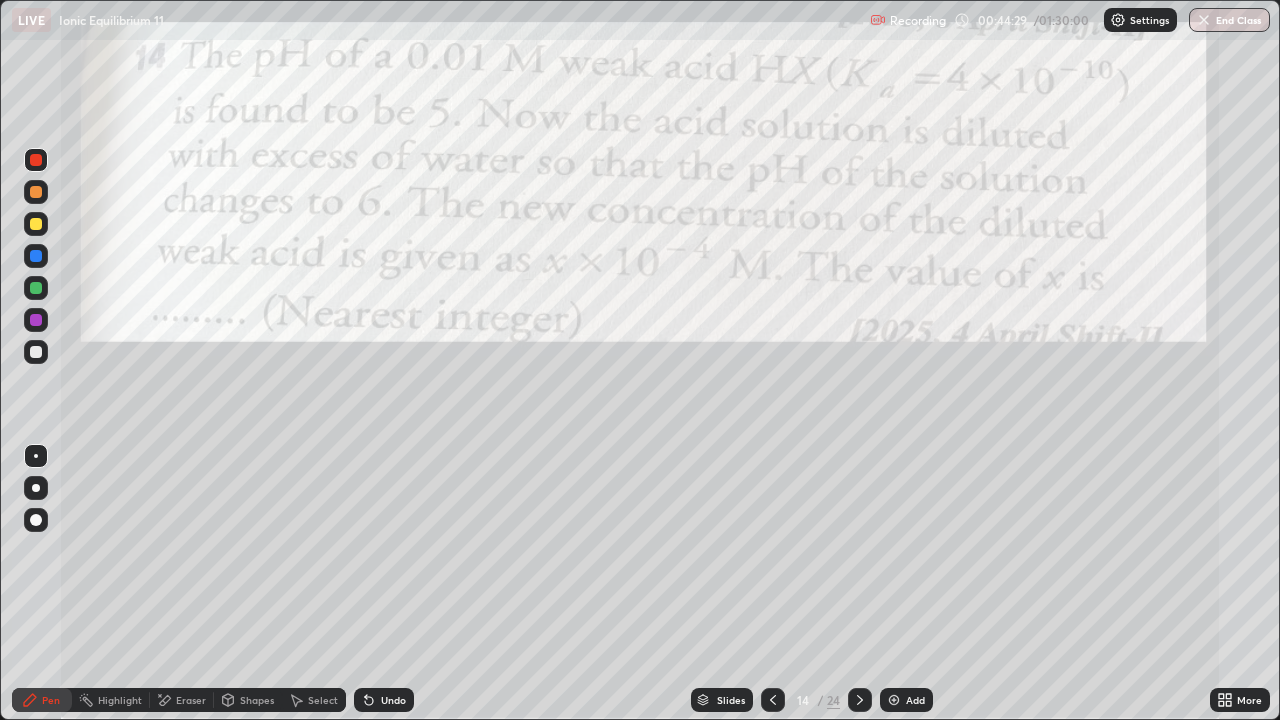 click 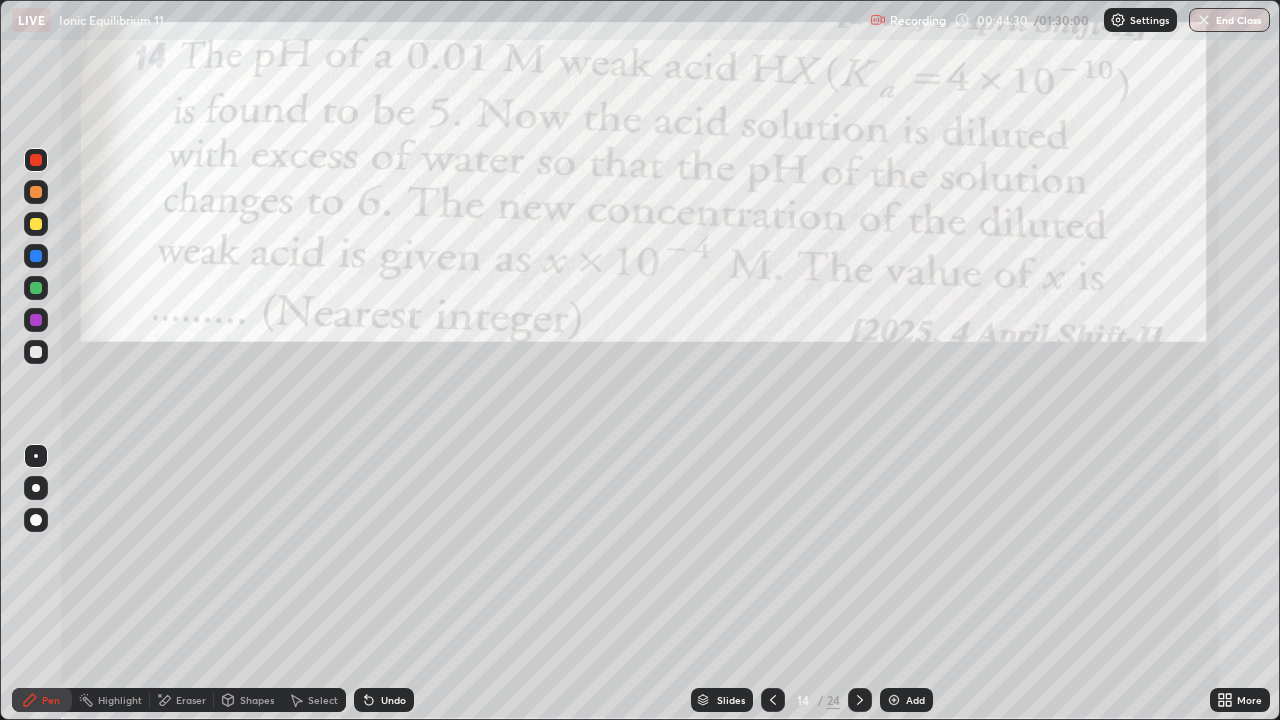 click 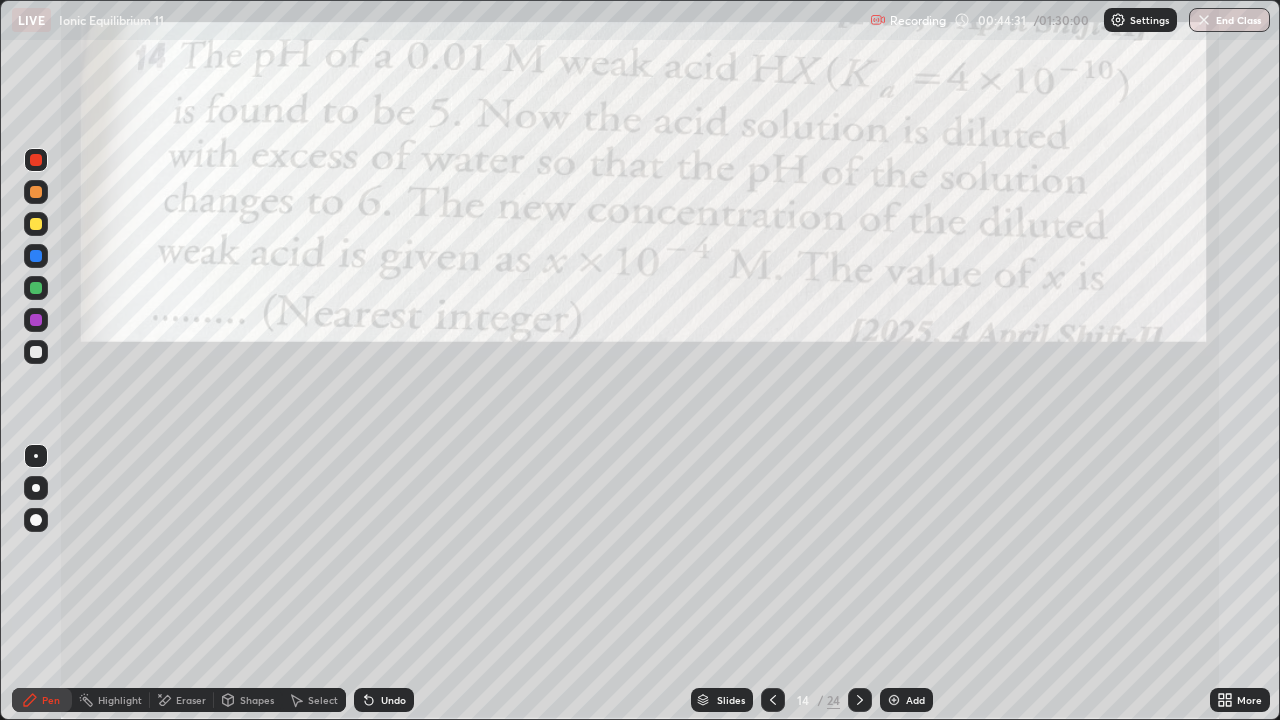 click on "Undo" at bounding box center (393, 700) 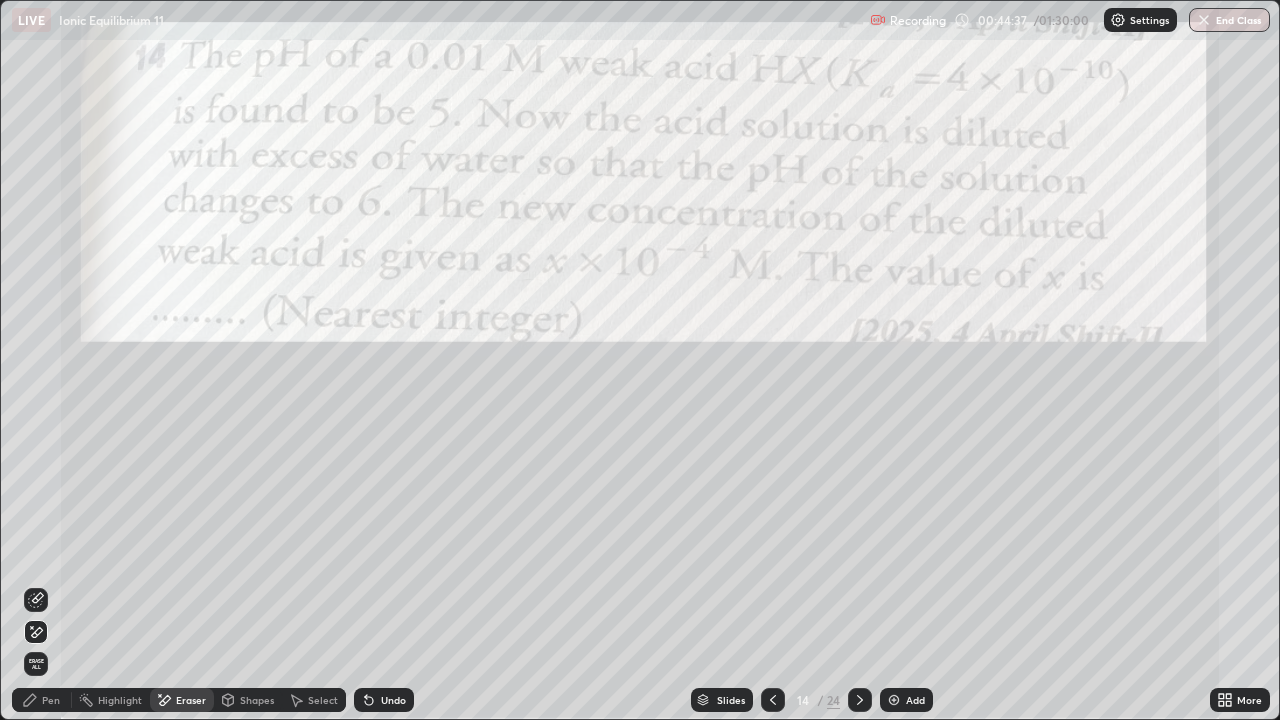 click on "Pen" at bounding box center (51, 700) 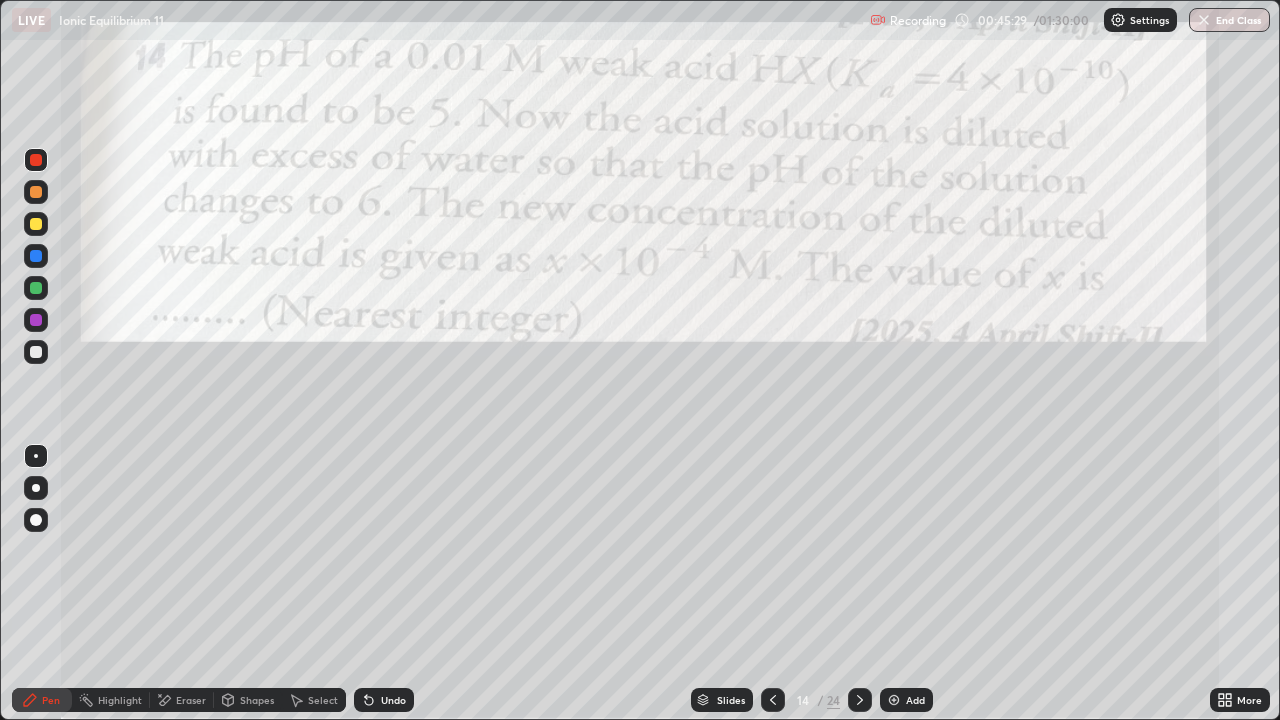 click at bounding box center [36, 224] 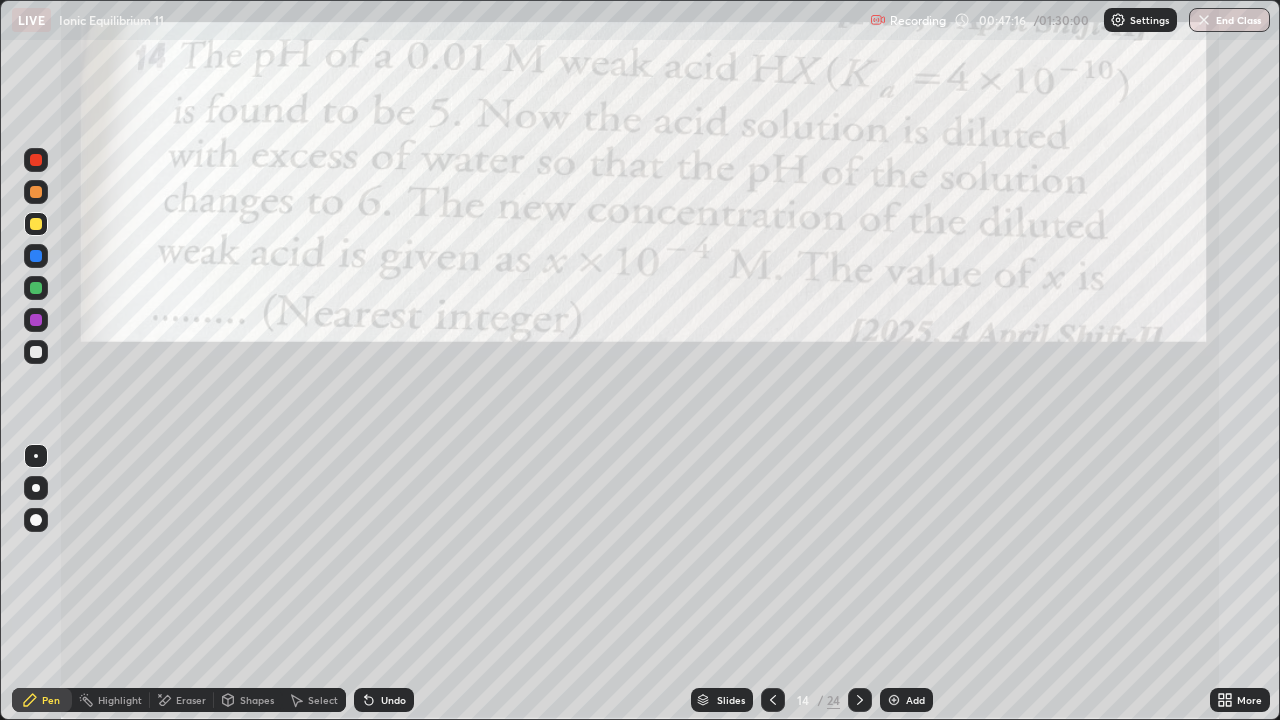 click at bounding box center (36, 320) 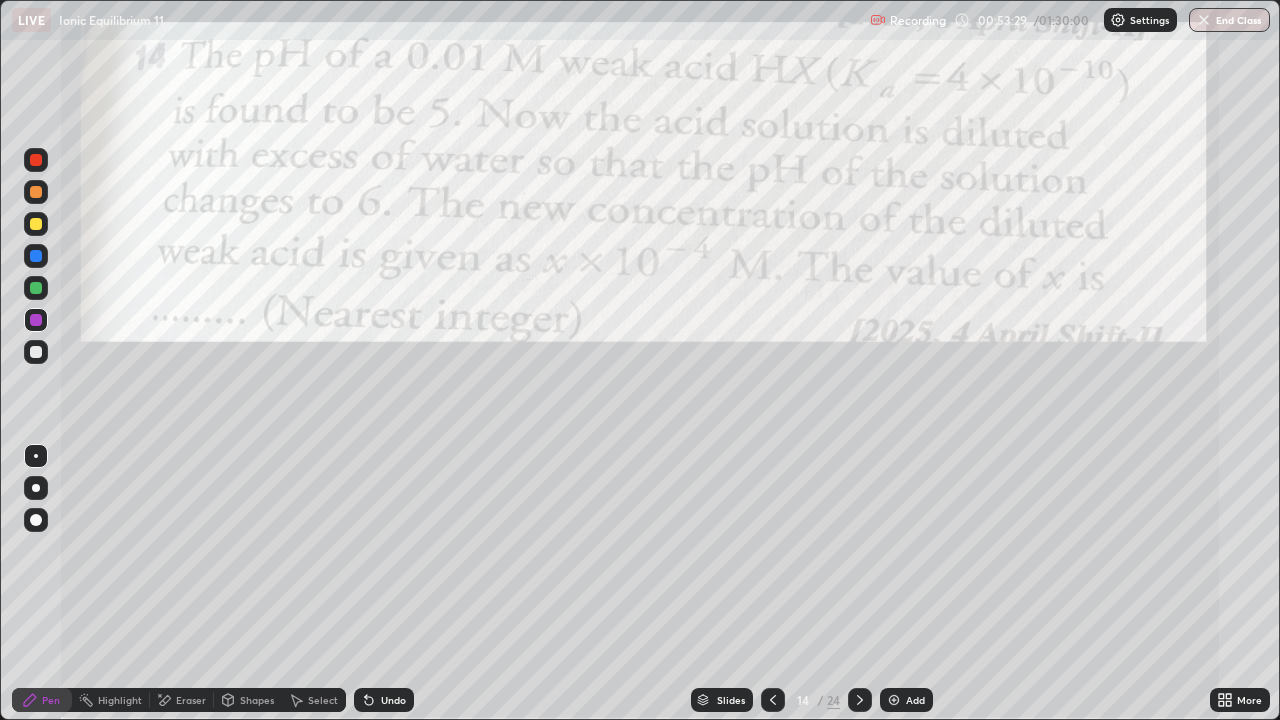 click at bounding box center [36, 352] 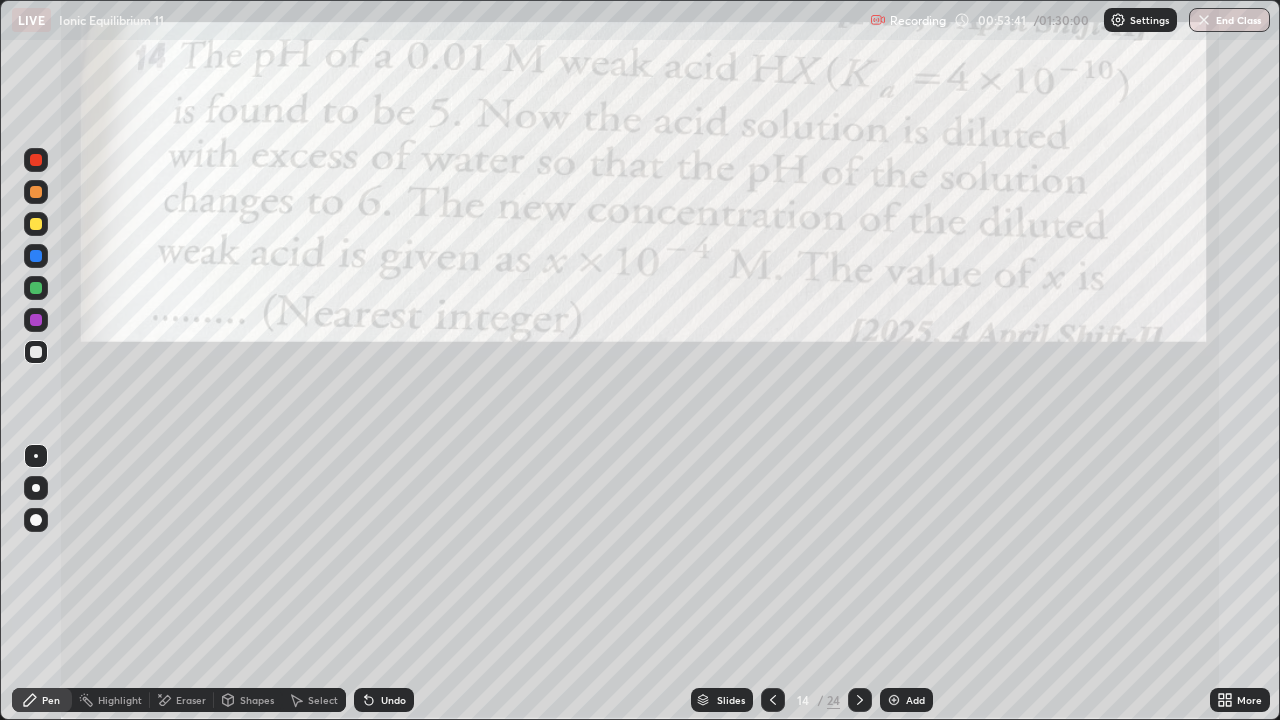 click at bounding box center (36, 160) 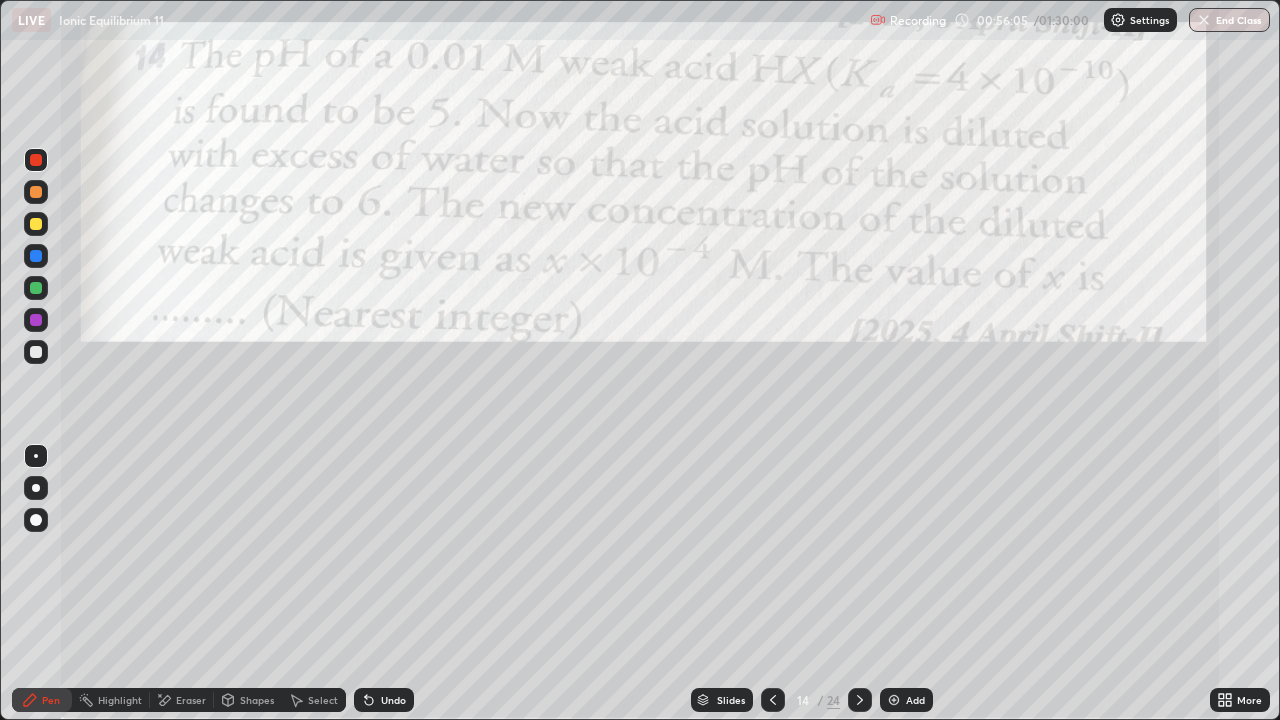 click 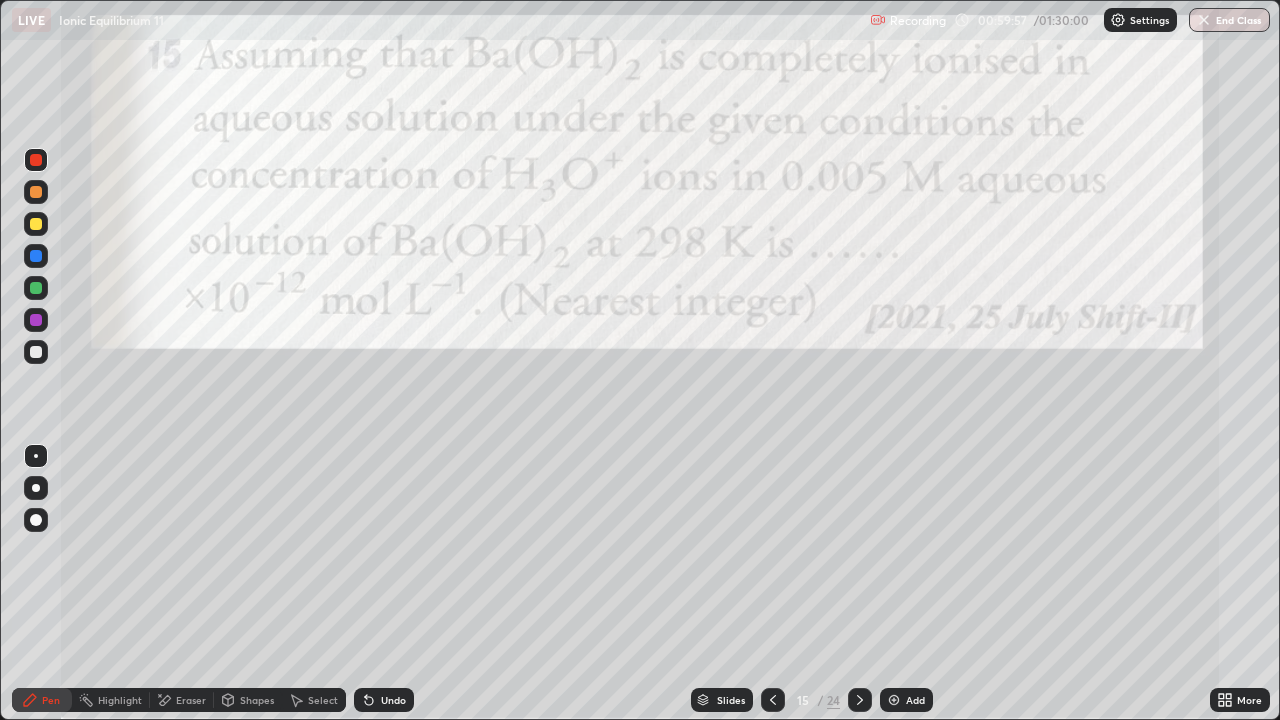 click 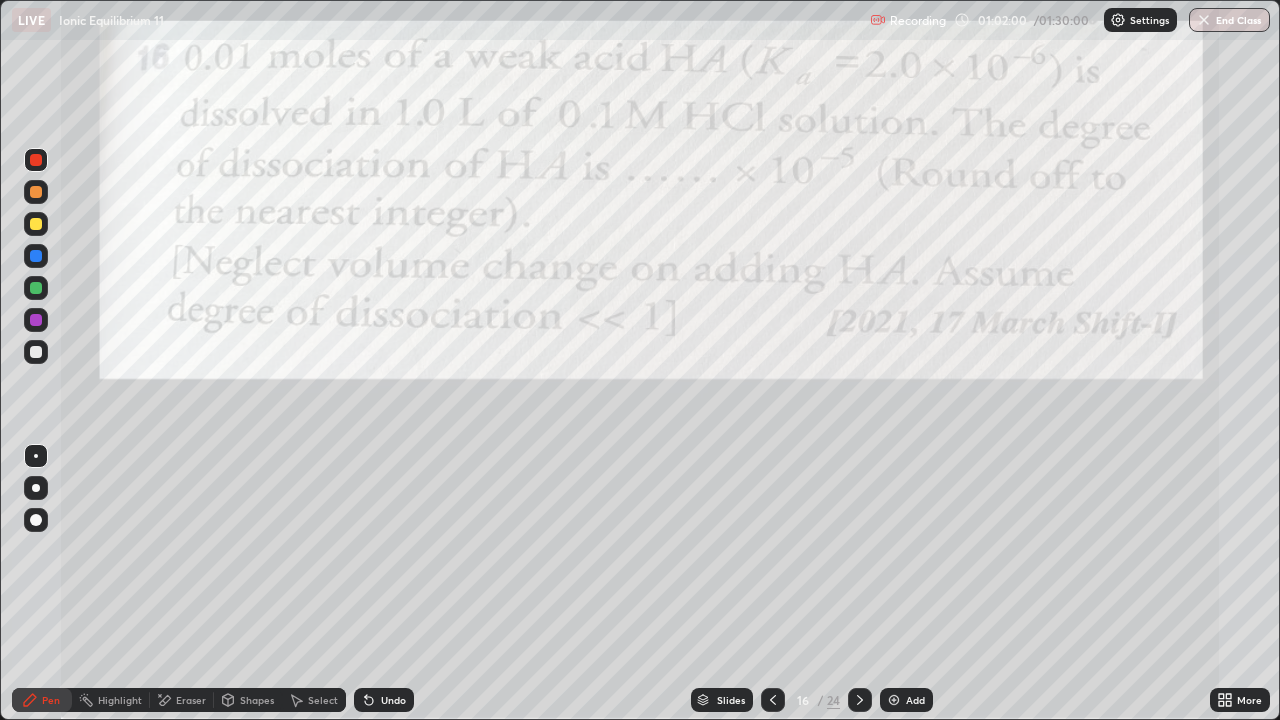 click at bounding box center [36, 160] 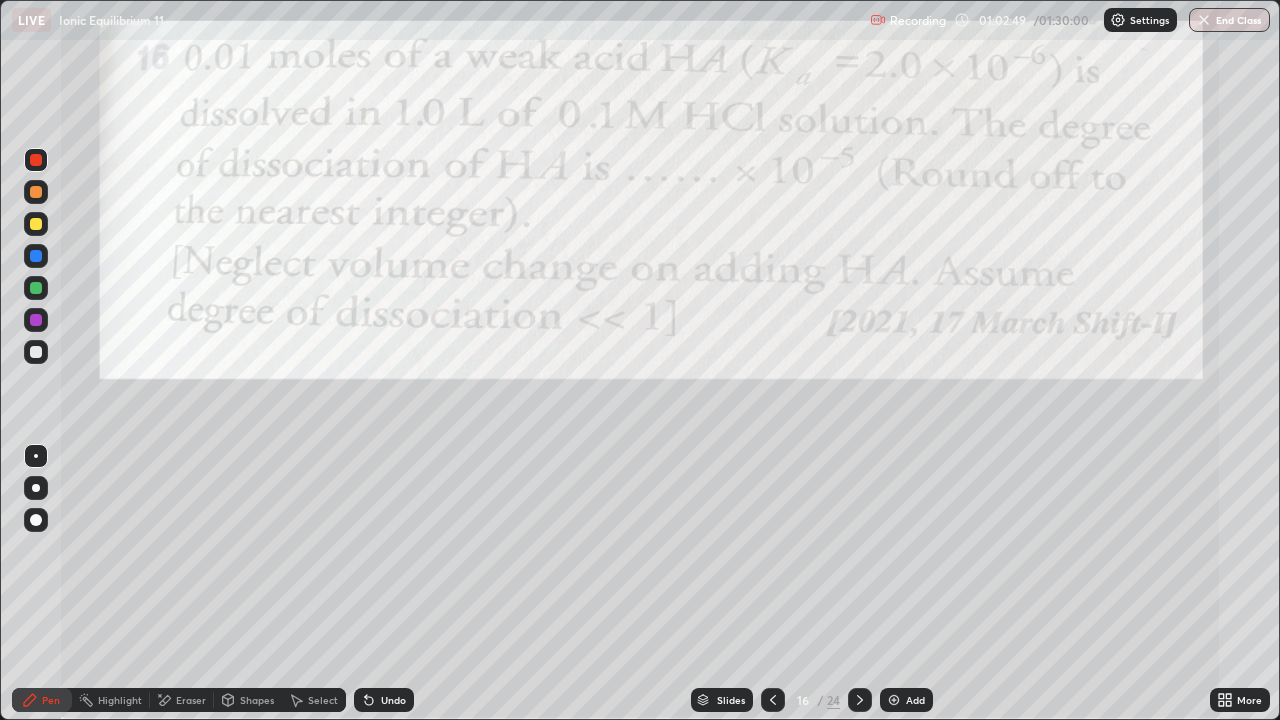 click on "Undo" at bounding box center (384, 700) 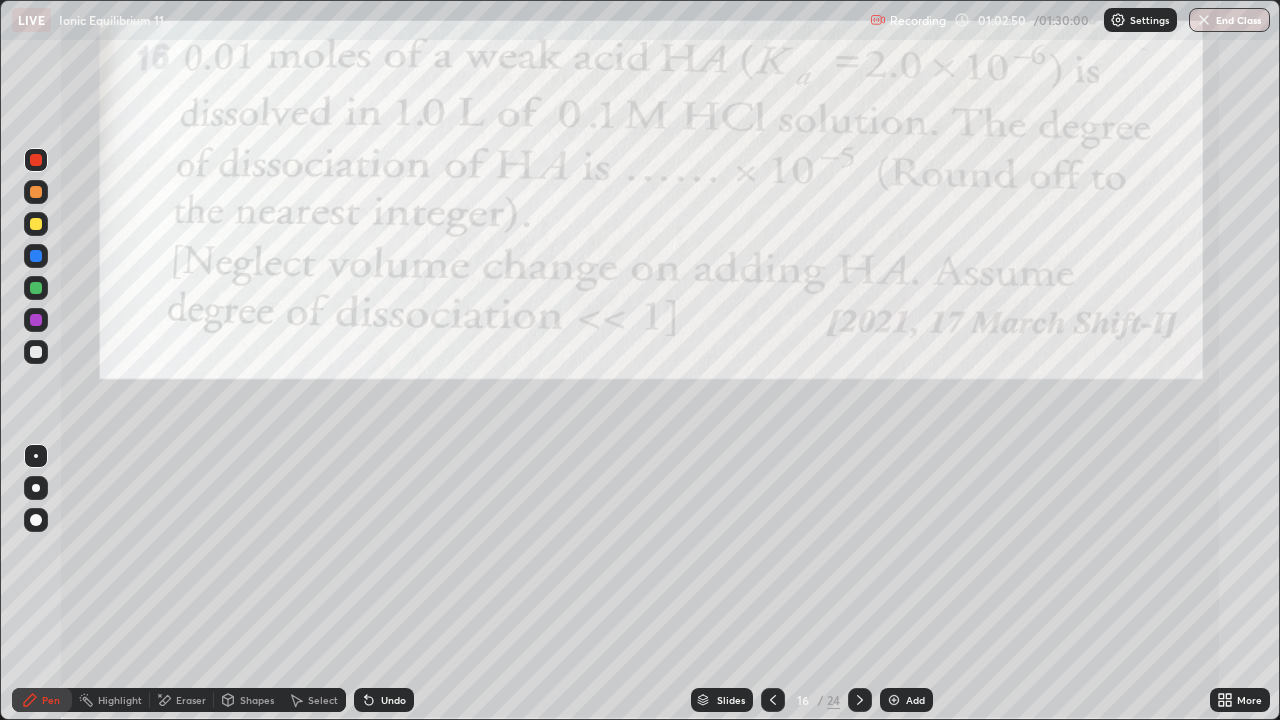 click on "Undo" at bounding box center (384, 700) 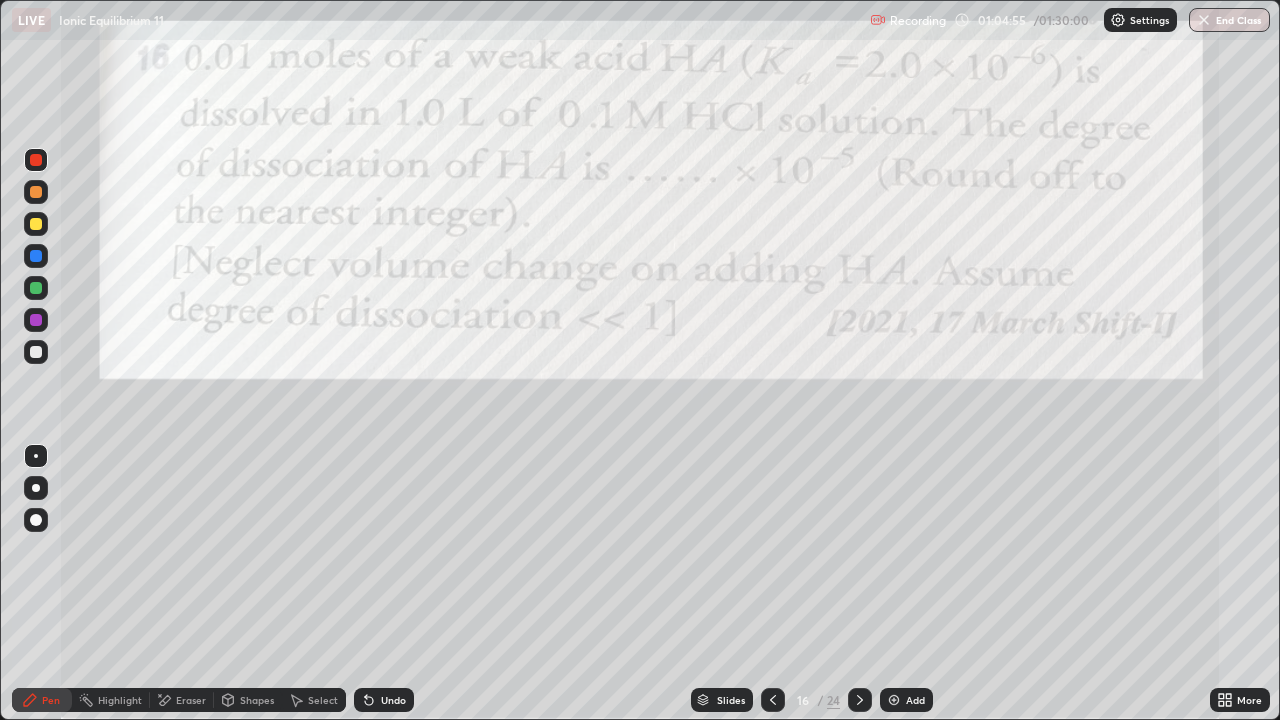 click at bounding box center [36, 160] 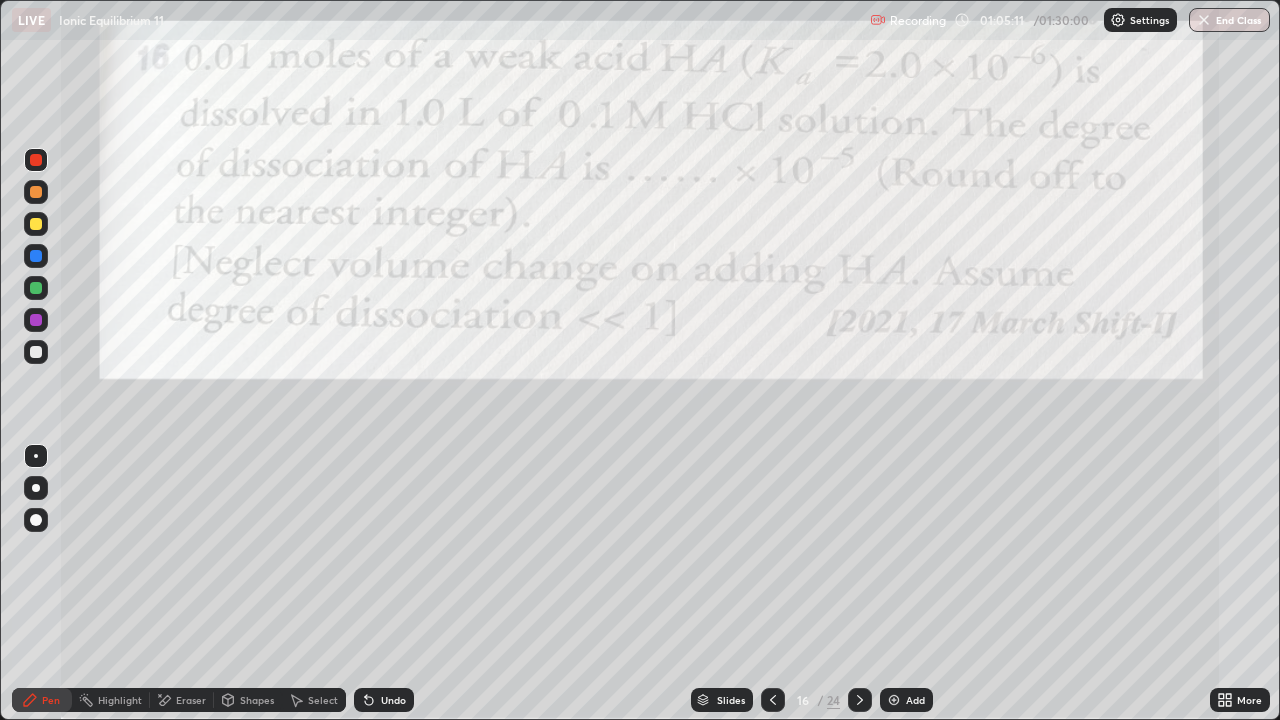 click on "Undo" at bounding box center (384, 700) 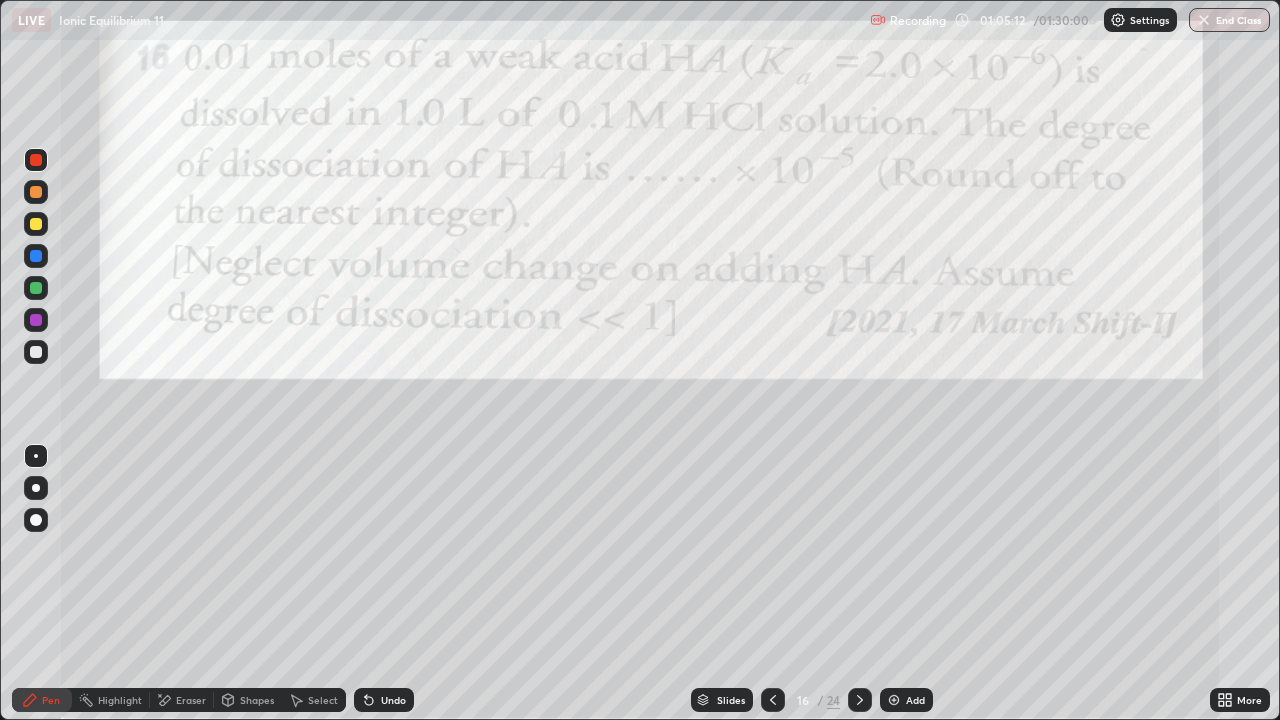 click on "Undo" at bounding box center [393, 700] 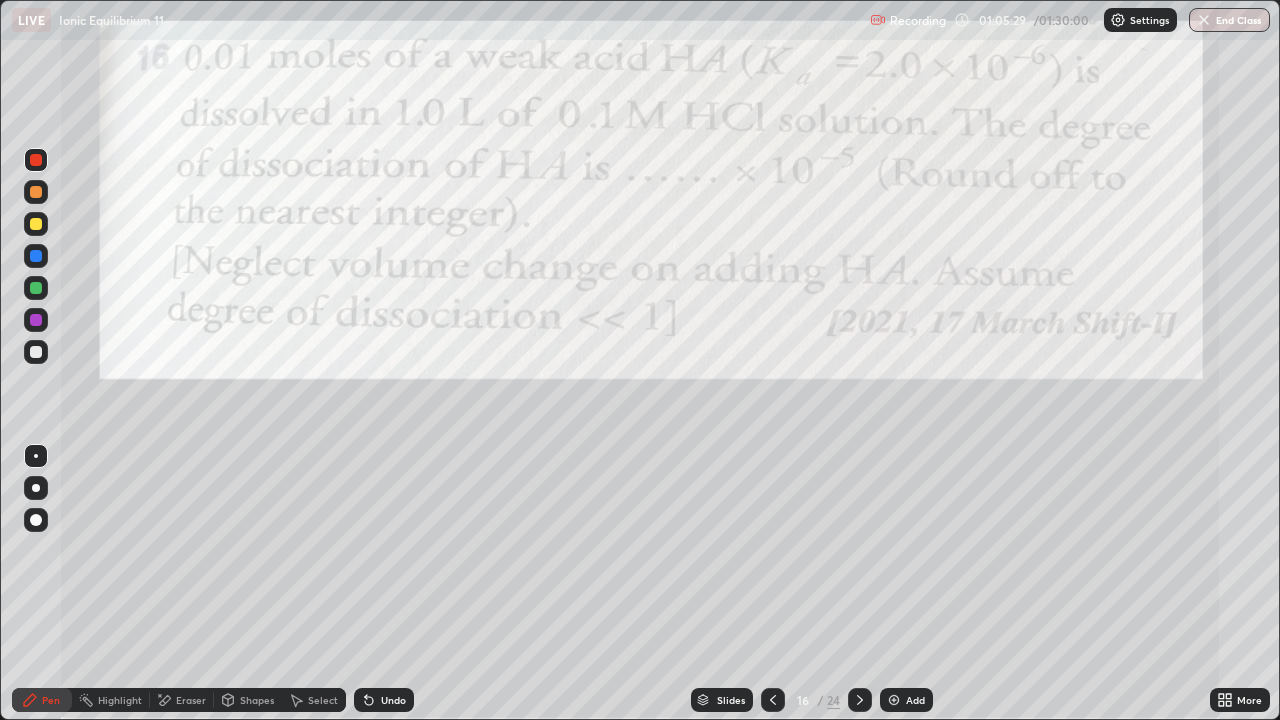 click at bounding box center [36, 352] 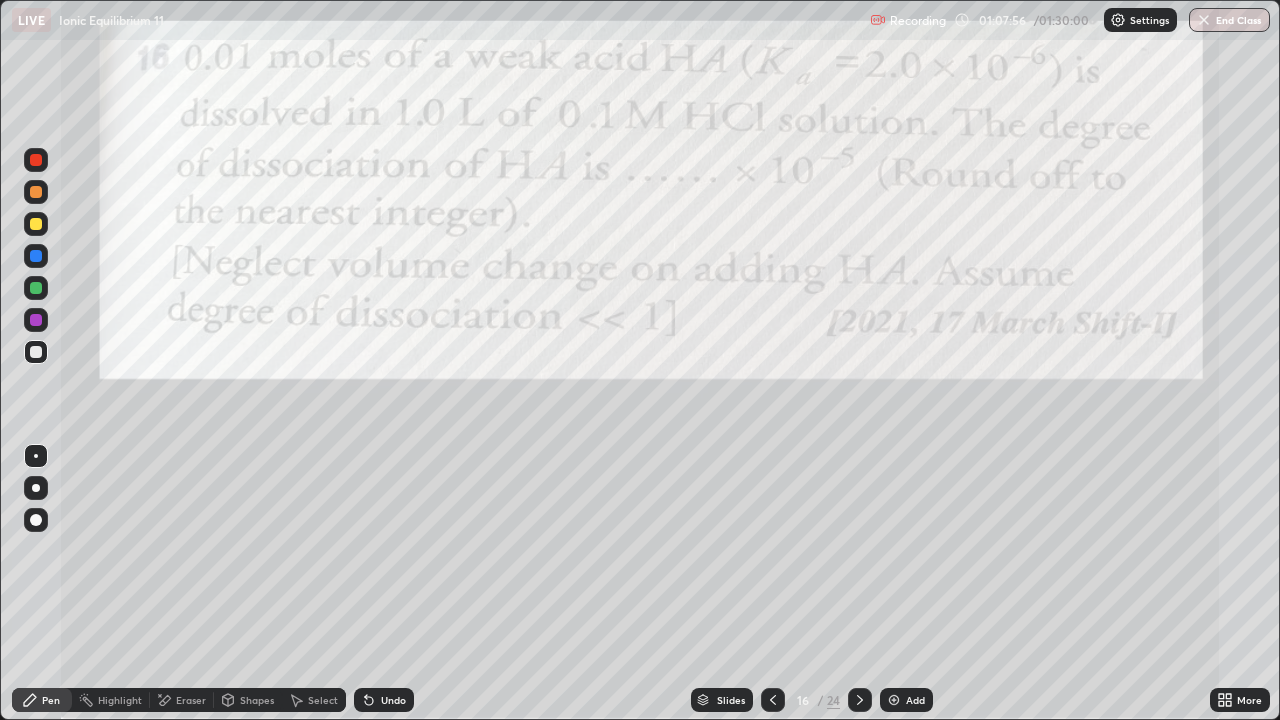click on "Eraser" at bounding box center (191, 700) 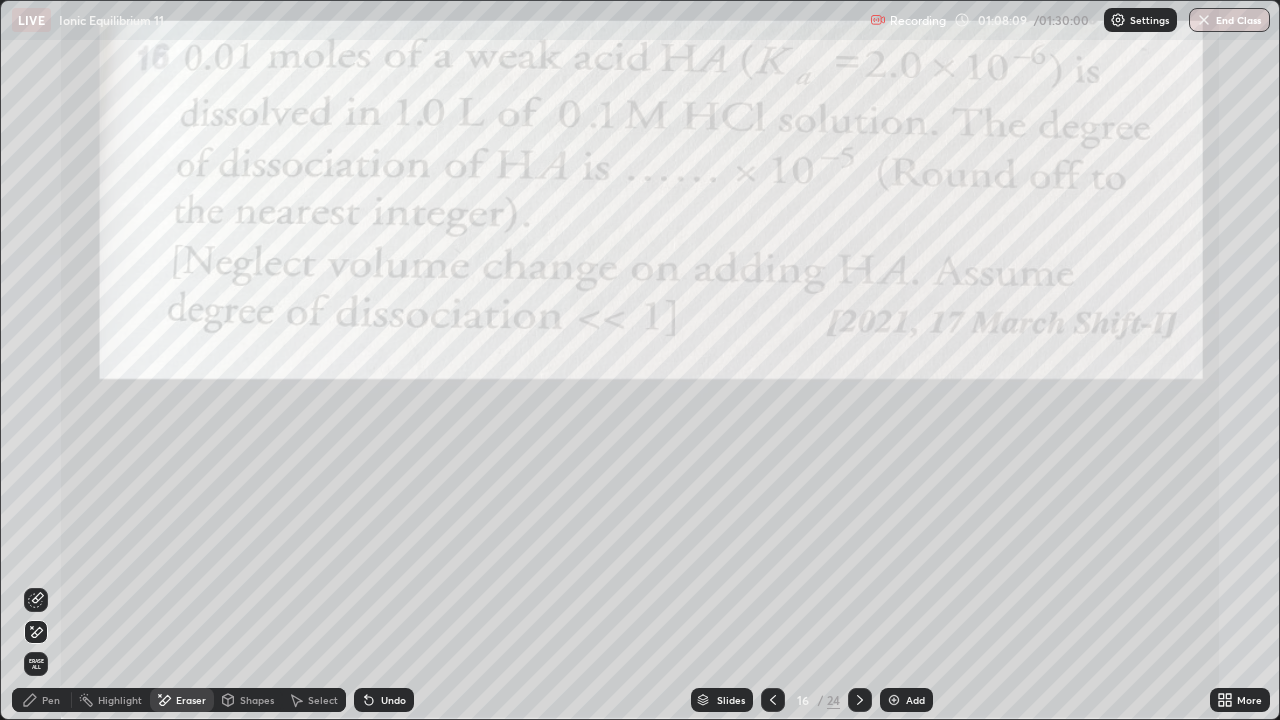 click on "Pen" at bounding box center [51, 700] 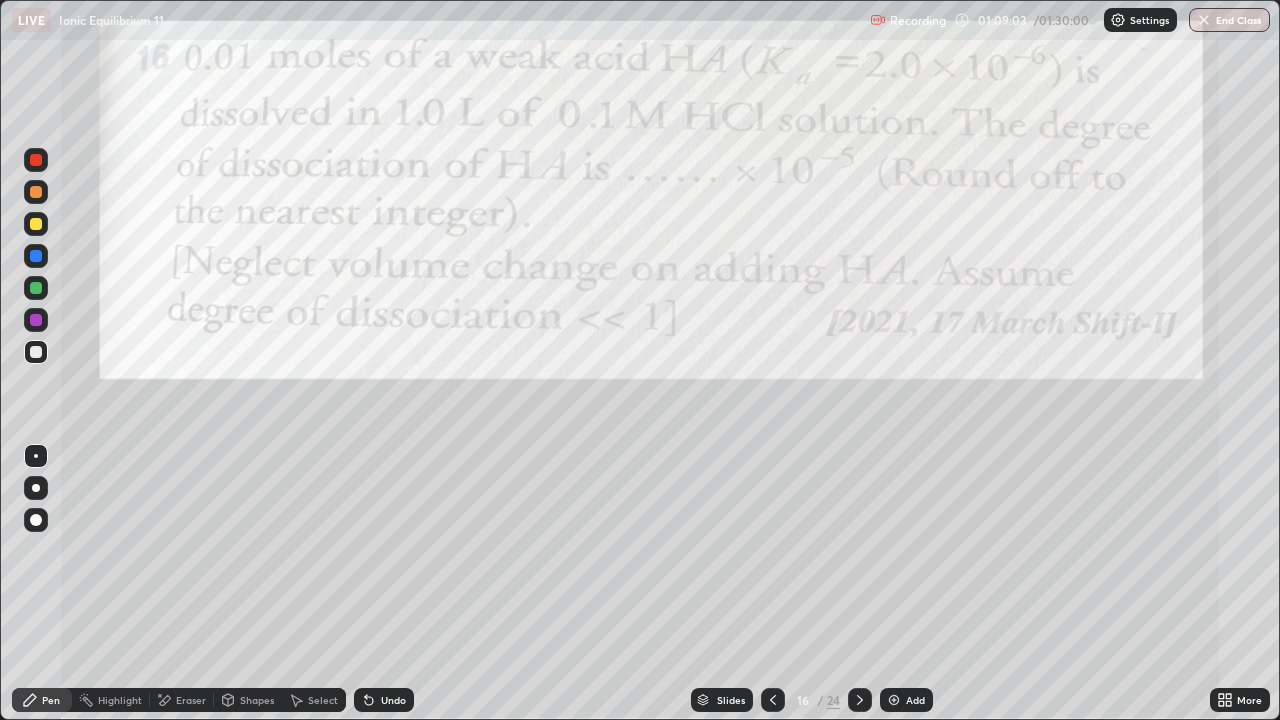 click on "Undo" at bounding box center [393, 700] 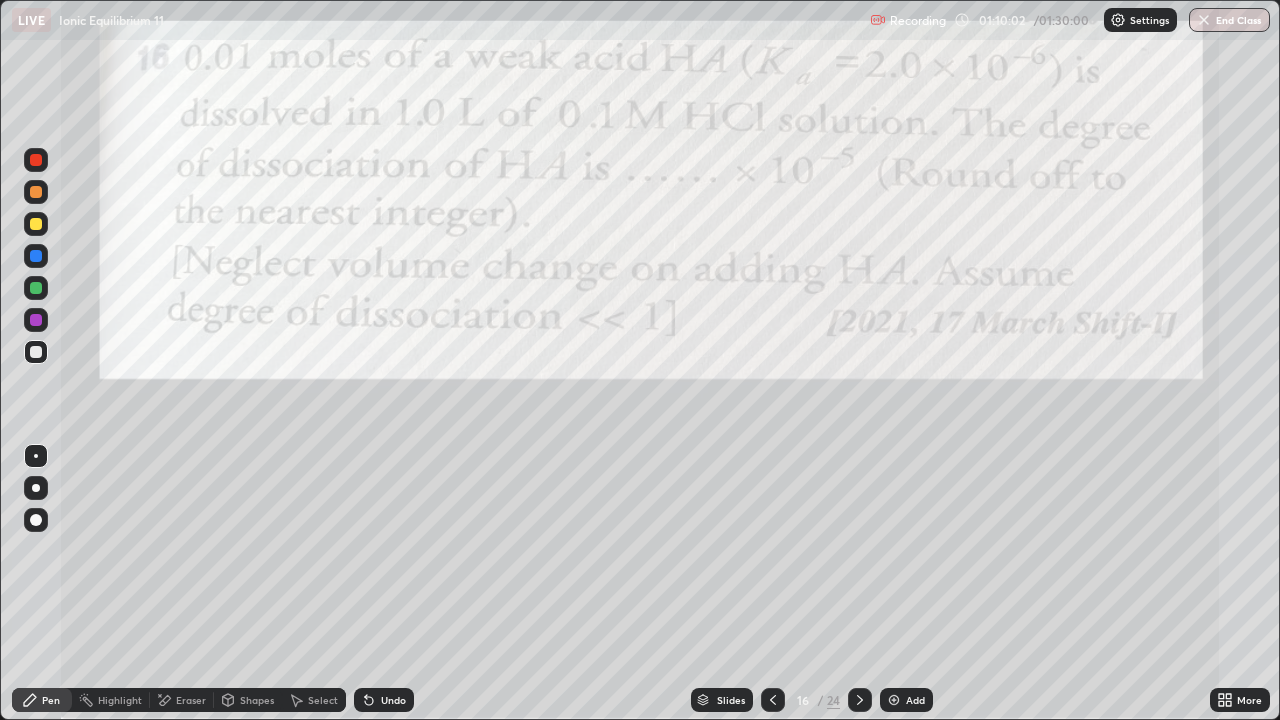 click 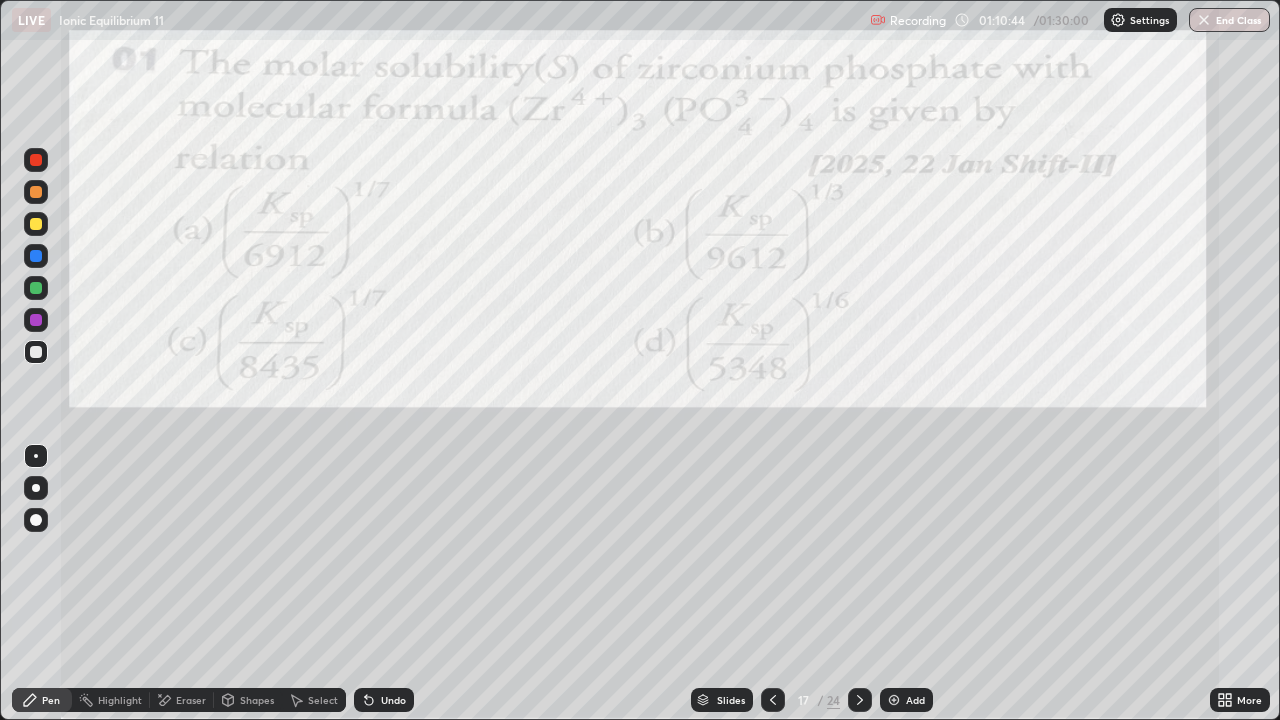 click at bounding box center [36, 224] 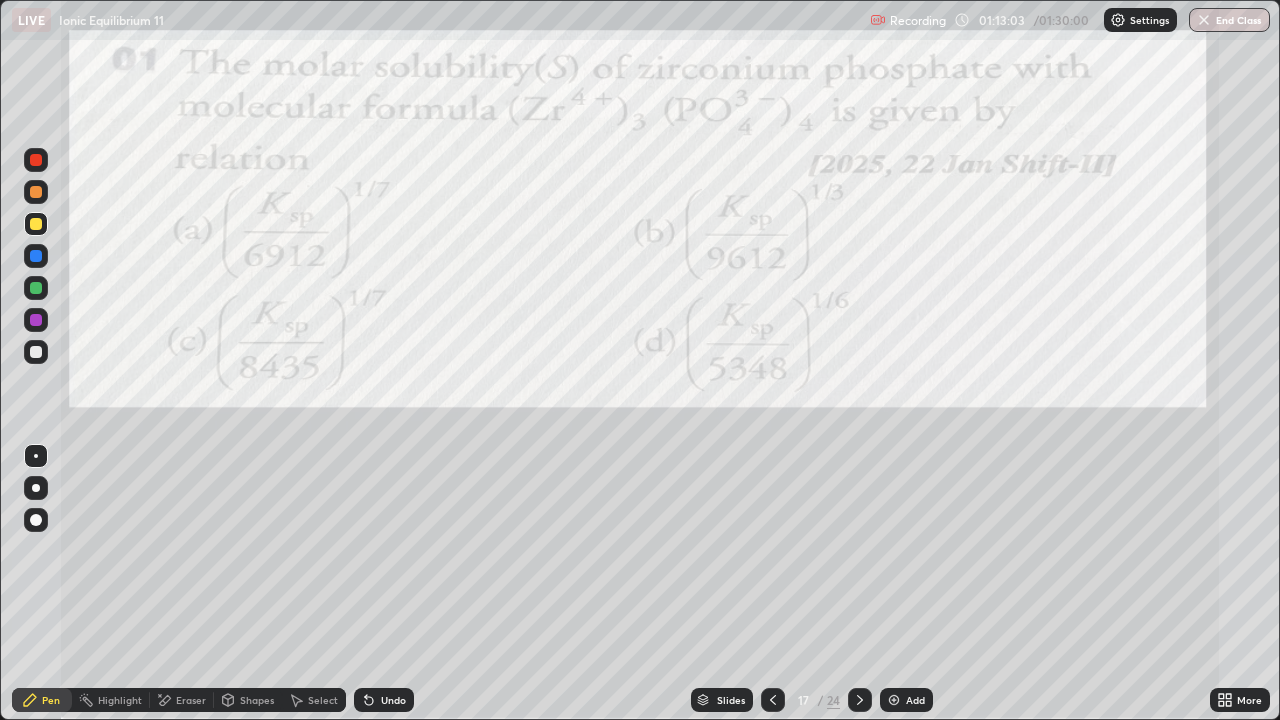 click 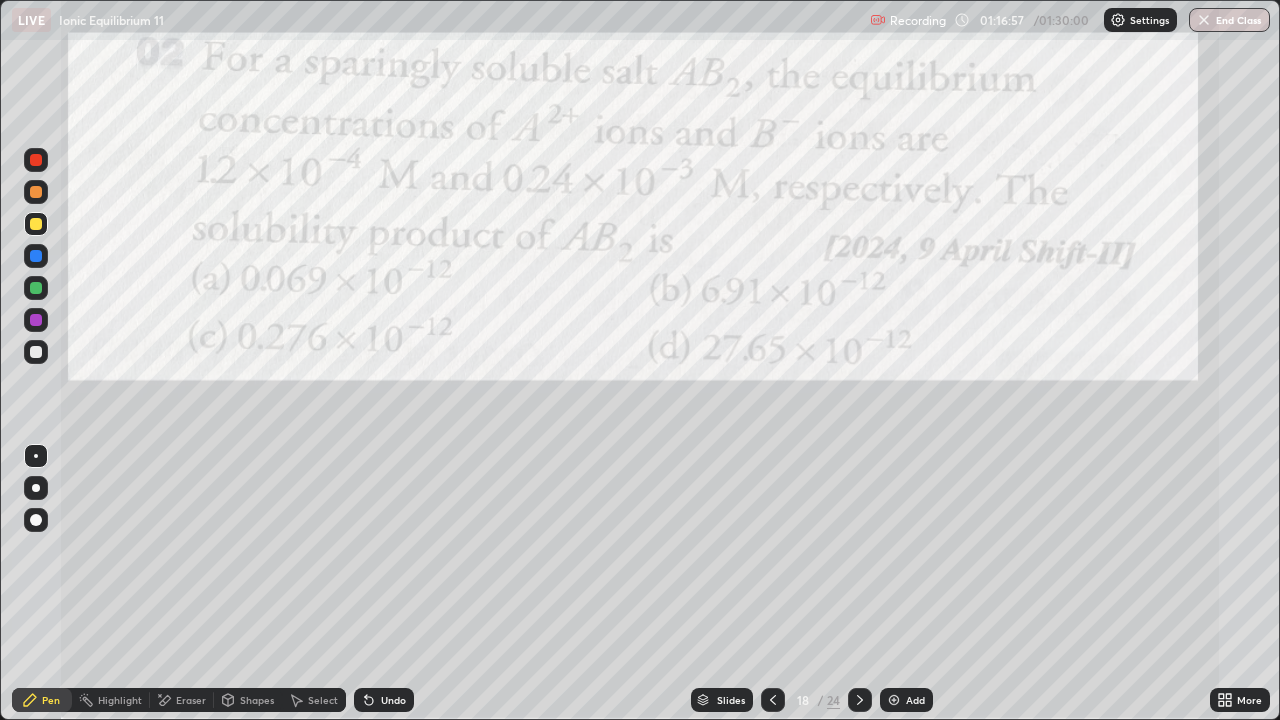 click on "Undo" at bounding box center (384, 700) 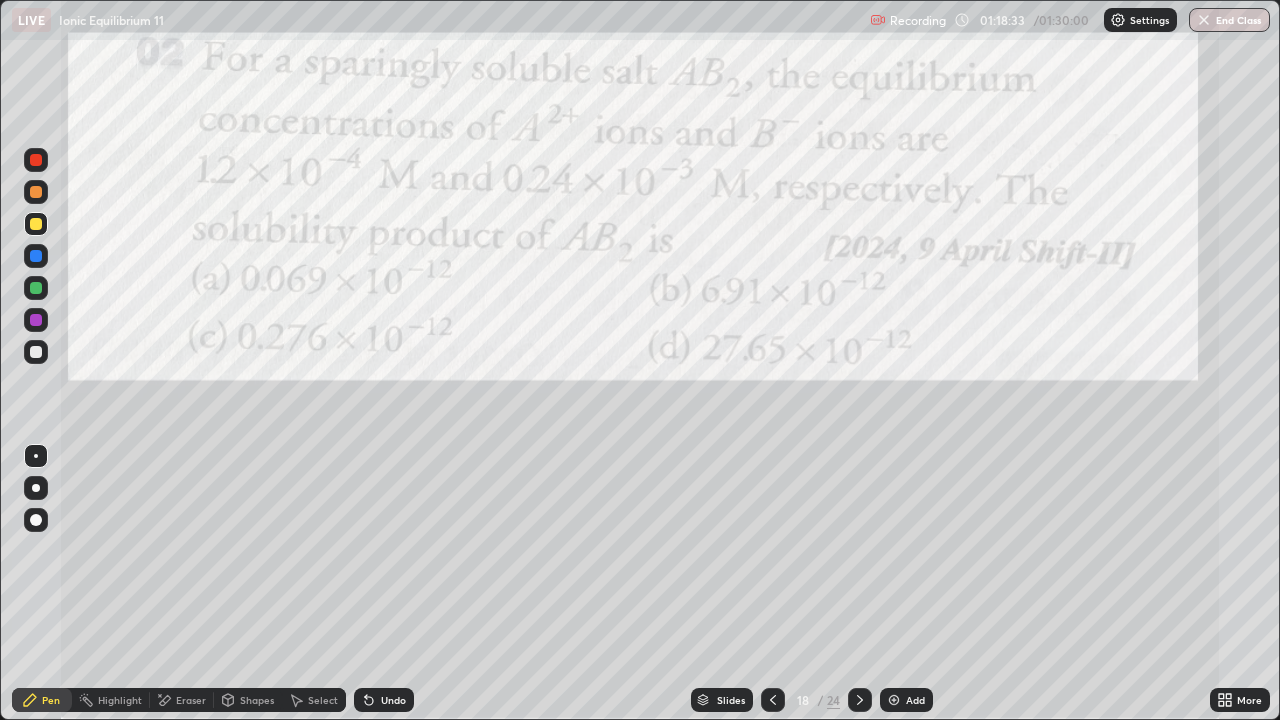 click at bounding box center (36, 288) 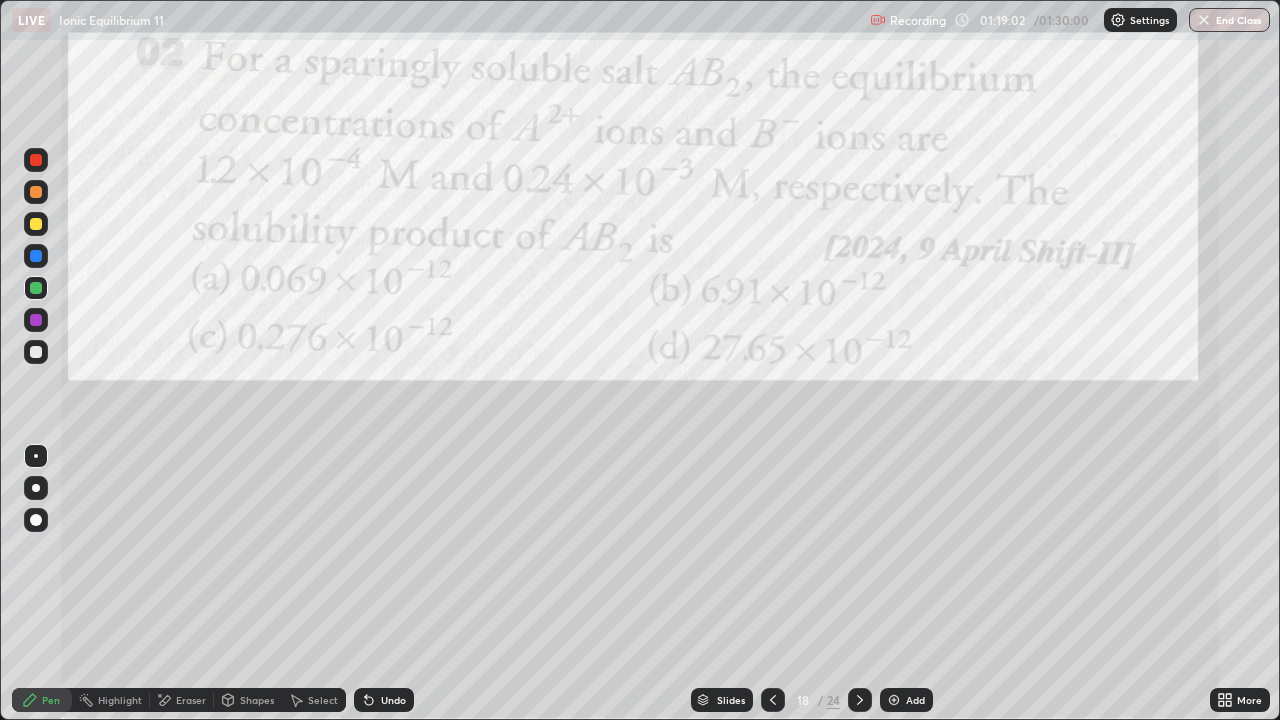 click on "Undo" at bounding box center (393, 700) 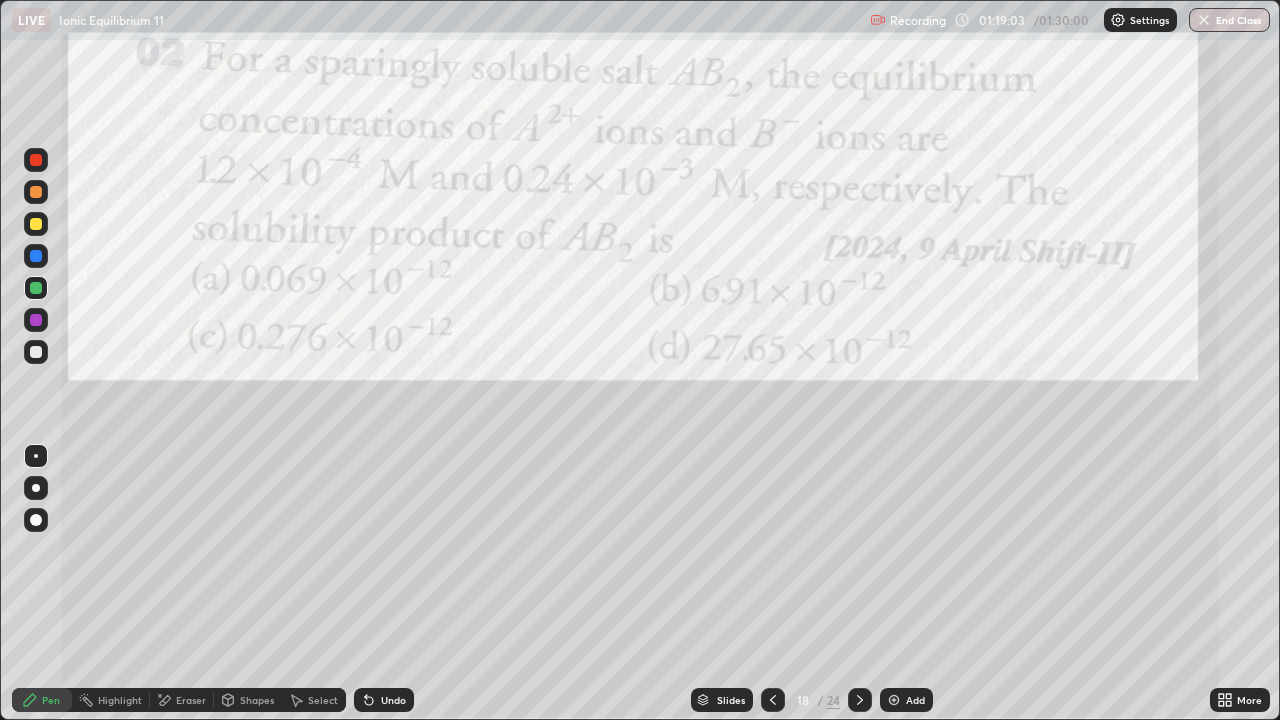 click on "Undo" at bounding box center (384, 700) 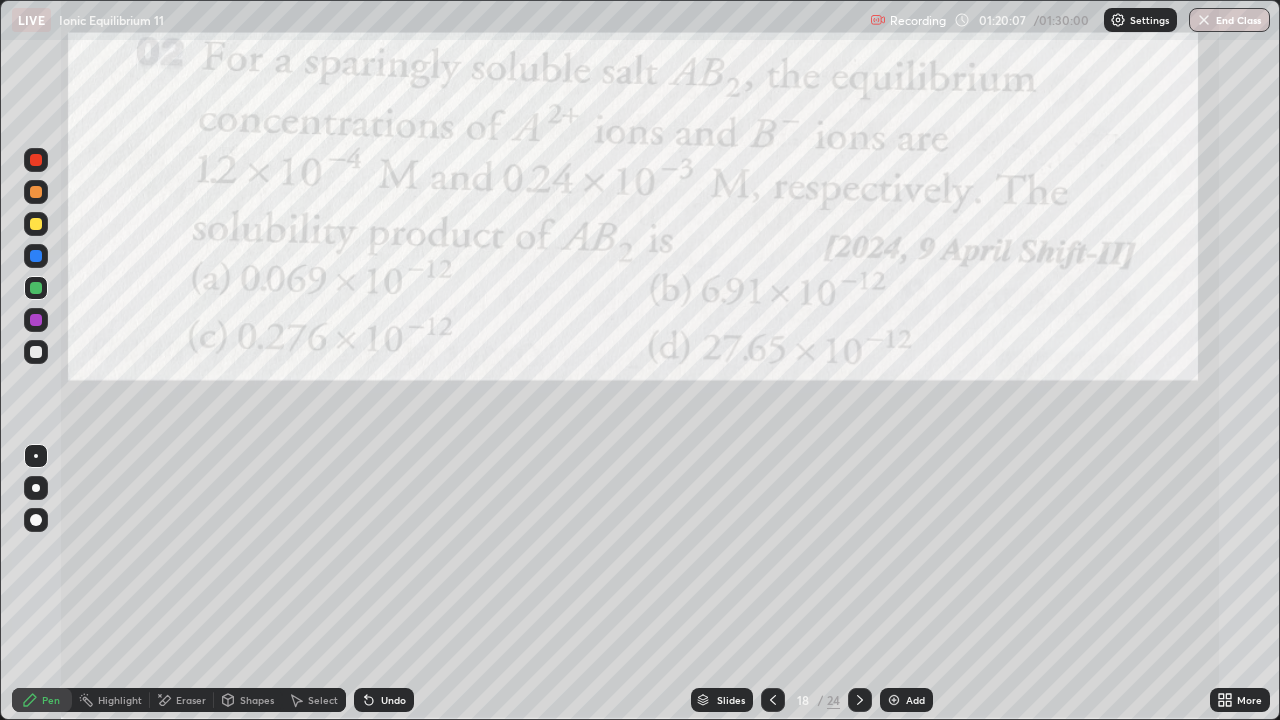 click on "End Class" at bounding box center (1229, 20) 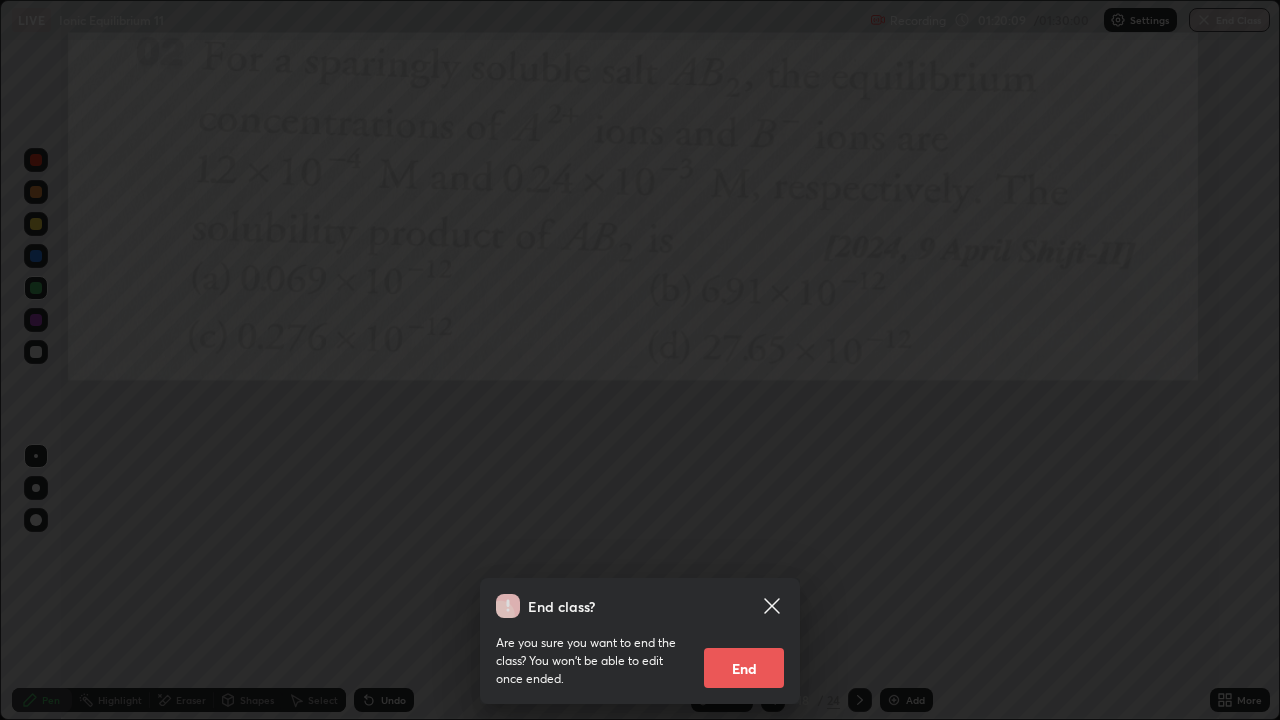 click on "End" at bounding box center [744, 668] 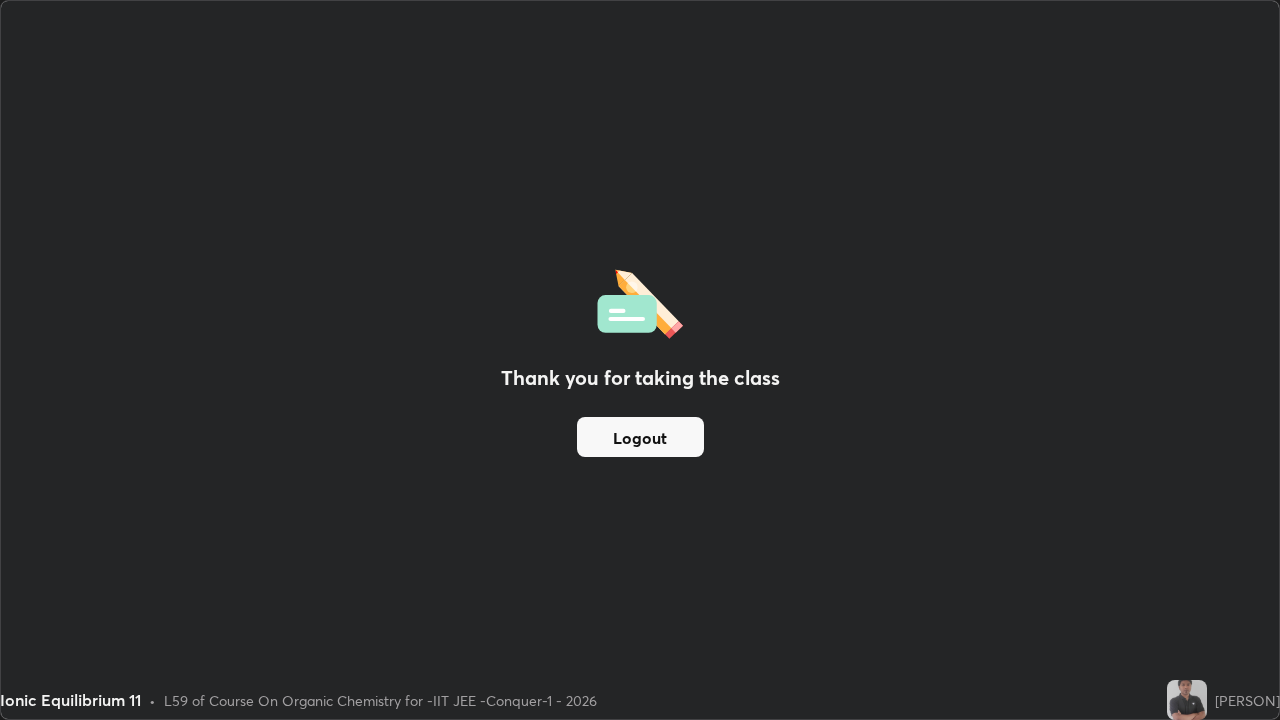 click on "Logout" at bounding box center [640, 437] 